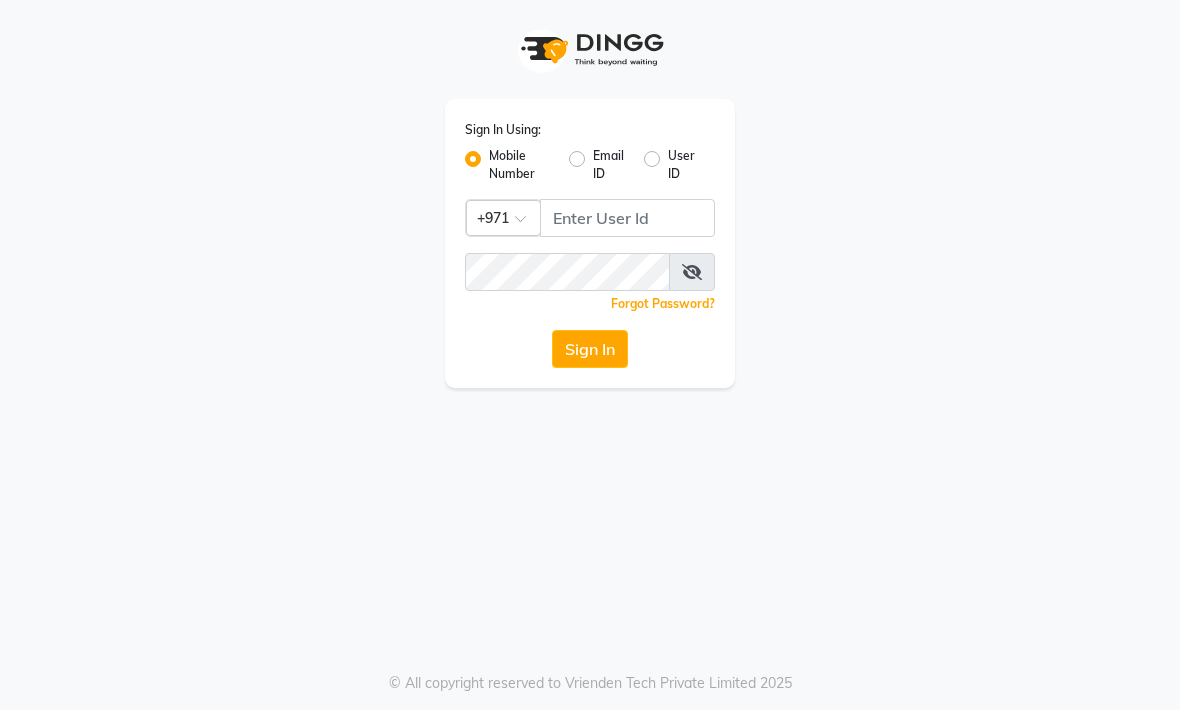 scroll, scrollTop: 0, scrollLeft: 0, axis: both 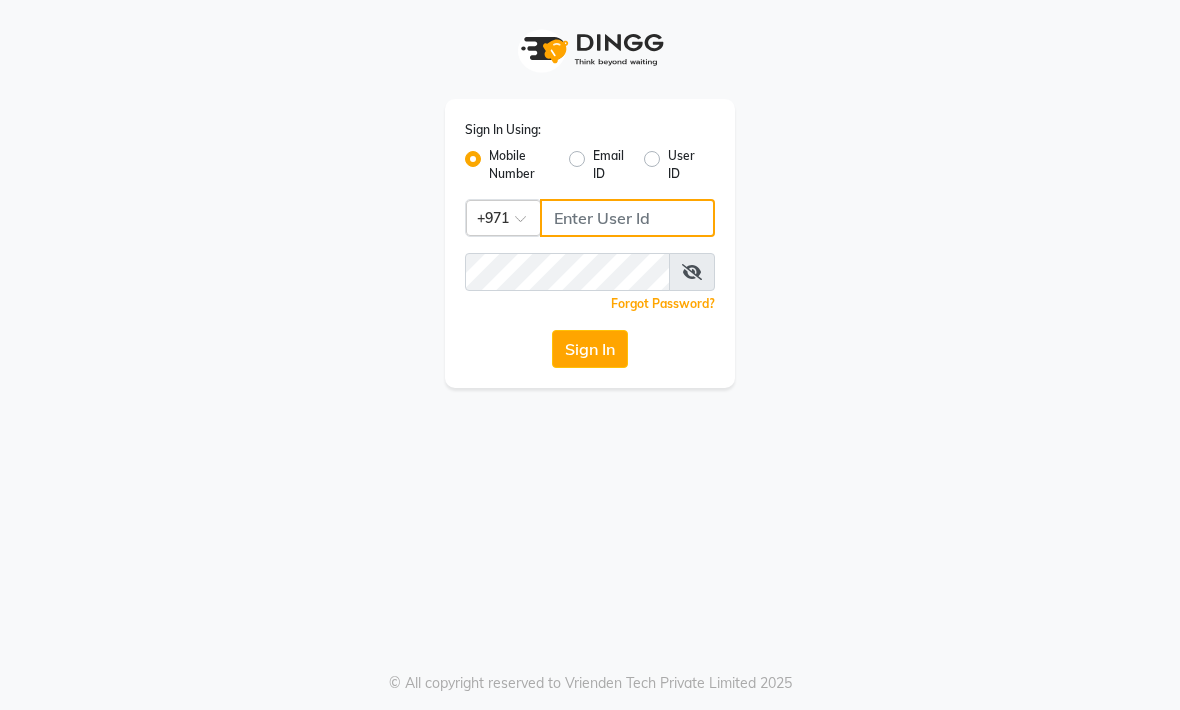 type on "[PHONE]" 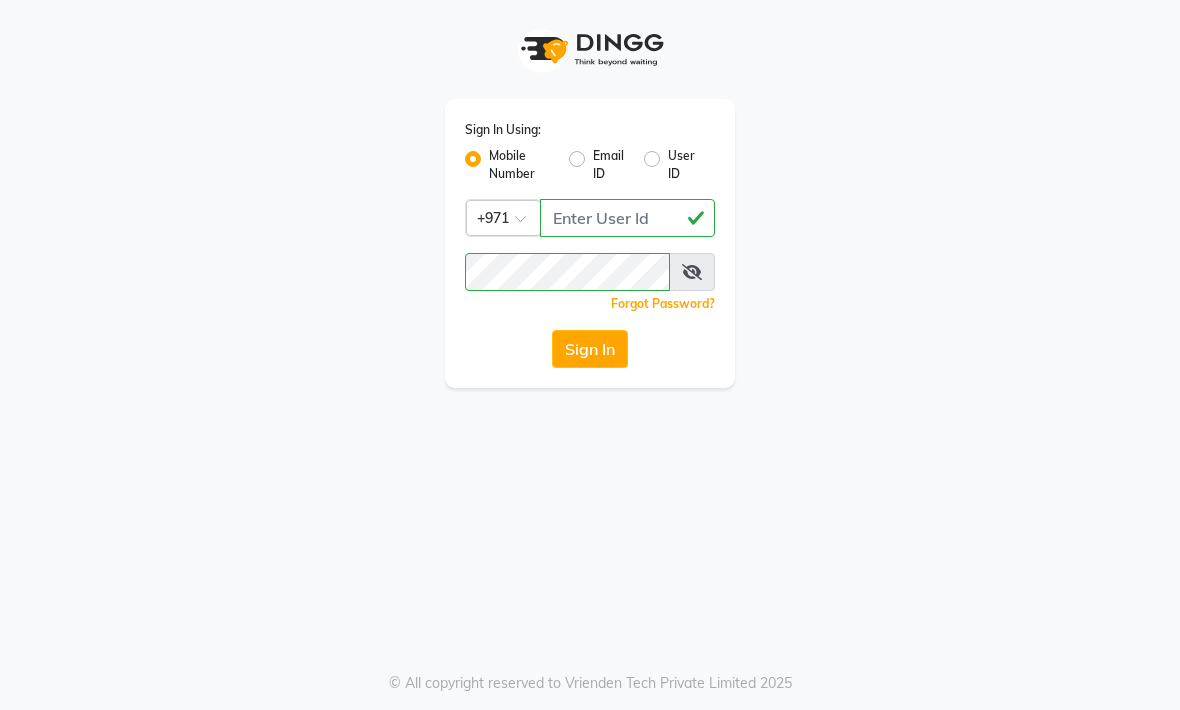 click on "Sign In" 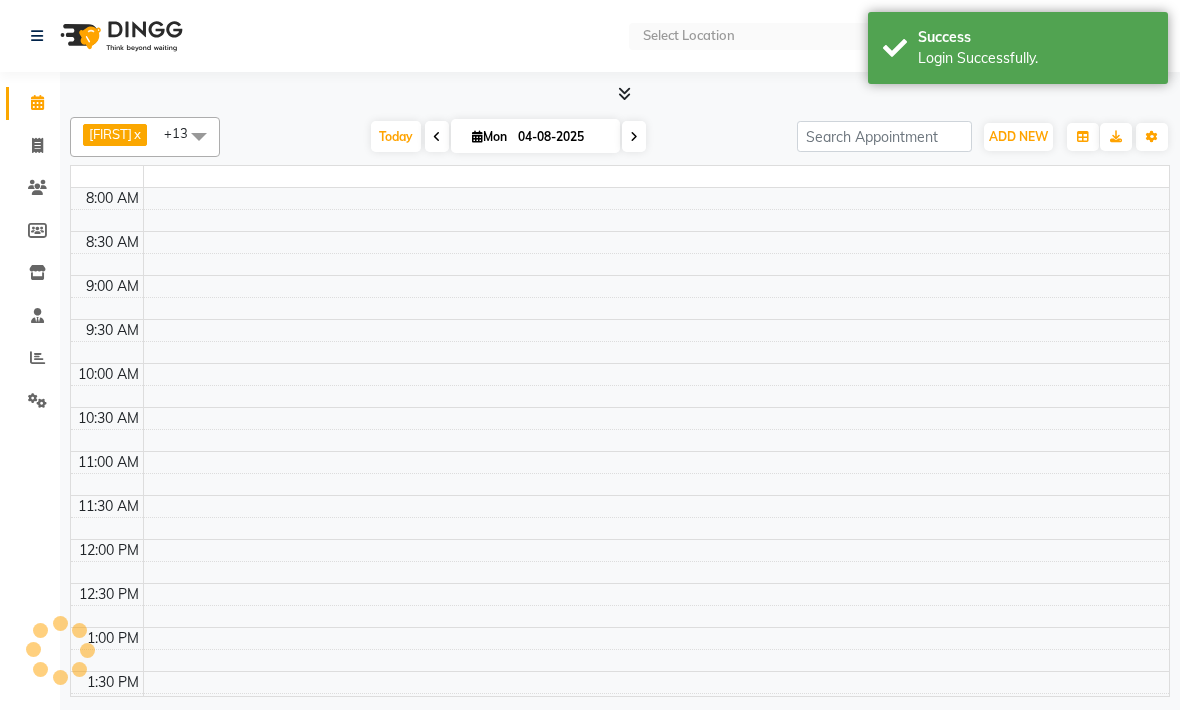 select on "en" 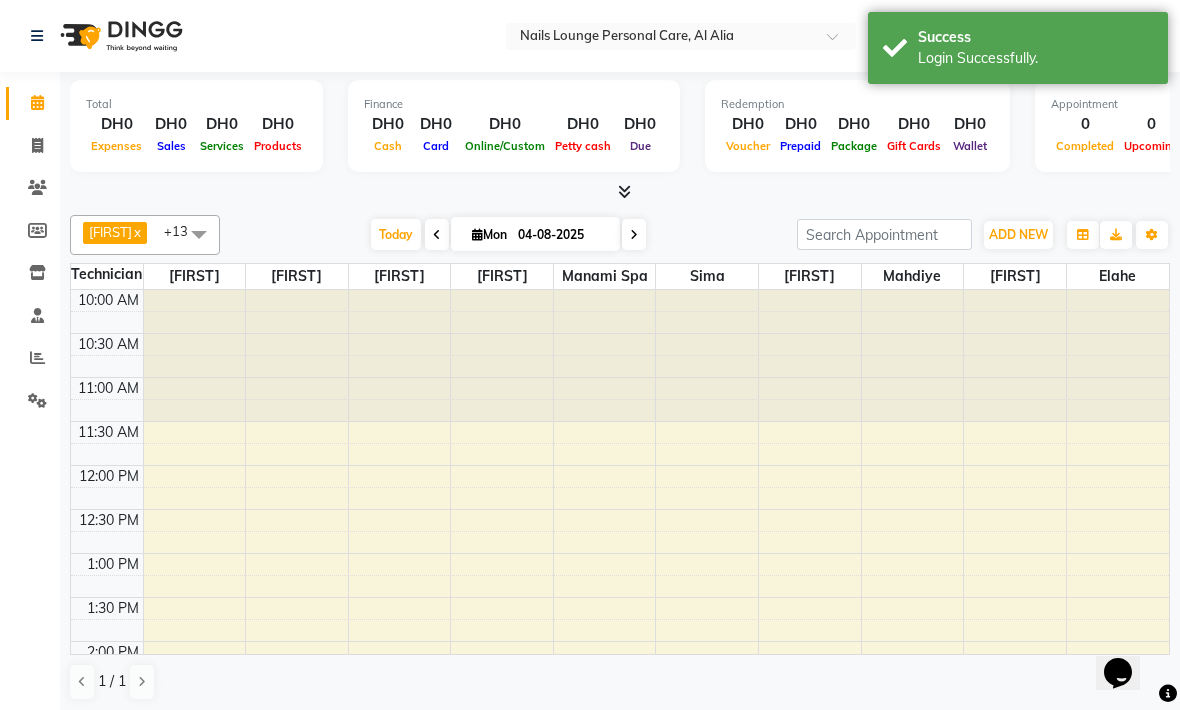 scroll, scrollTop: 0, scrollLeft: 0, axis: both 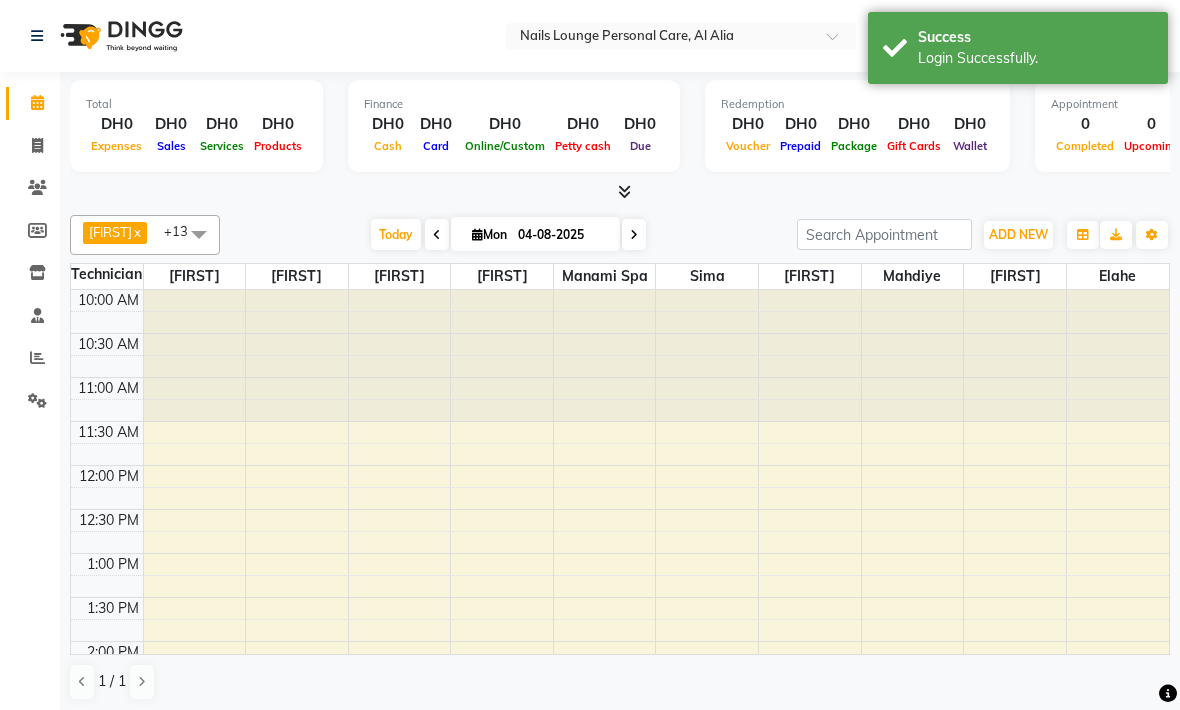 click on "Invoice" 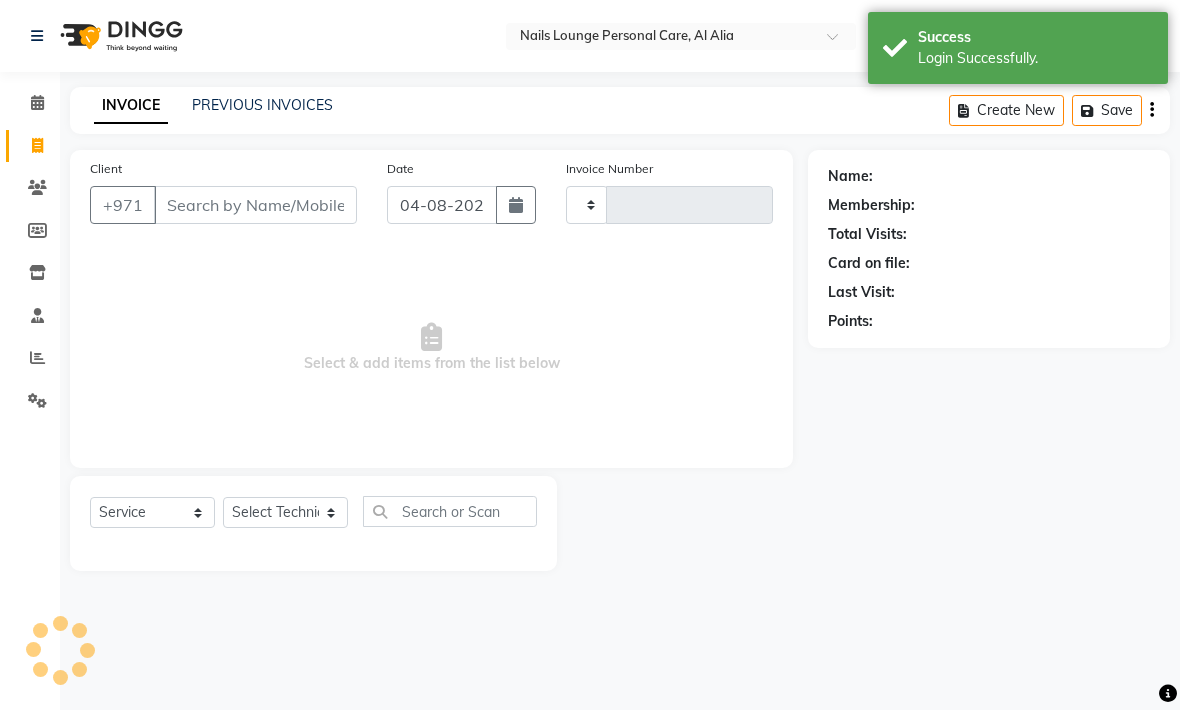 type on "1880" 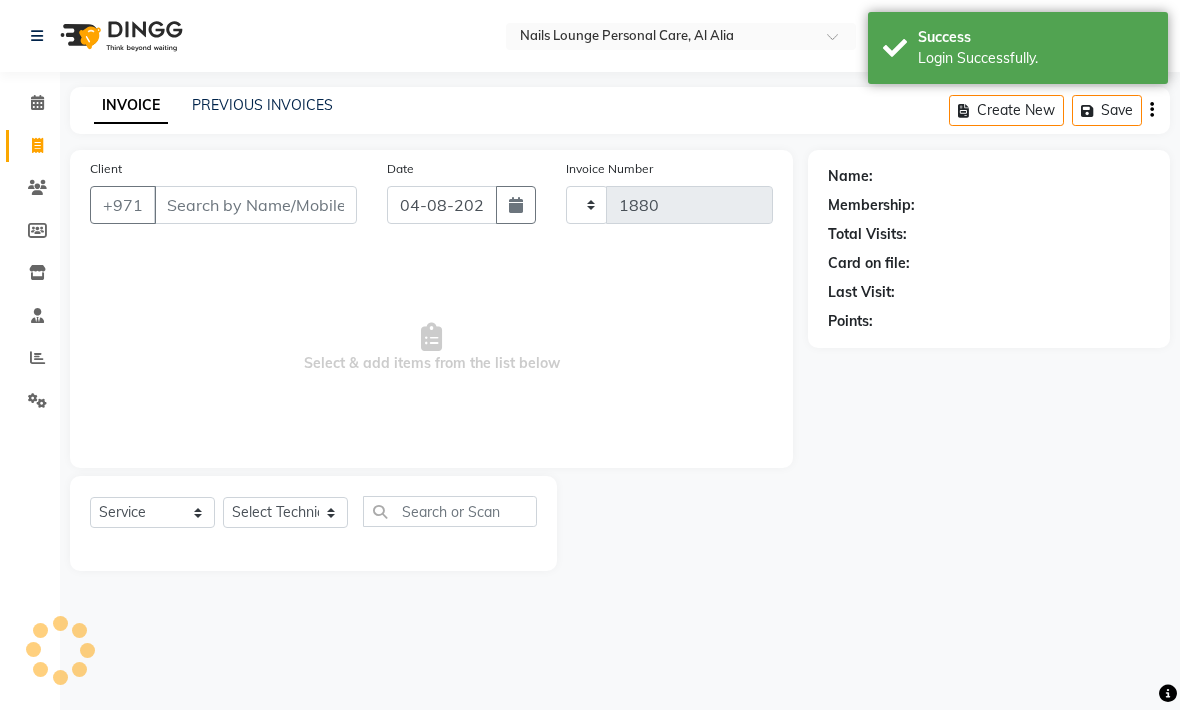 select on "6884" 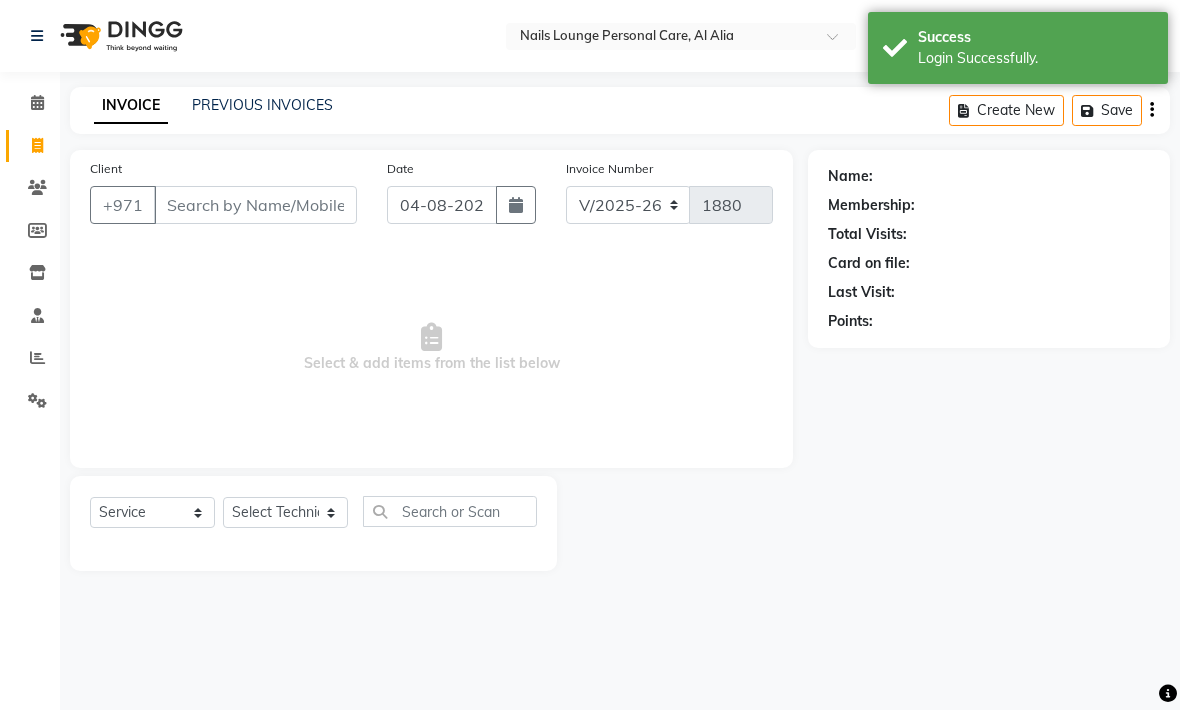 click 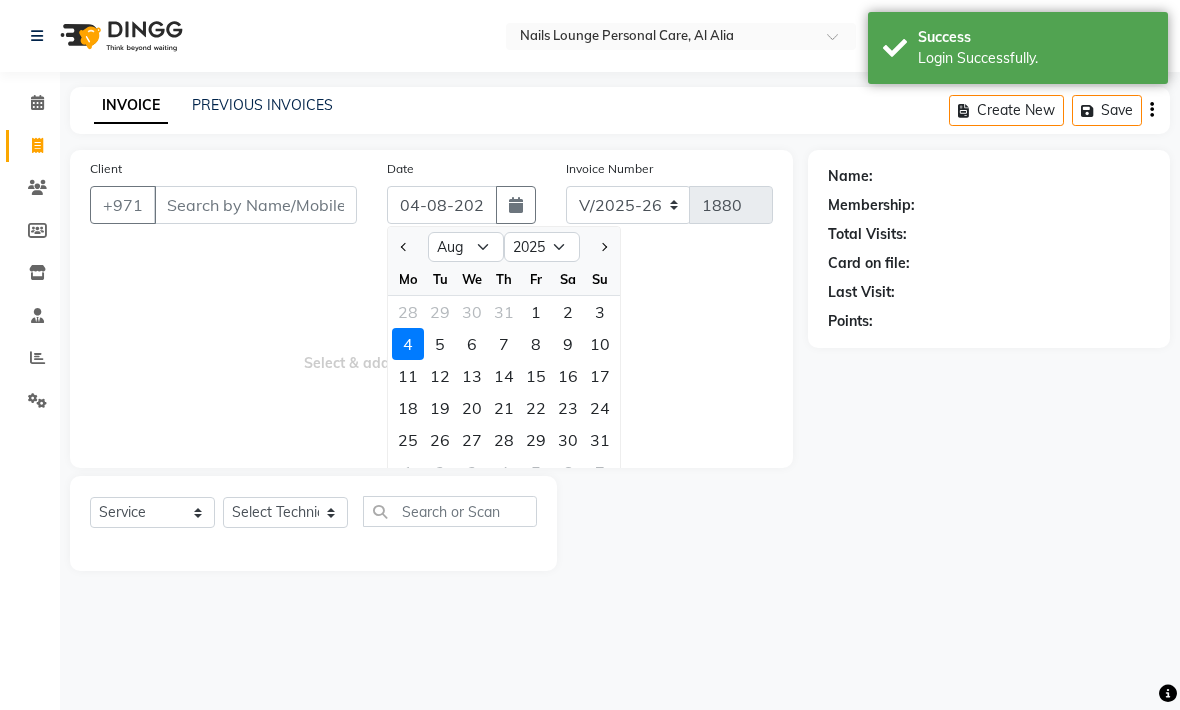 click on "3" 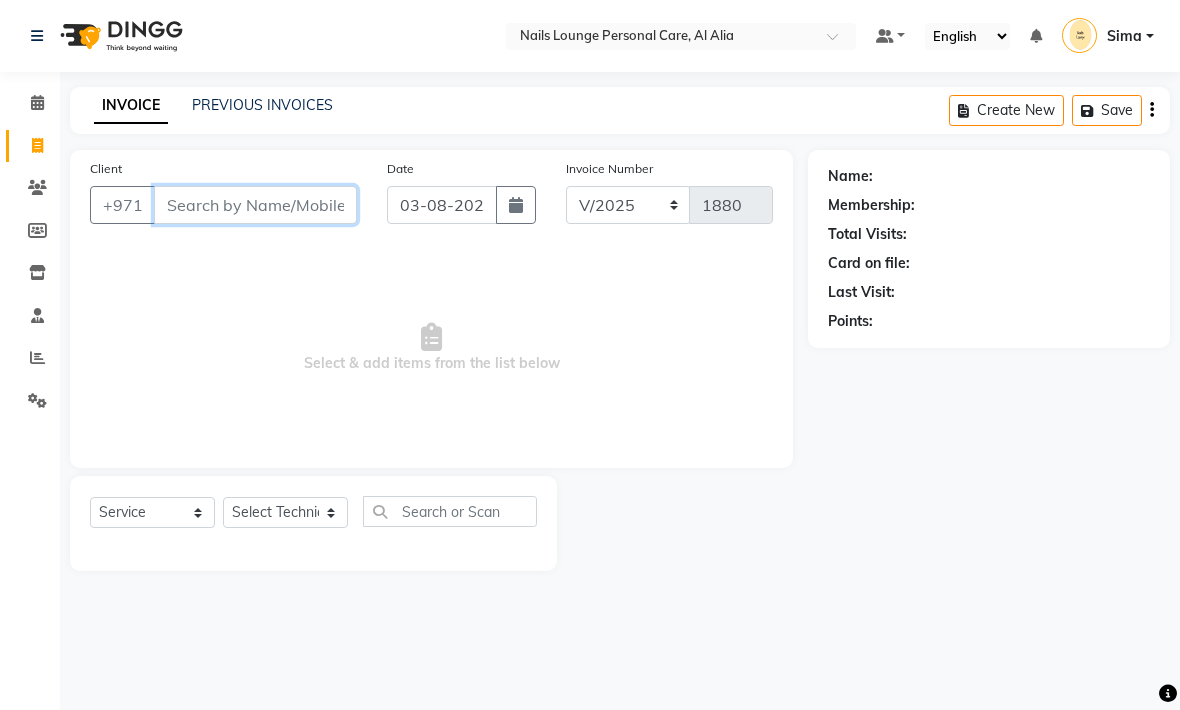 click on "Client" at bounding box center (255, 205) 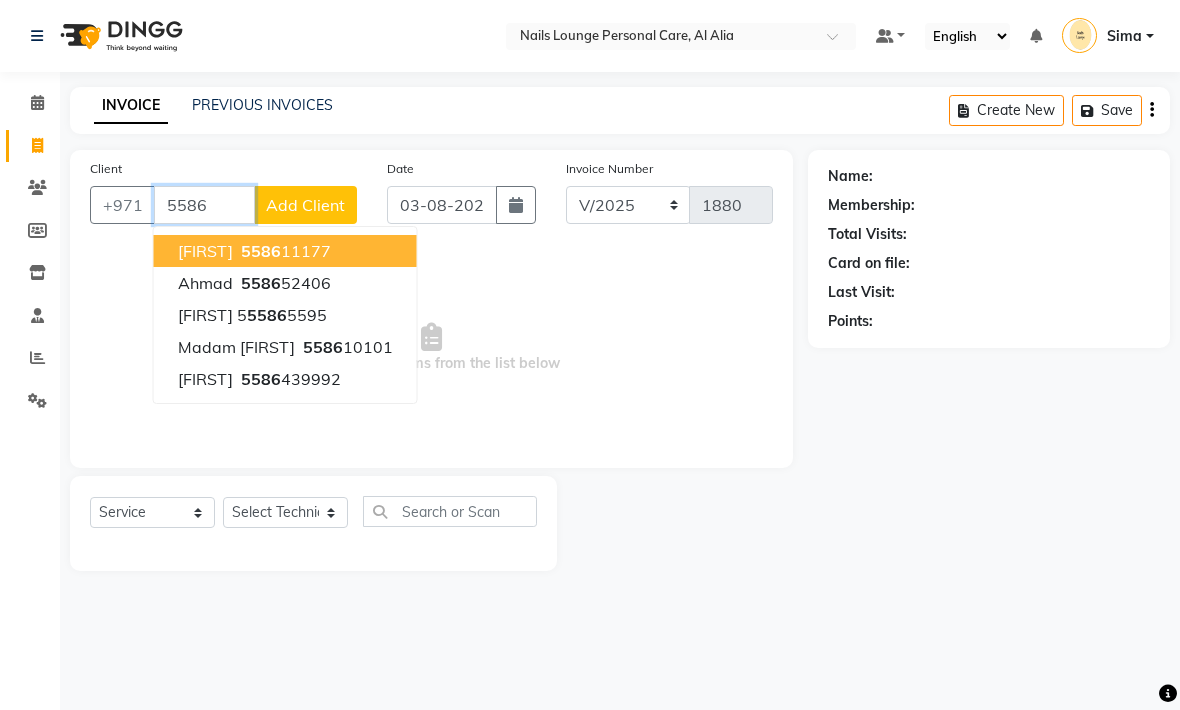 click on "[FIRST]   [PHONE]" at bounding box center [285, 251] 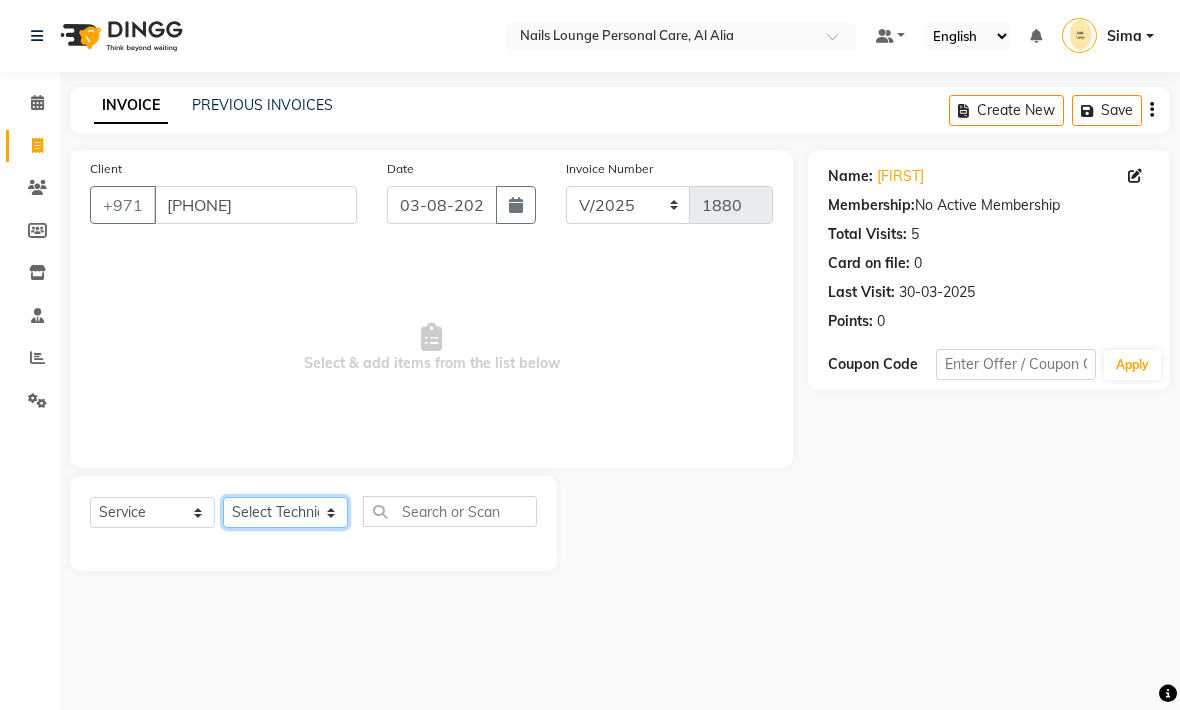 click on "Select Technician [FIRST] [FIRST] [FIRST] [FIRST] [FIRST] [FIRST]  Manami Spa Manami Spa 2 [FIRST] [FIRST] Nail Lounge Personal Care [FIRST]  [FIRST] [FIRST] [FIRST] [FIRST] [FIRST] [FIRST] [FIRST]" 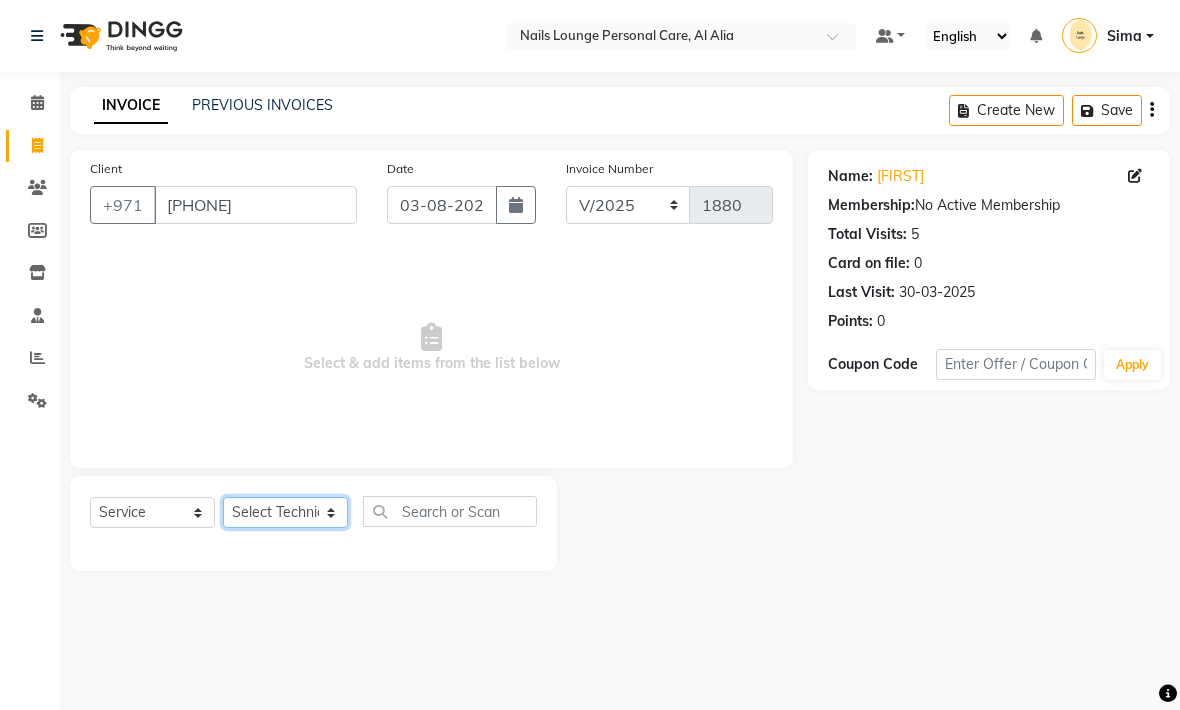 select on "53951" 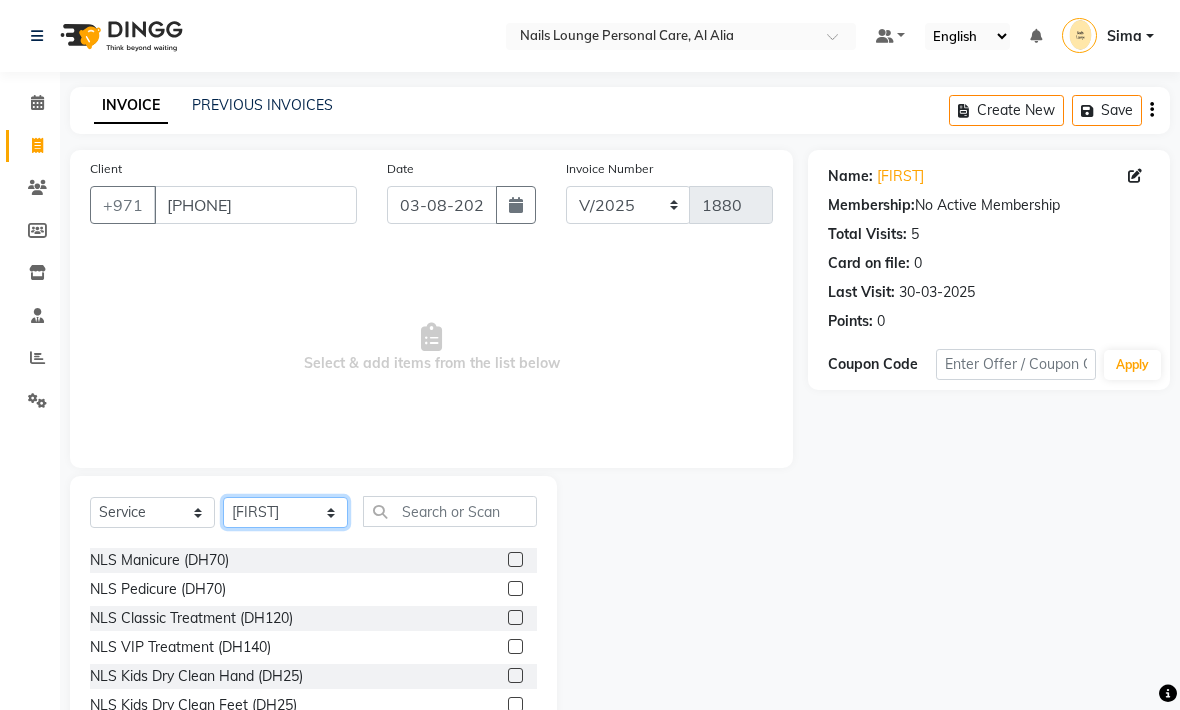 scroll, scrollTop: 60, scrollLeft: 0, axis: vertical 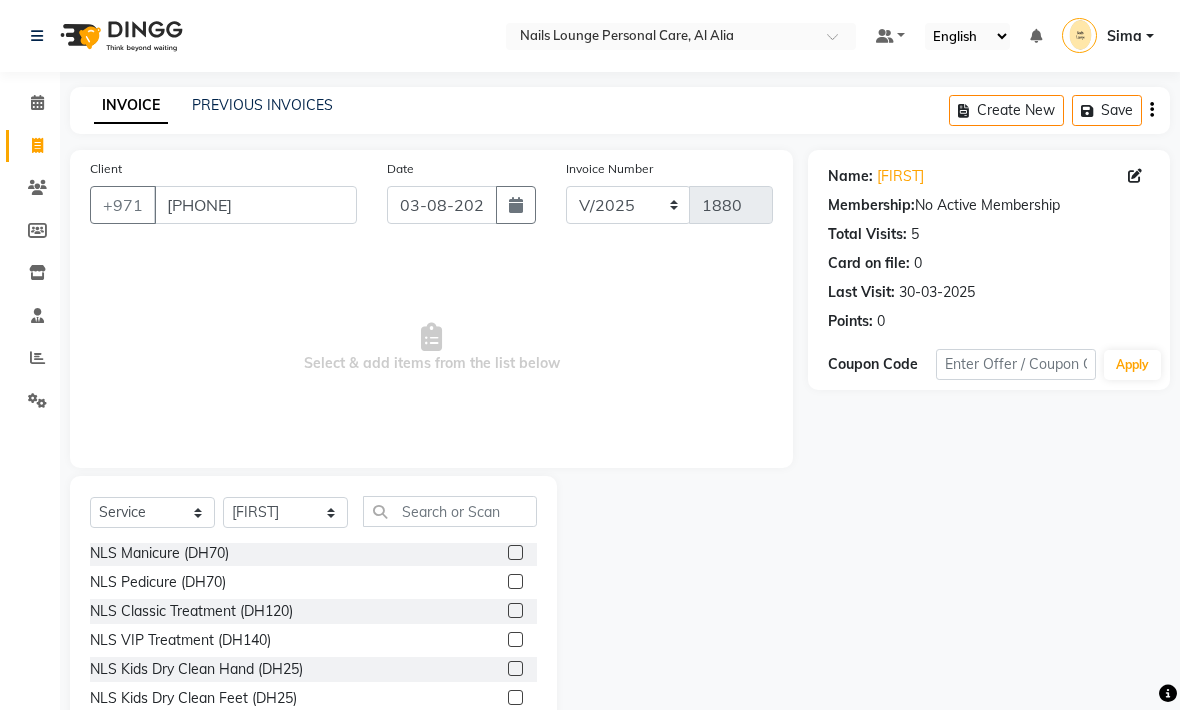 click on "NLS VIP Treatment (DH140)" 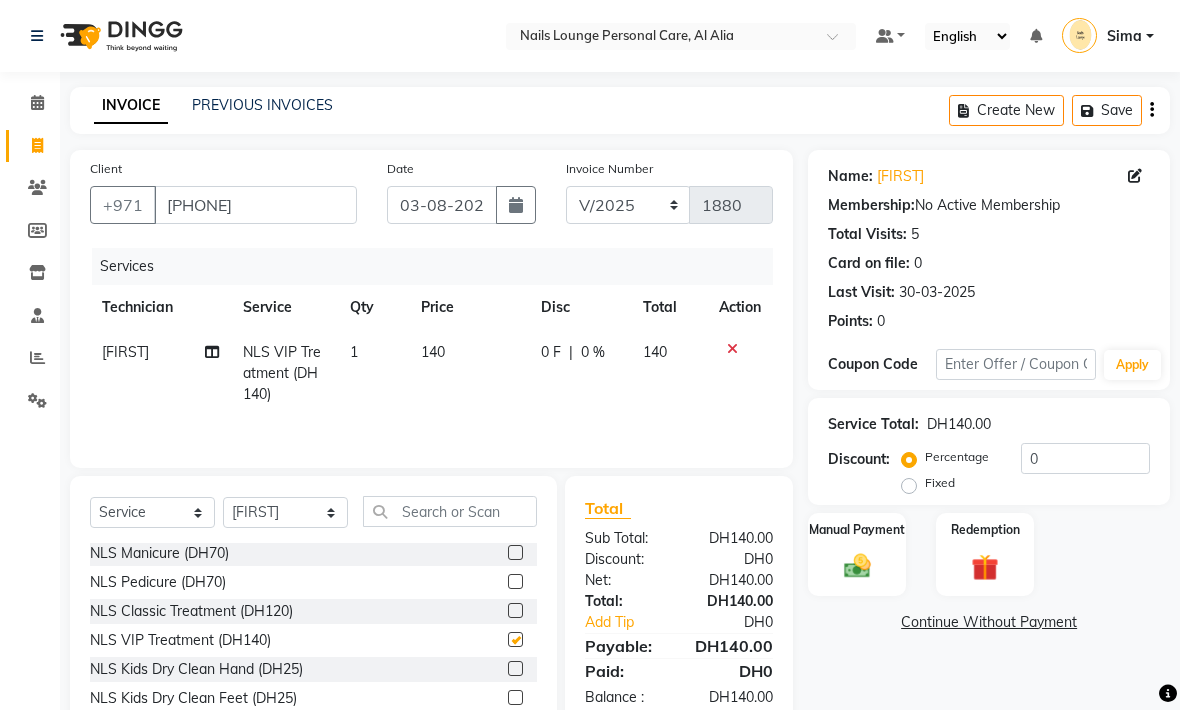 checkbox on "false" 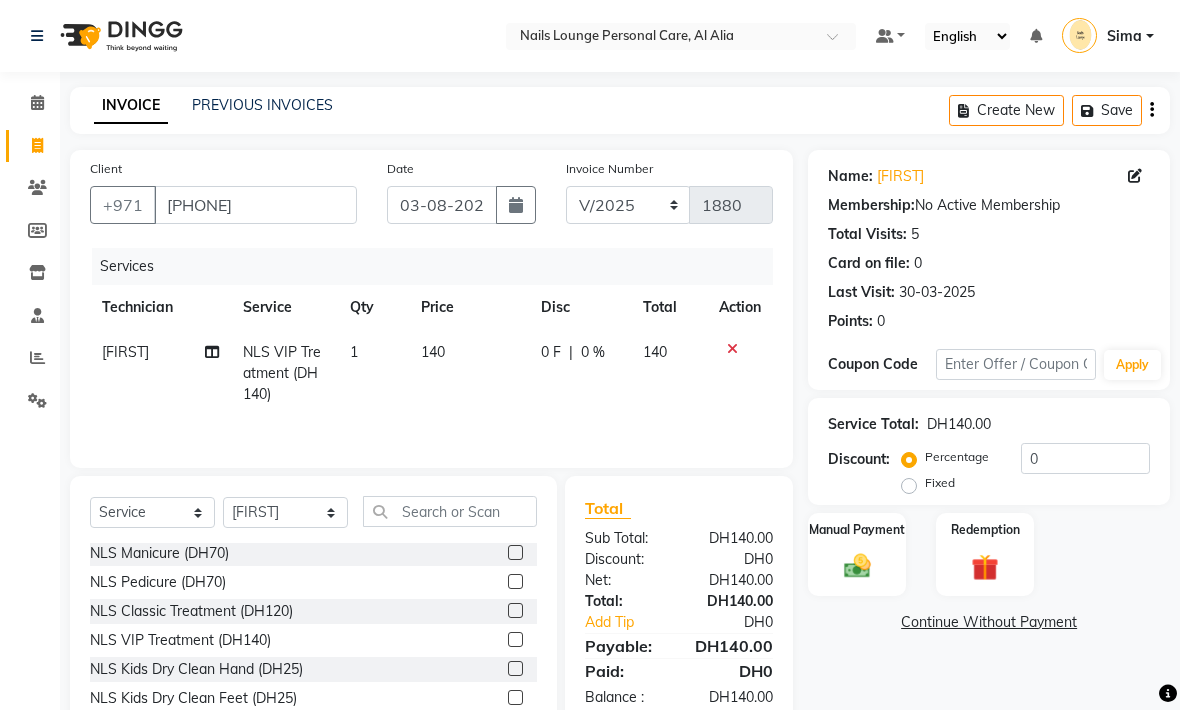 click 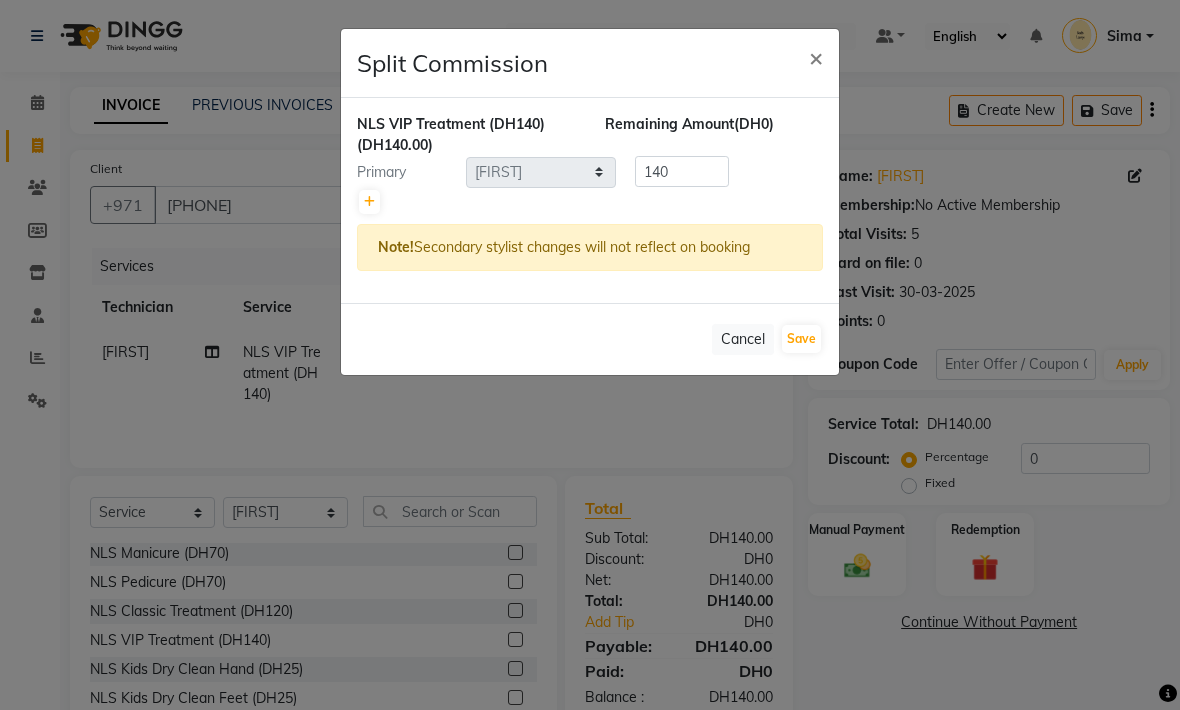 click 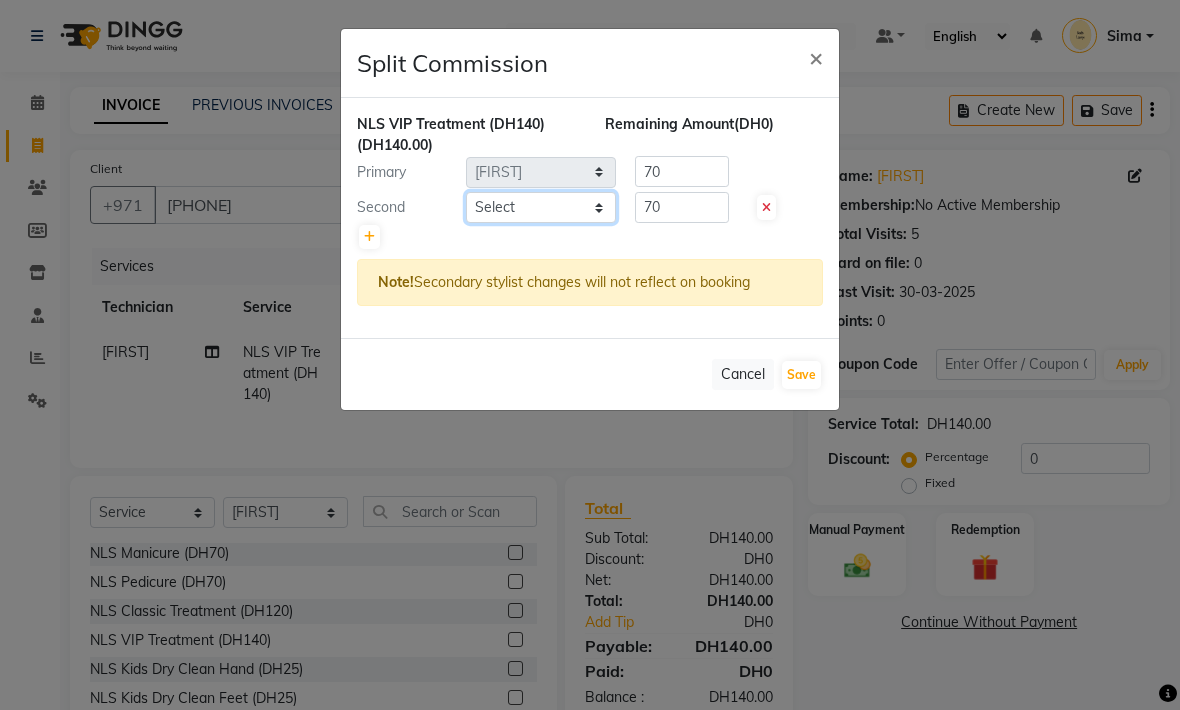 click on "Select  [FIRST]   [FIRST]   [FIRST]   [FIRST]   [FIRST]   [FIRST]    Manami Spa   Manami Spa 2   [FIRST]   [FIRST]   Nail Lounge Personal Care   [FIRST]    [FIRST]   [FIRST]   [FIRST]   [FIRST]   [FIRST]   [FIRST]   [FIRST]" 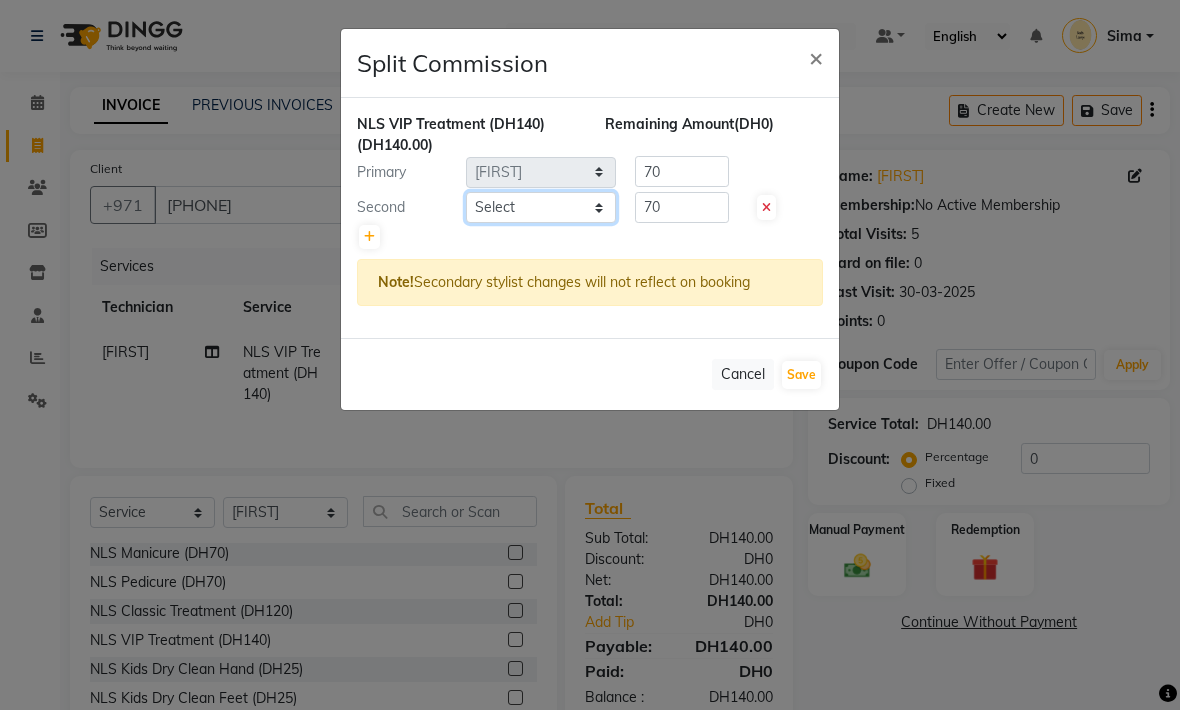select on "71417" 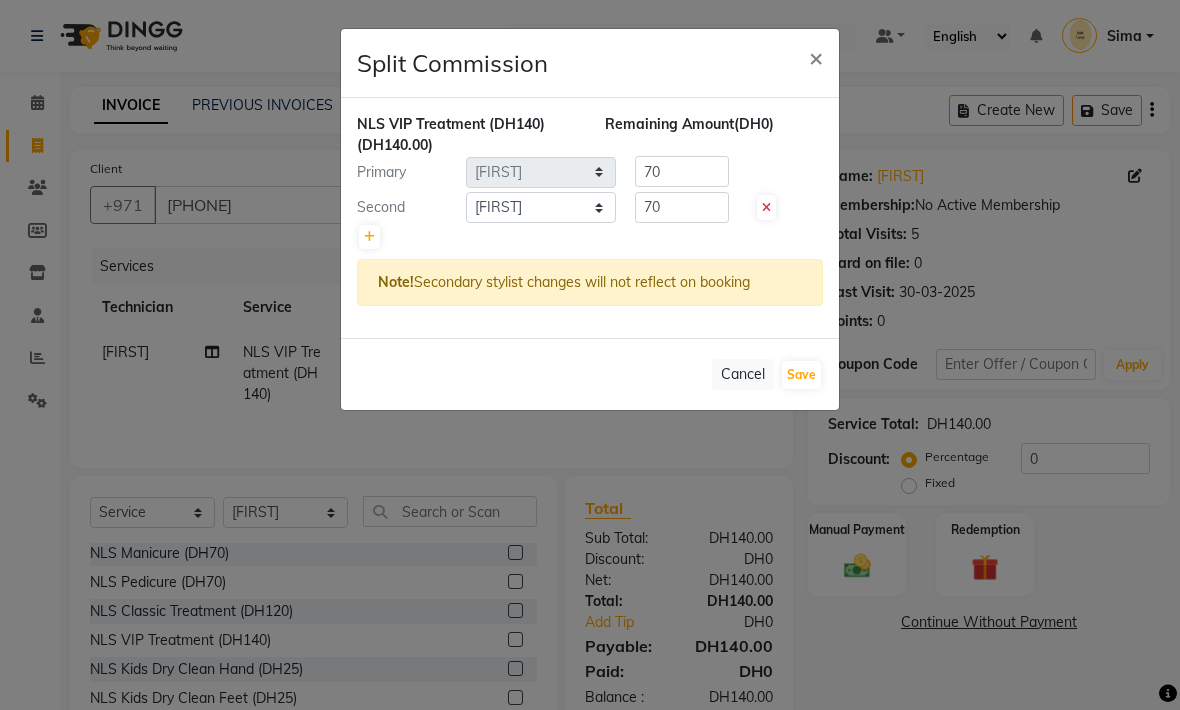 click on "Save" 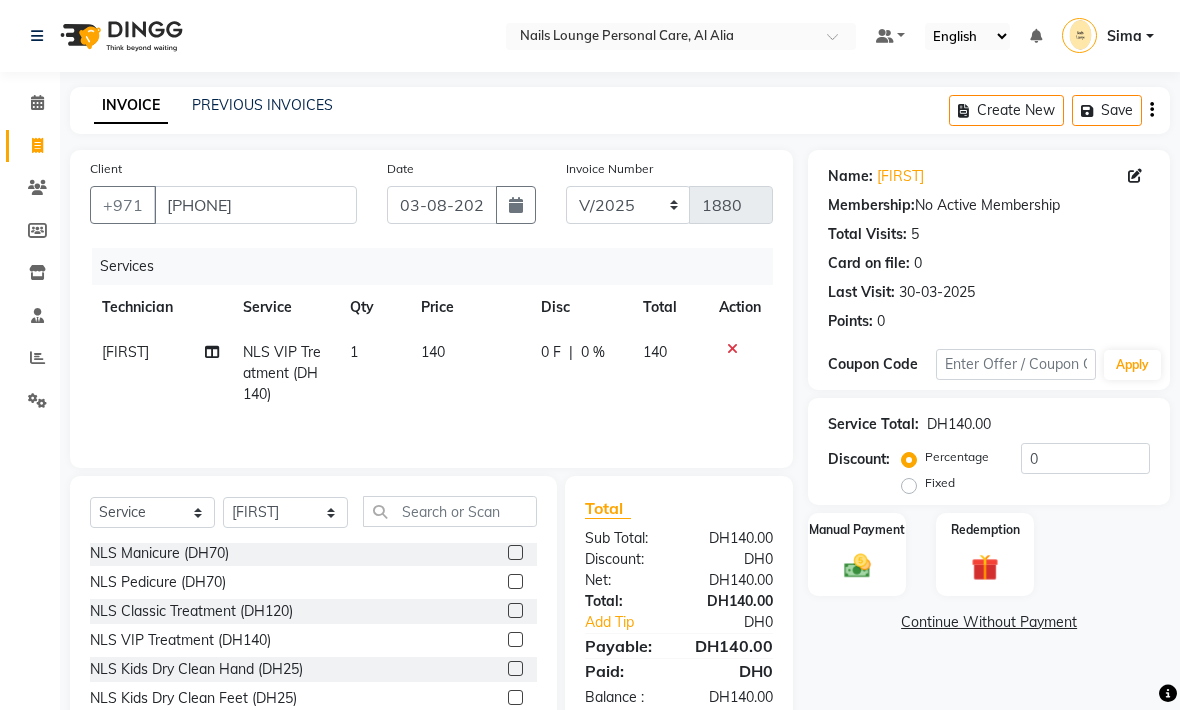 click on "Manual Payment" 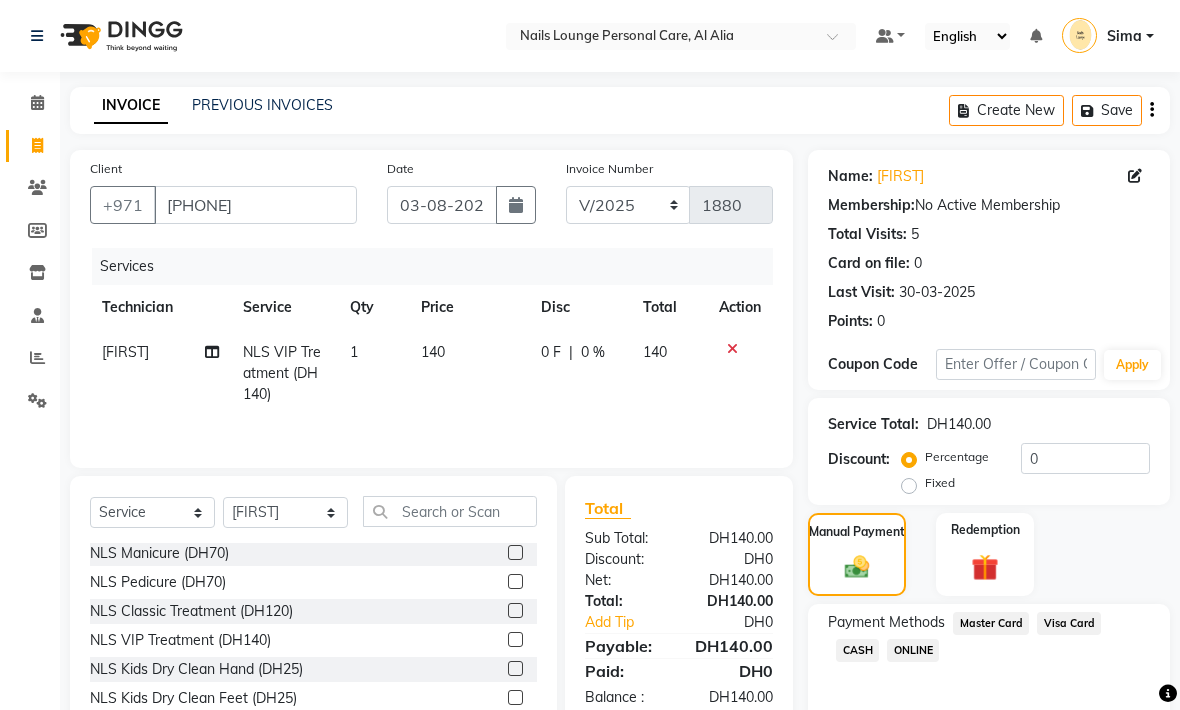 click on "Visa Card" 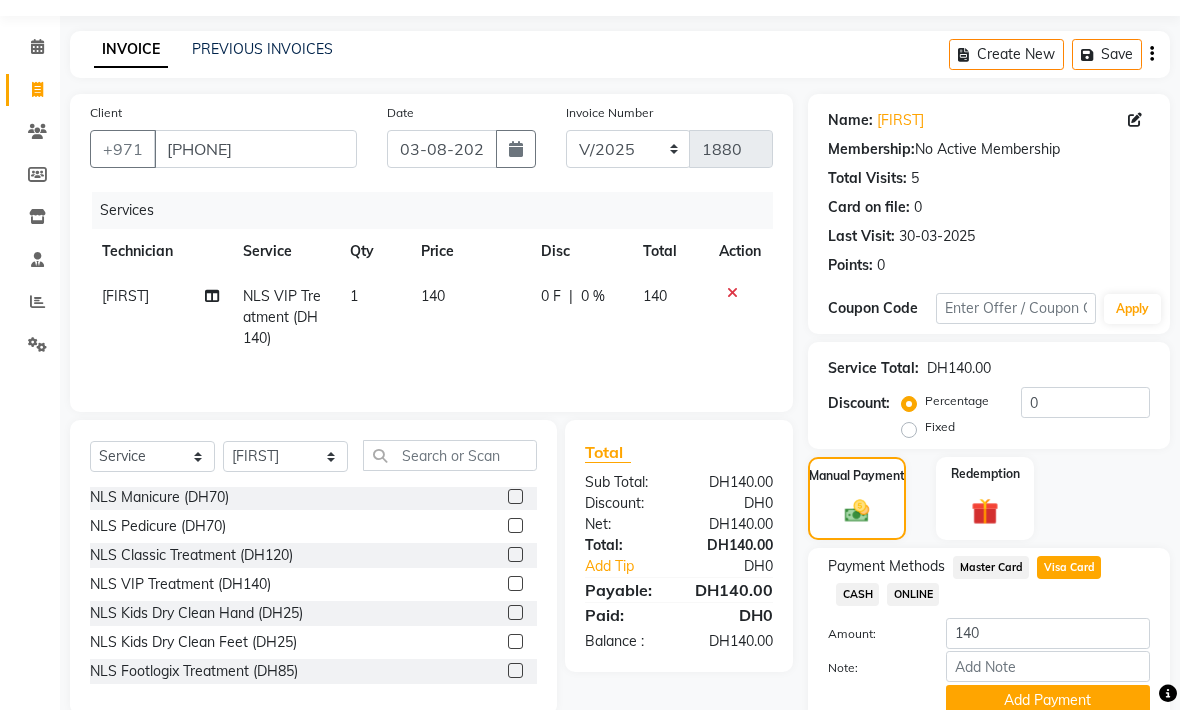 scroll, scrollTop: 54, scrollLeft: 0, axis: vertical 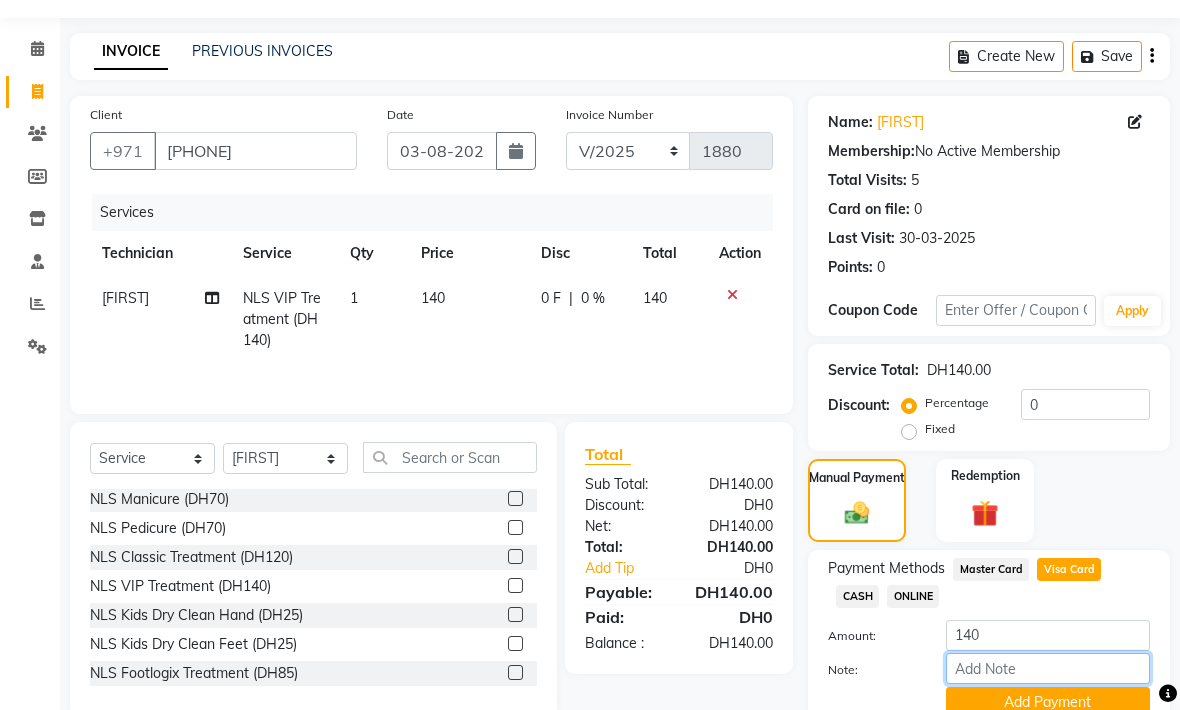 click on "Note:" at bounding box center [1048, 668] 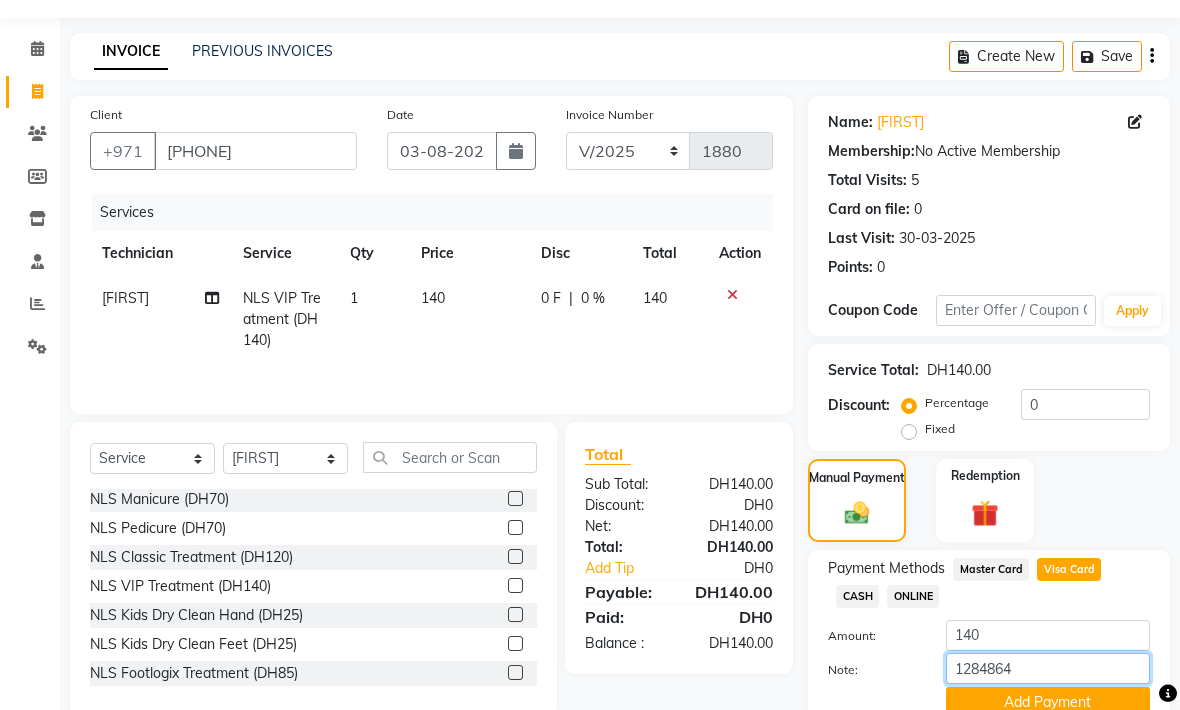 type on "12848640" 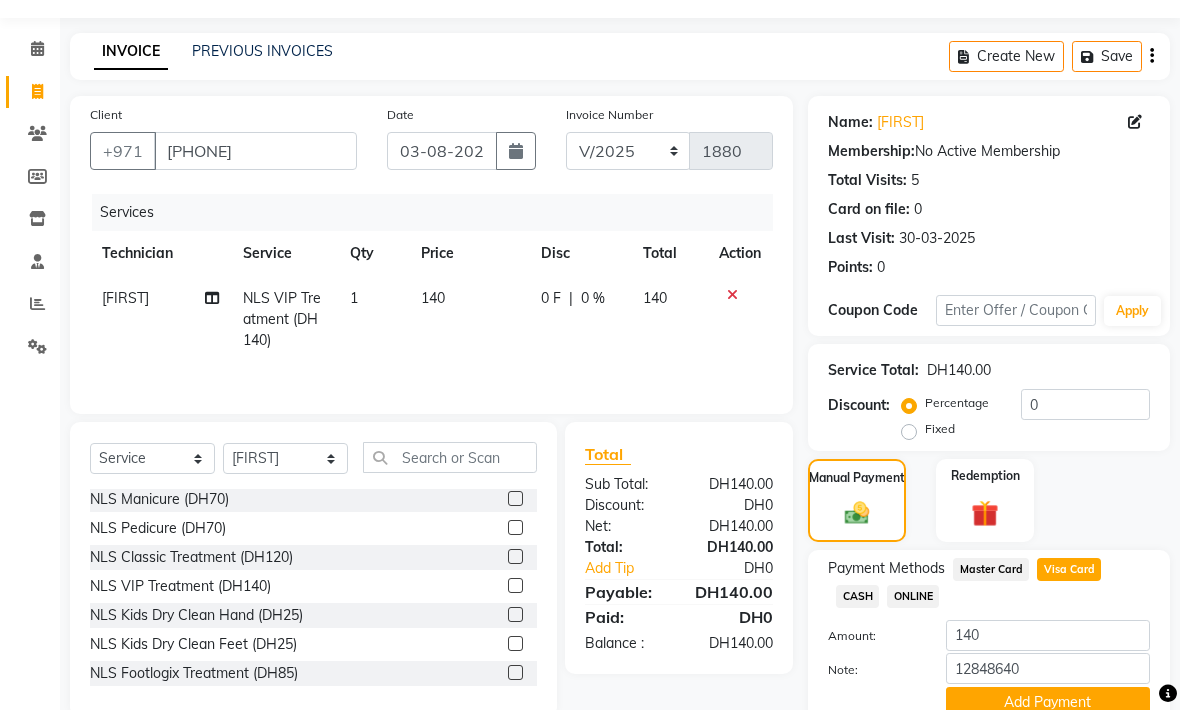click on "Add Payment" 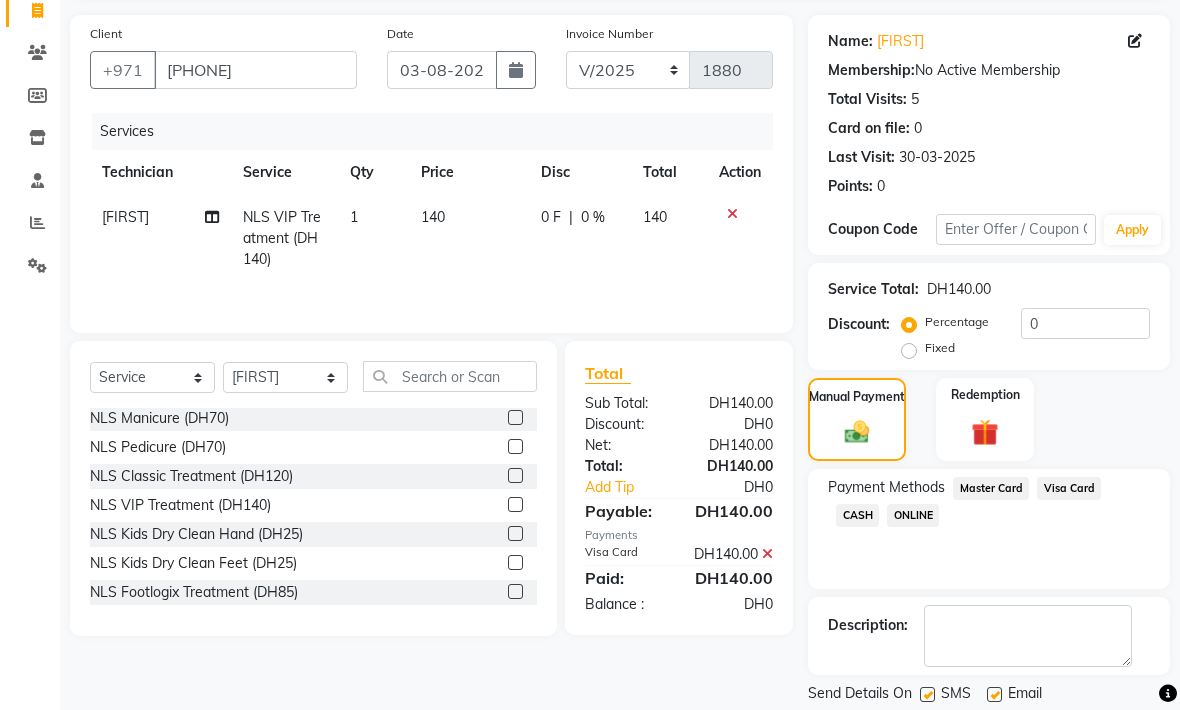 click on "Checkout" 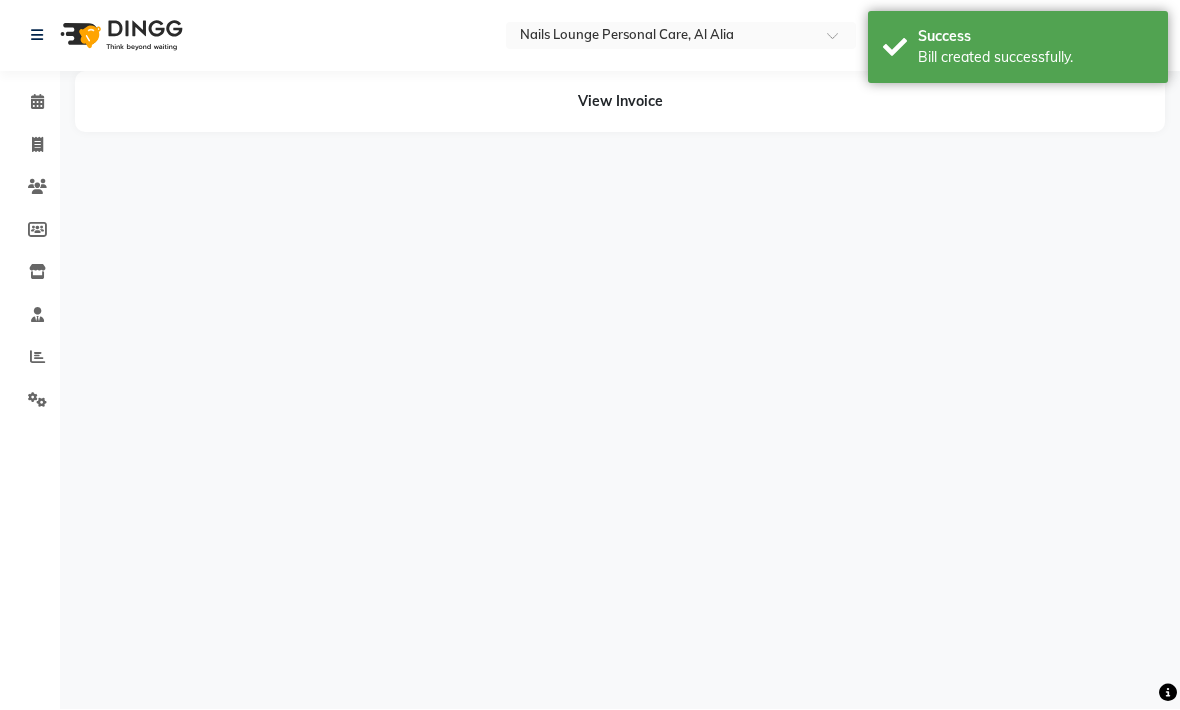 scroll, scrollTop: 0, scrollLeft: 0, axis: both 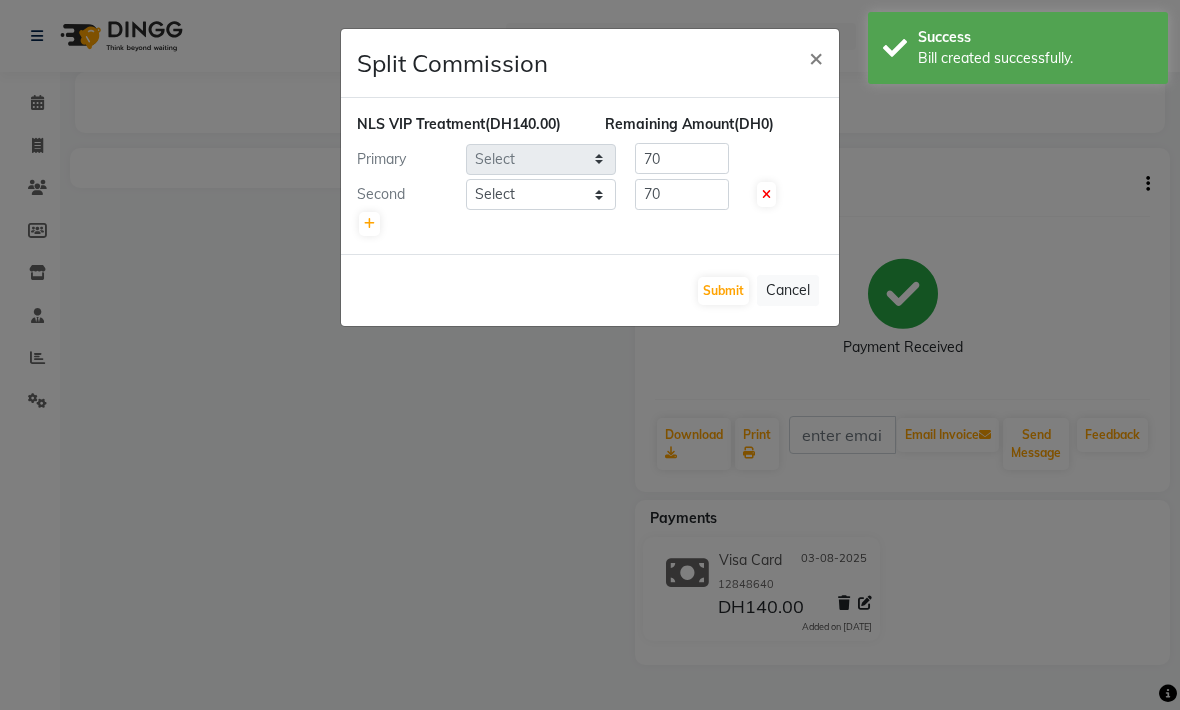 select on "53951" 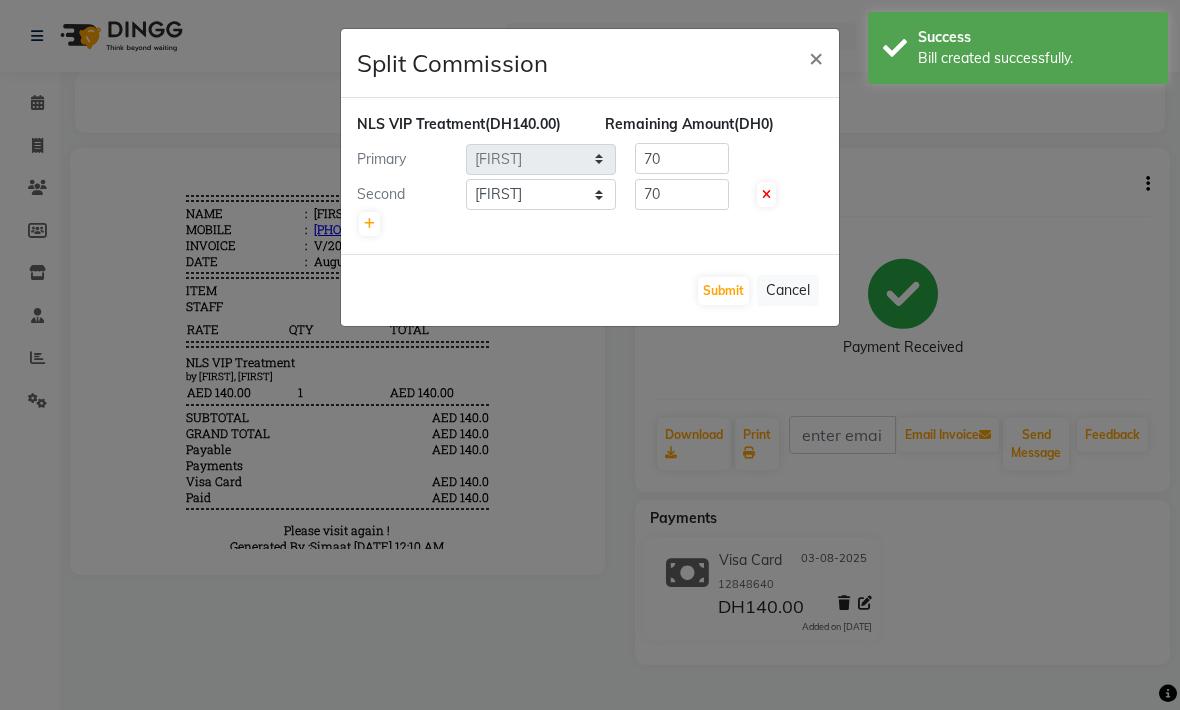 scroll, scrollTop: 0, scrollLeft: 0, axis: both 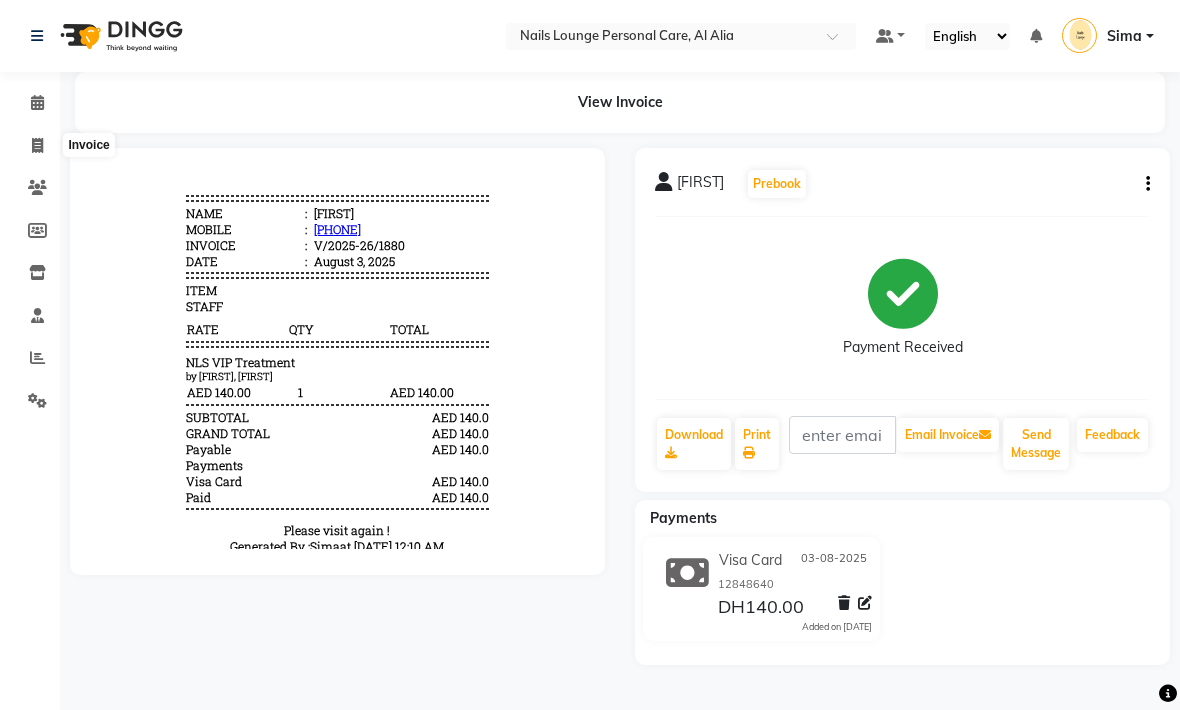click 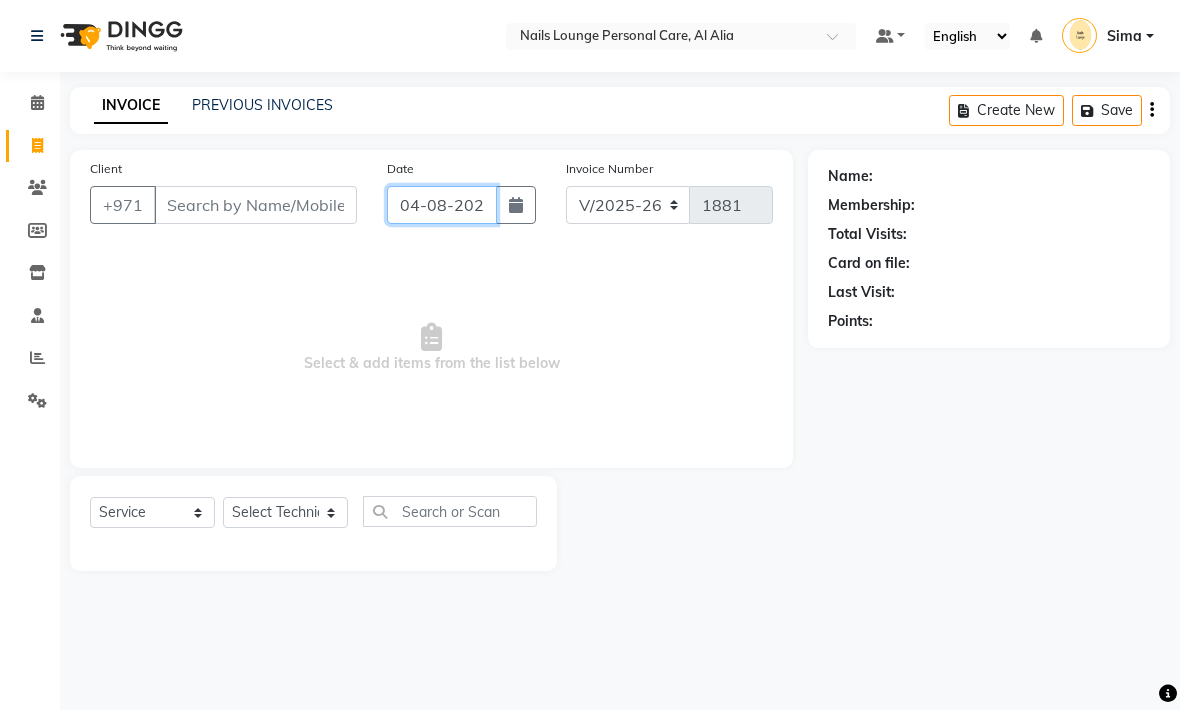 click on "04-08-2025" 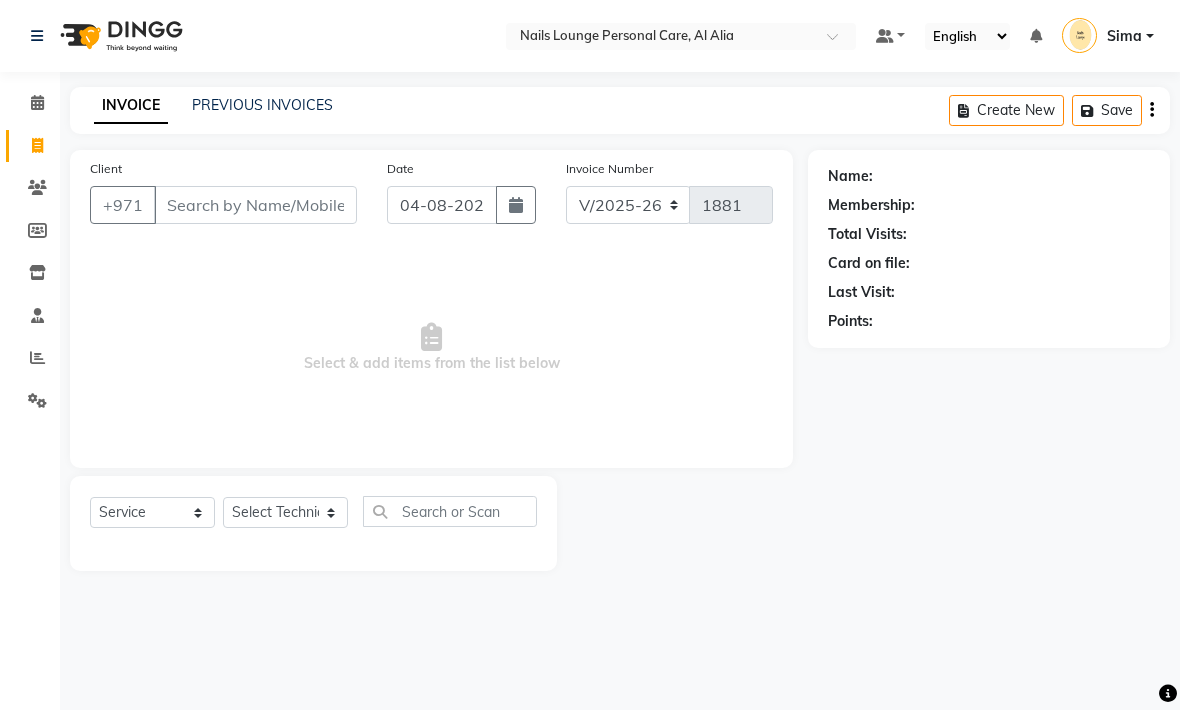 select on "8" 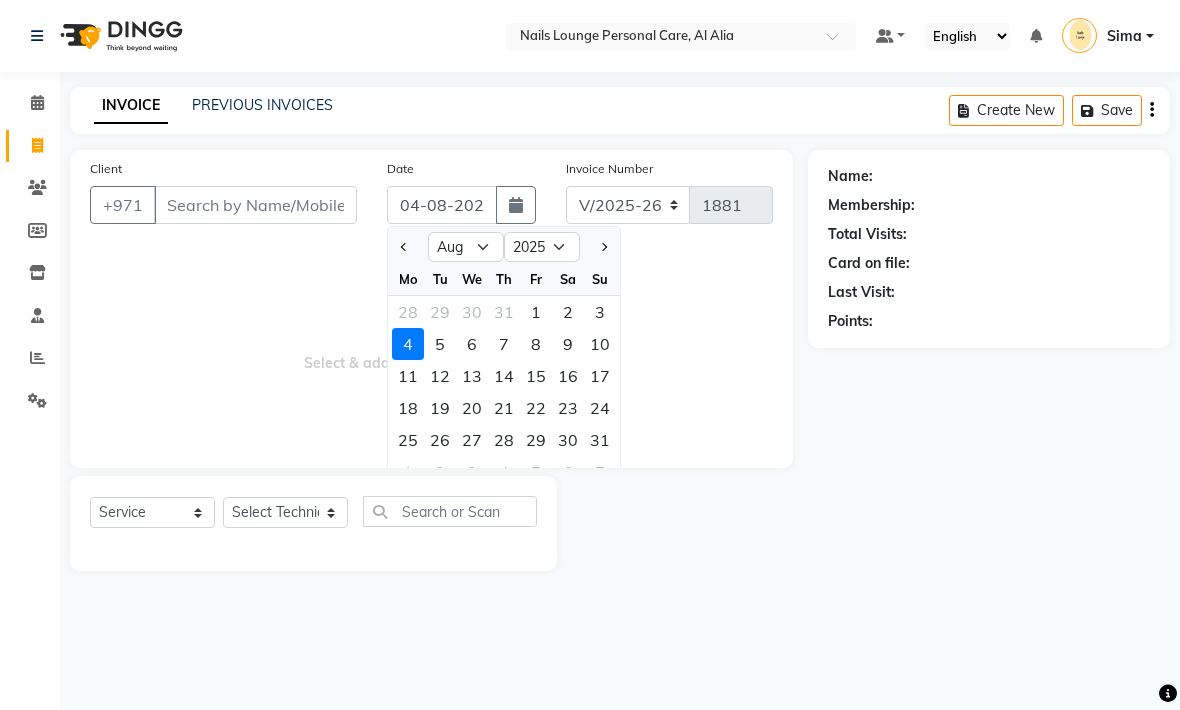 click on "3" 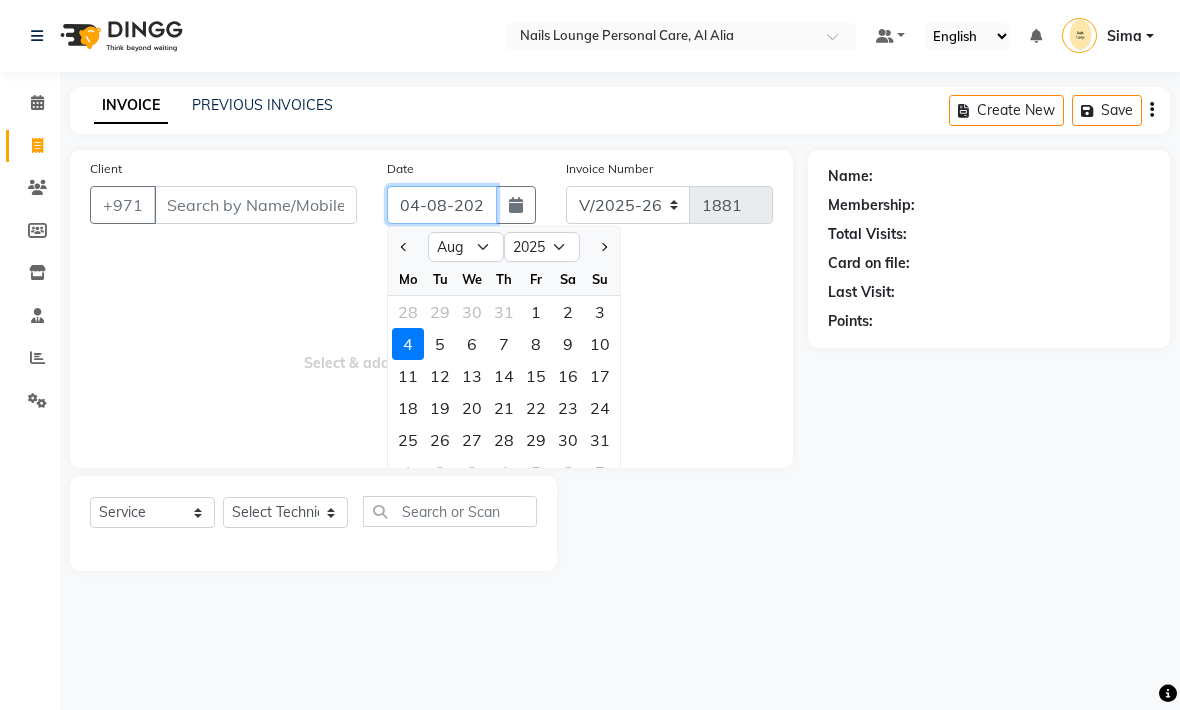 type on "03-08-2025" 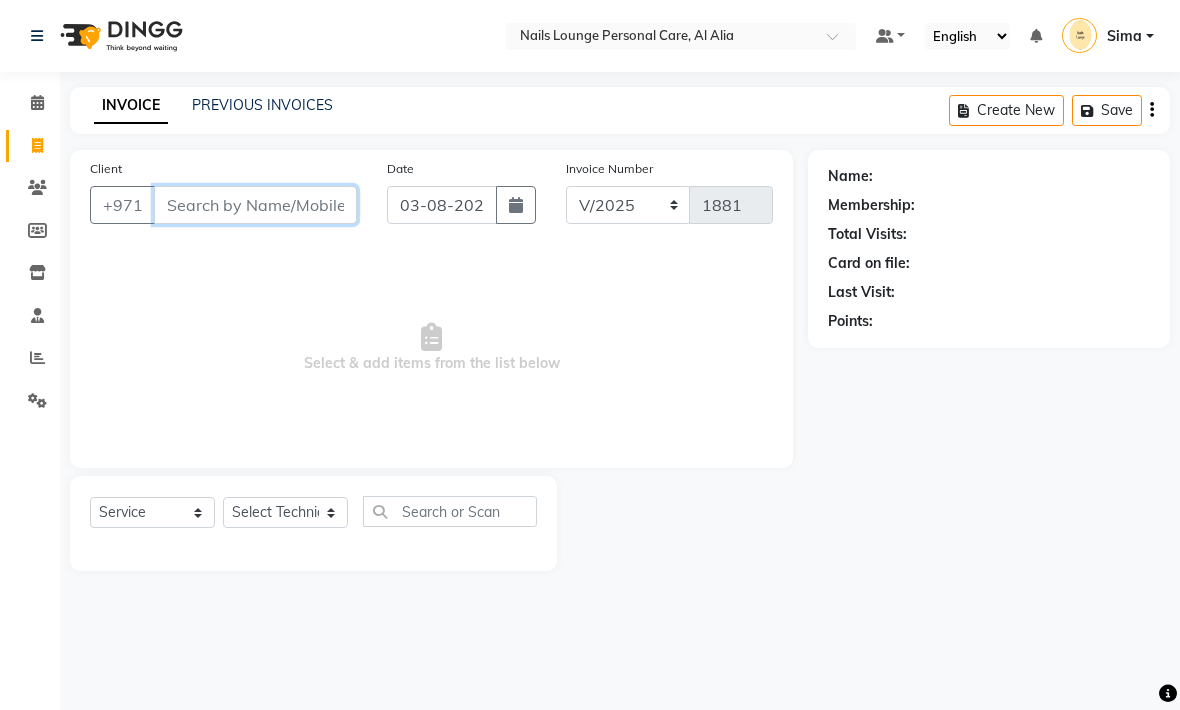 click on "Client" at bounding box center (255, 205) 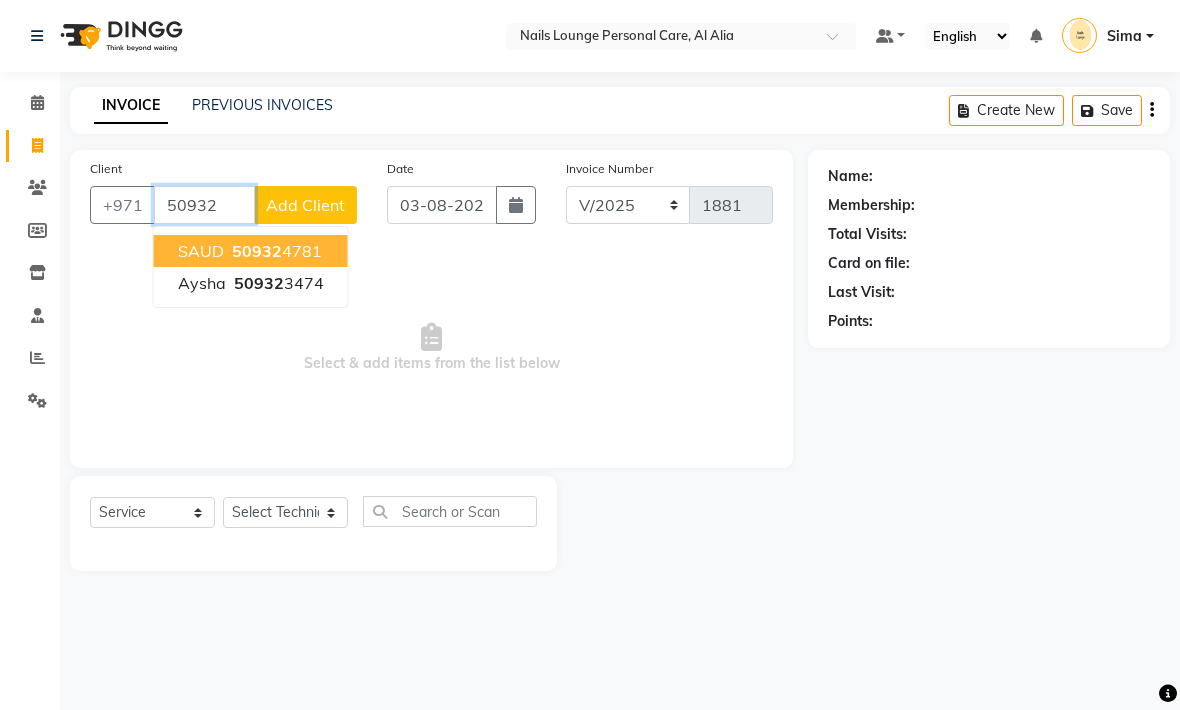 click on "[PHONE]" at bounding box center (275, 251) 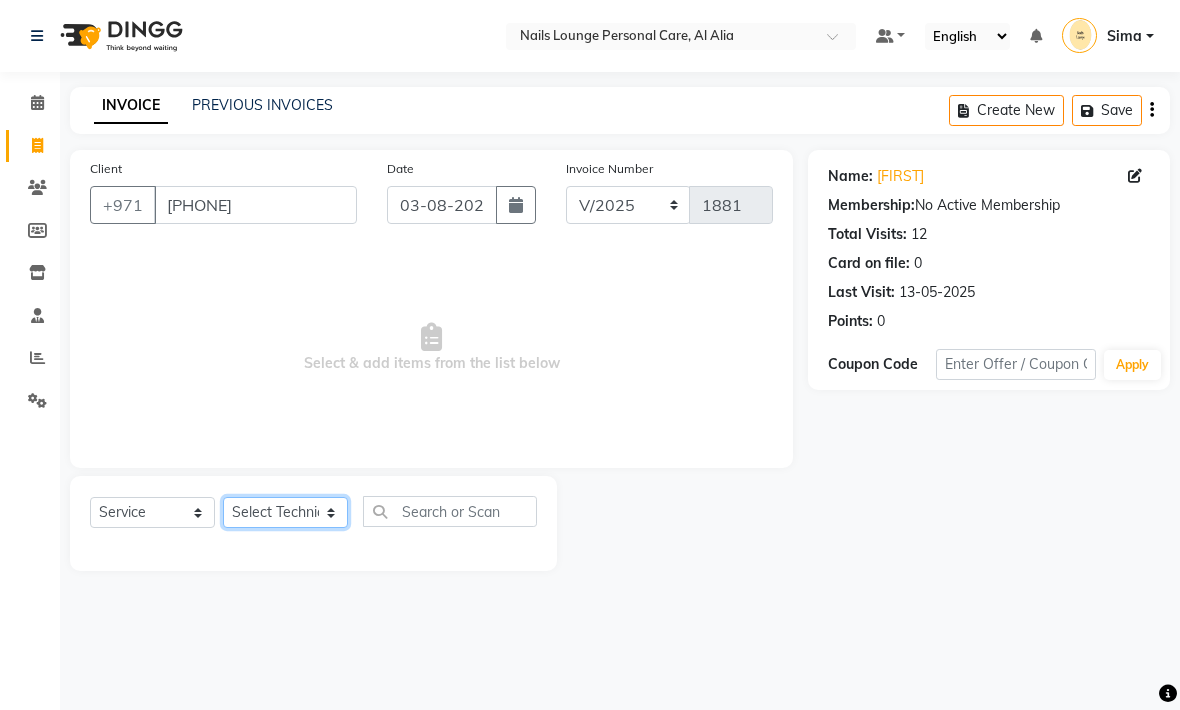 click on "Select Technician [FIRST] [FIRST] [FIRST] [FIRST] [FIRST] [FIRST]  Manami Spa Manami Spa 2 [FIRST] [FIRST] Nail Lounge Personal Care [FIRST]  [FIRST] [FIRST] [FIRST] [FIRST] [FIRST] [FIRST] [FIRST]" 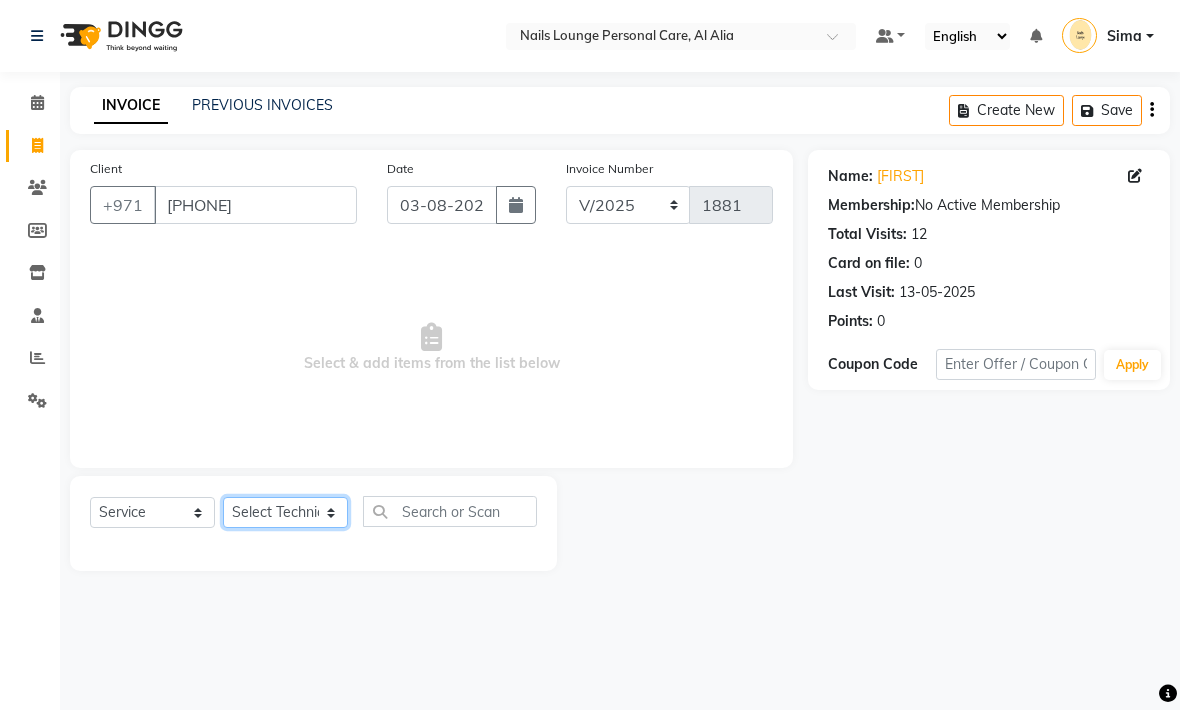 select on "53950" 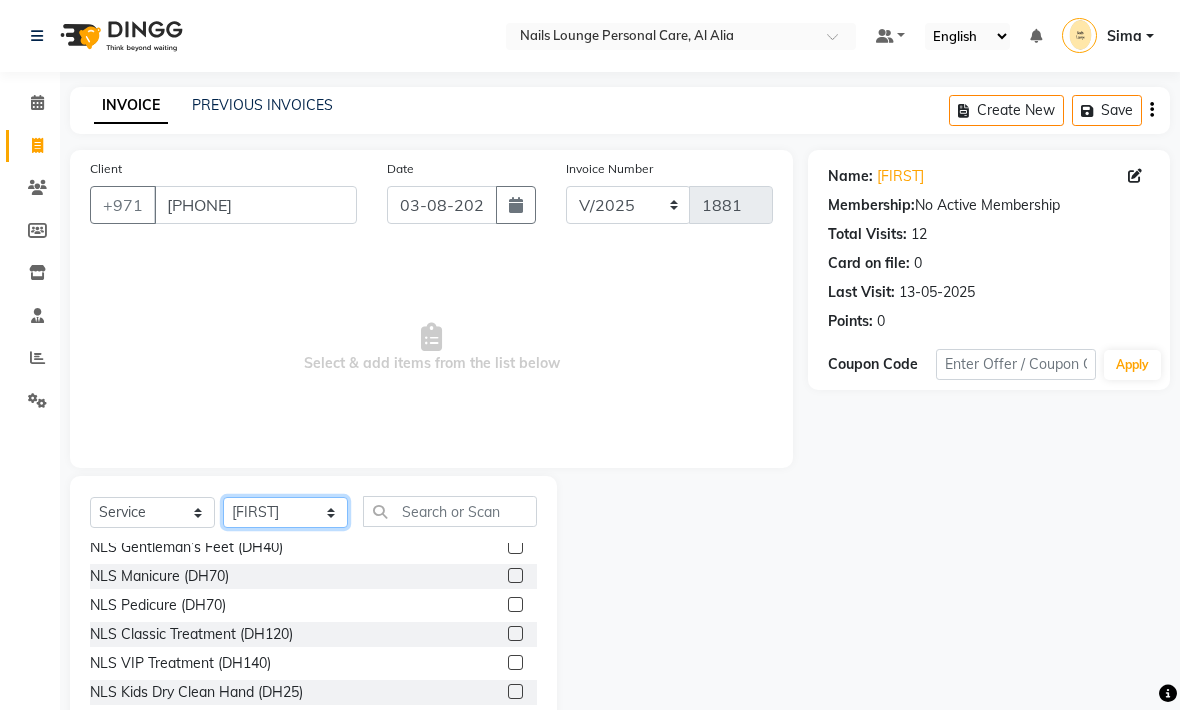 scroll, scrollTop: 39, scrollLeft: 0, axis: vertical 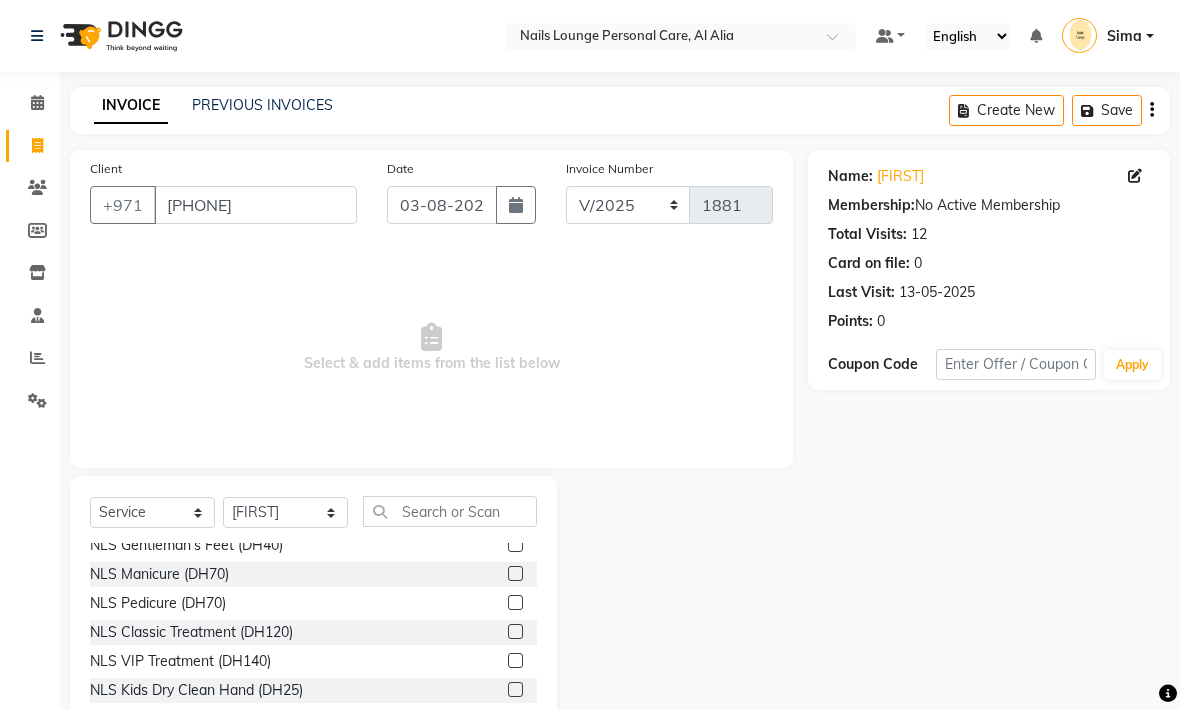 click on "NLS VIP Treatment (DH140)" 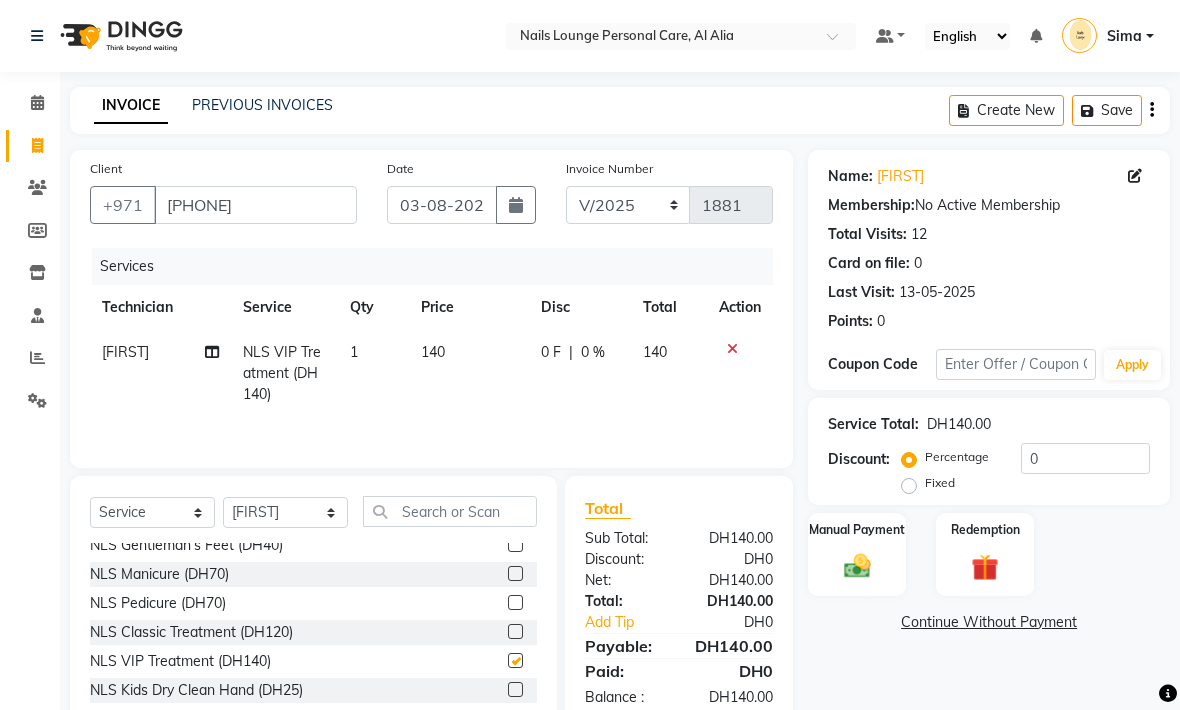 checkbox on "false" 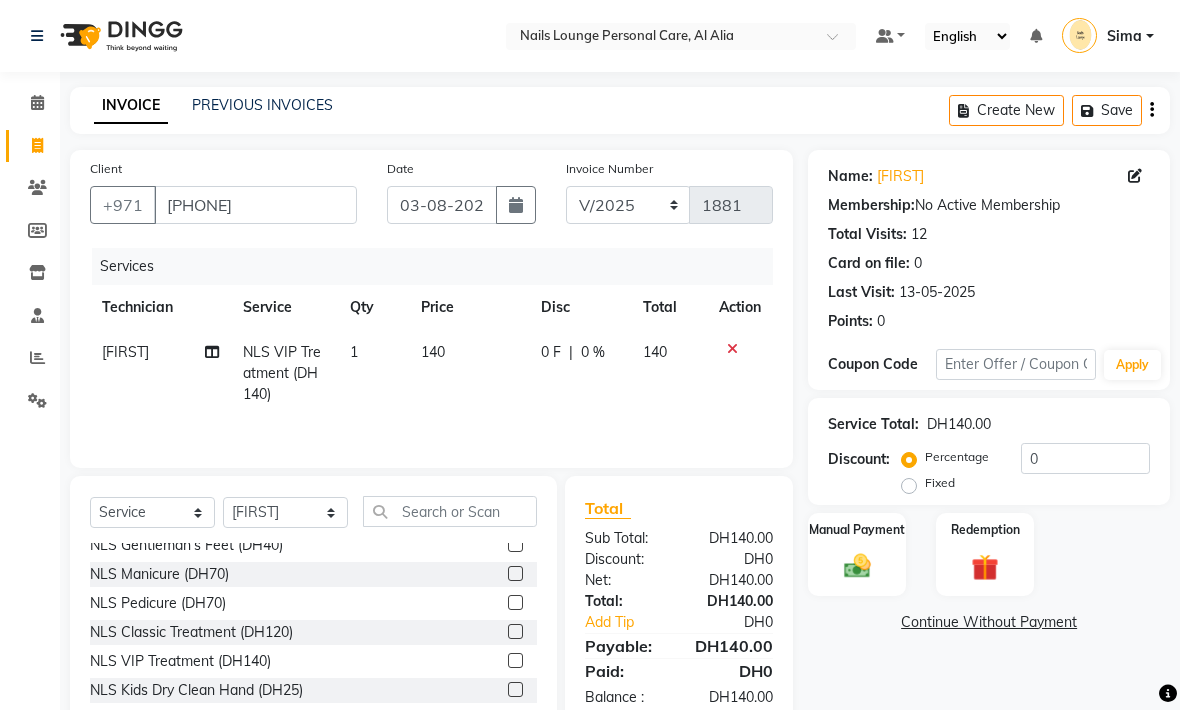 click on "[FIRST]" 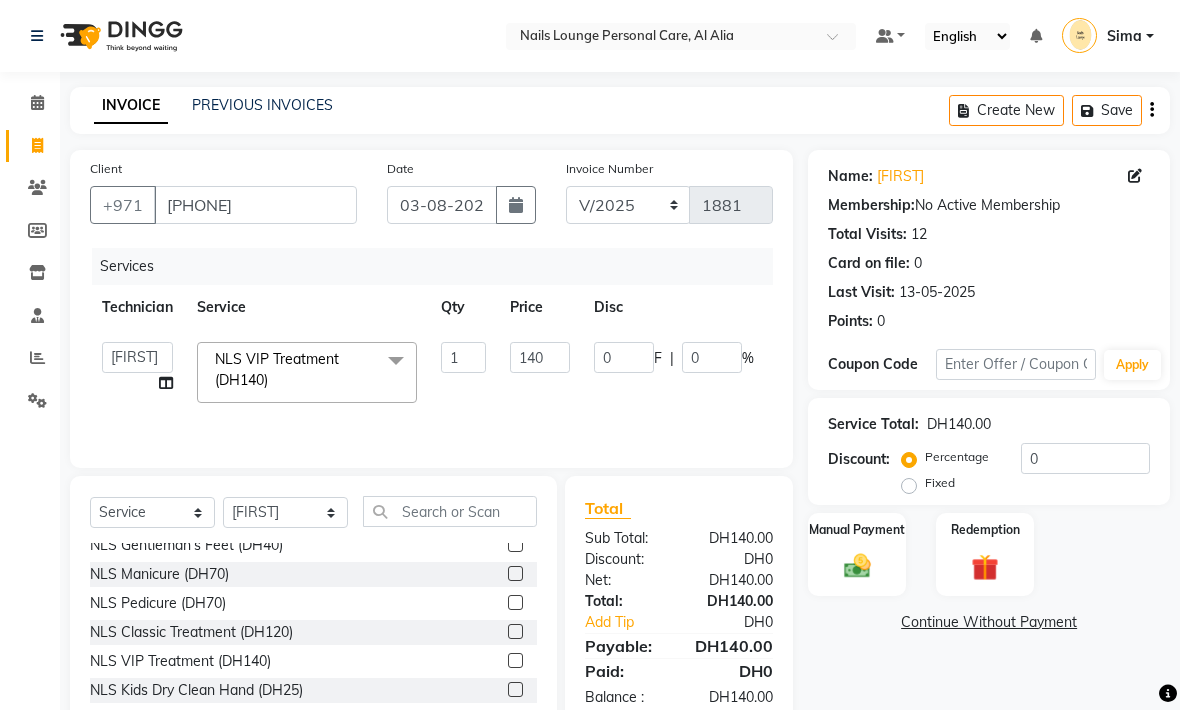 click 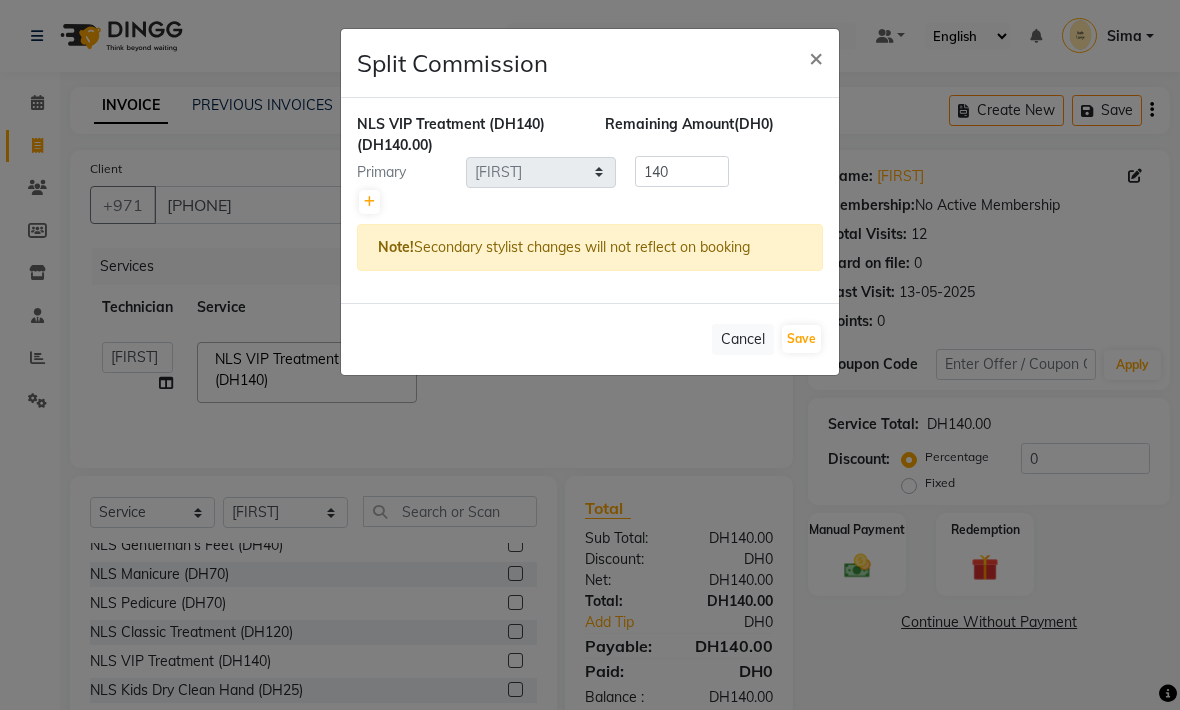 click on "NLS VIP Treatment (DH140)  (DH140.00) Remaining Amount  (DH0) Primary Select  [FIRST]   [FIRST]   [FIRST]   [FIRST]   [FIRST]   [FIRST]    Manami Spa   Manami Spa 2   [FIRST]   [FIRST]   Nail Lounge Personal Care   [FIRST]    [FIRST]   [FIRST]   [FIRST]   [FIRST]   [FIRST]   [FIRST]   [FIRST]  140 Note!  Secondary stylist changes will not reflect on booking" 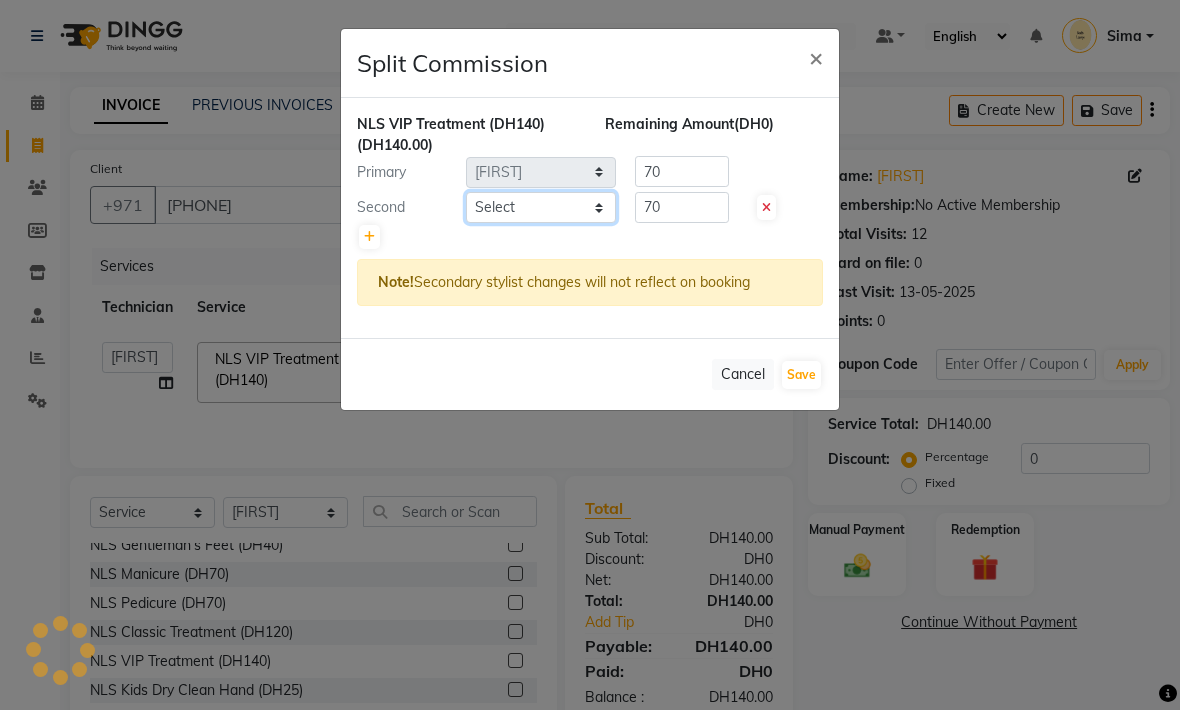 click on "Select  [FIRST]   [FIRST]   [FIRST]   [FIRST]   [FIRST]   [FIRST]    Manami Spa   Manami Spa 2   [FIRST]   [FIRST]   Nail Lounge Personal Care   [FIRST]    [FIRST]   [FIRST]   [FIRST]   [FIRST]   [FIRST]   [FIRST]   [FIRST]" 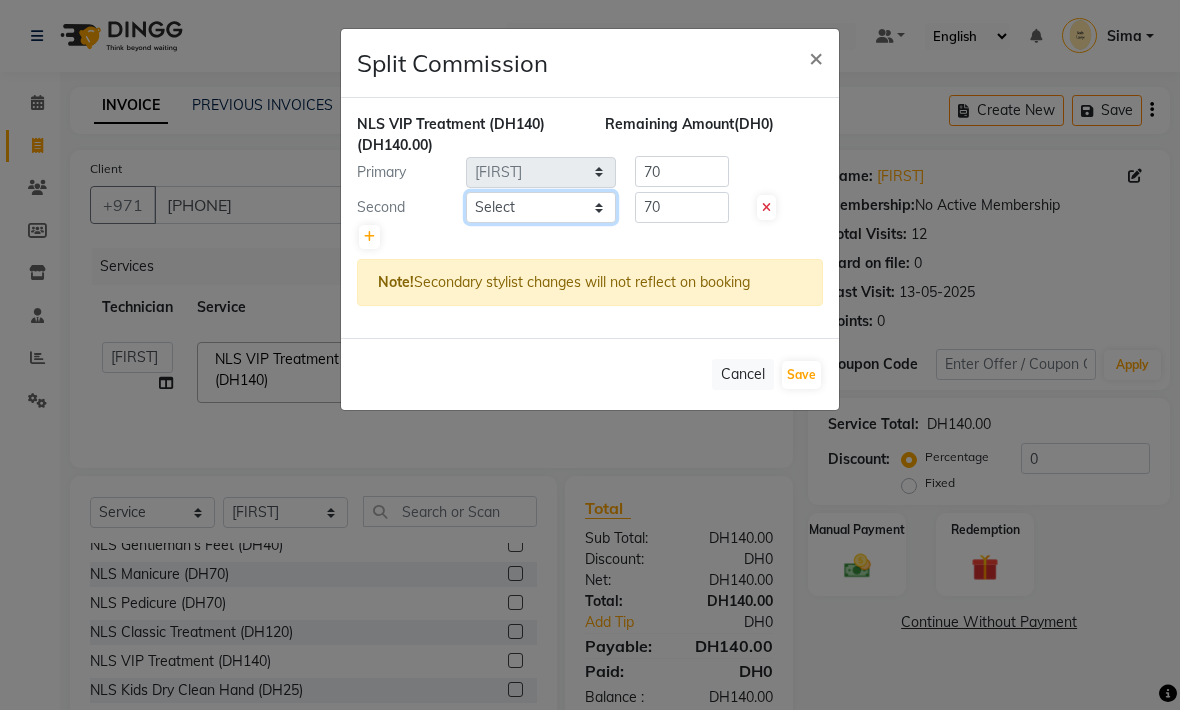 select on "87540" 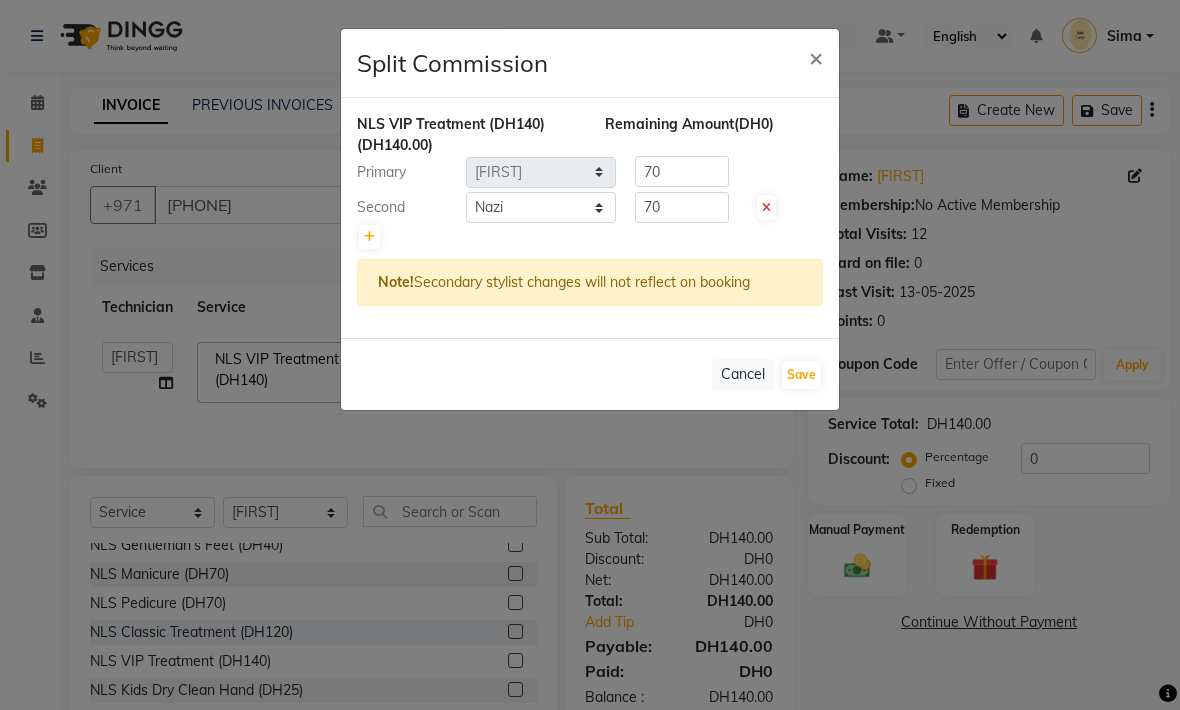 click on "Save" 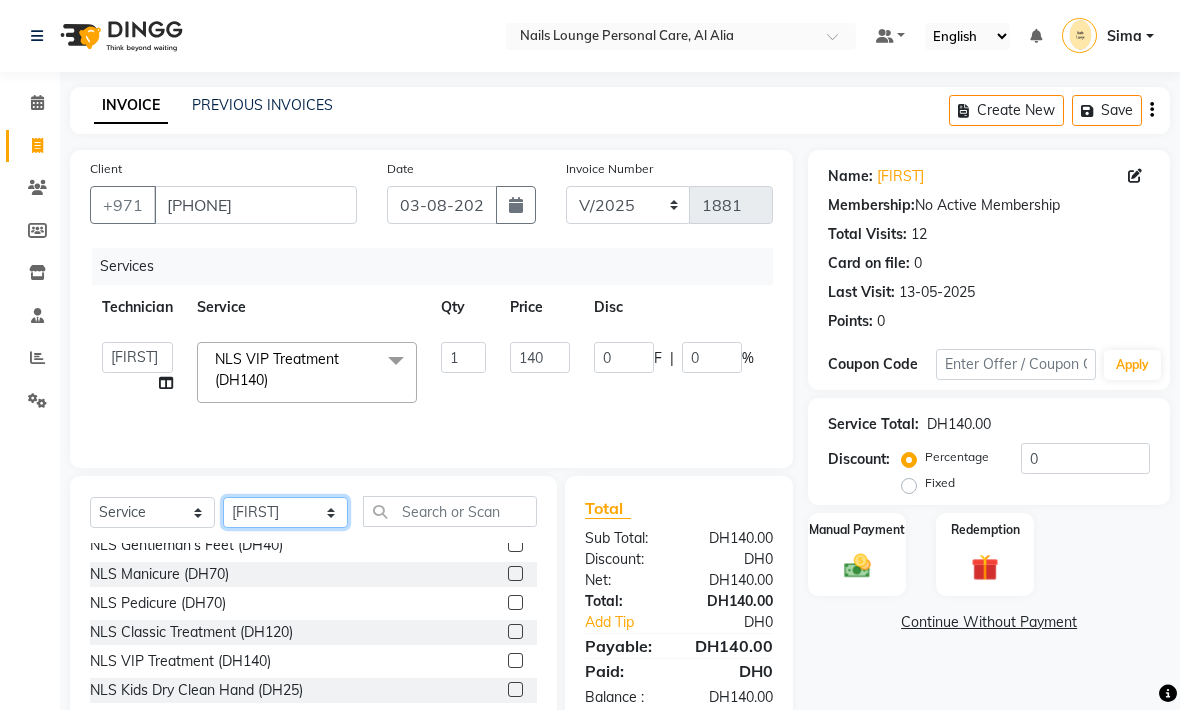 click on "Select Technician [FIRST] [FIRST] [FIRST] [FIRST] [FIRST] [FIRST]  Manami Spa Manami Spa 2 [FIRST] [FIRST] Nail Lounge Personal Care [FIRST]  [FIRST] [FIRST] [FIRST] [FIRST] [FIRST] [FIRST] [FIRST]" 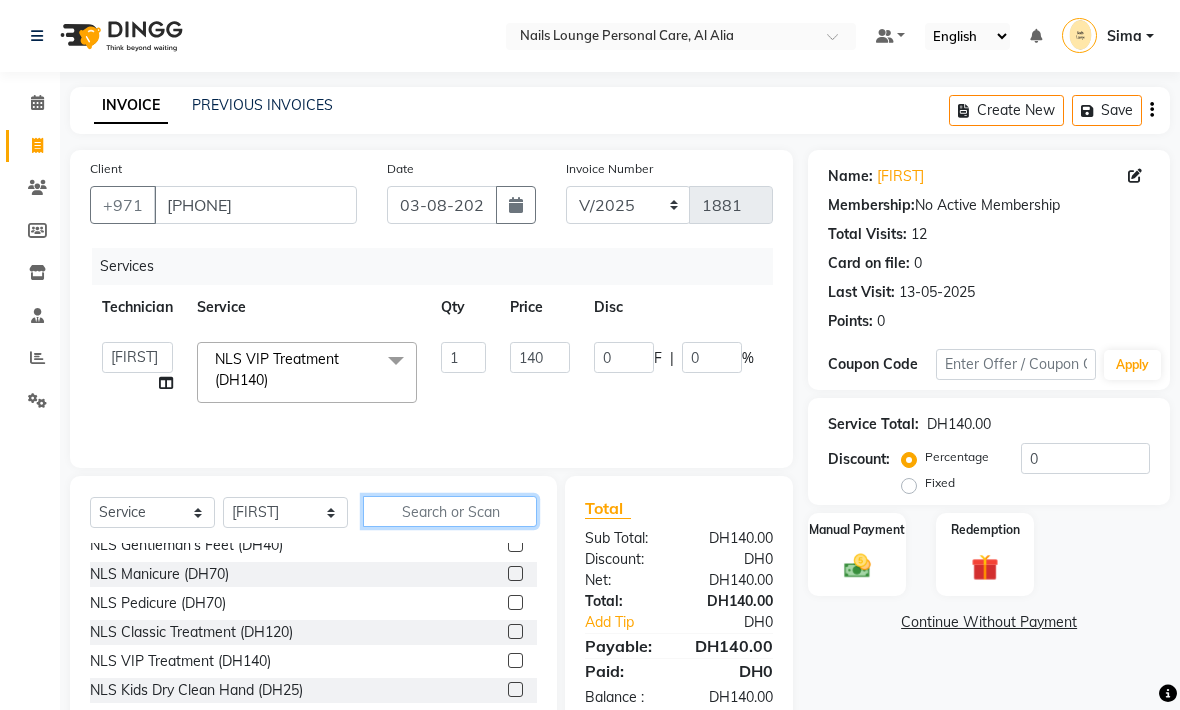 click 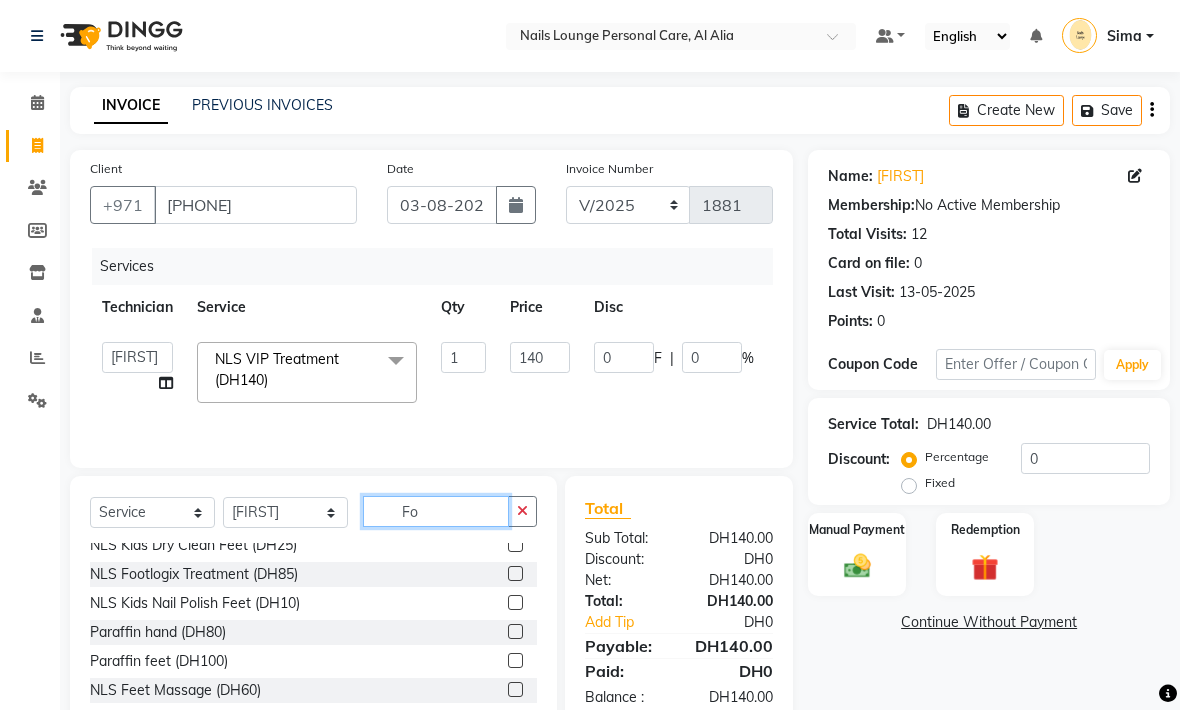 scroll, scrollTop: 0, scrollLeft: 0, axis: both 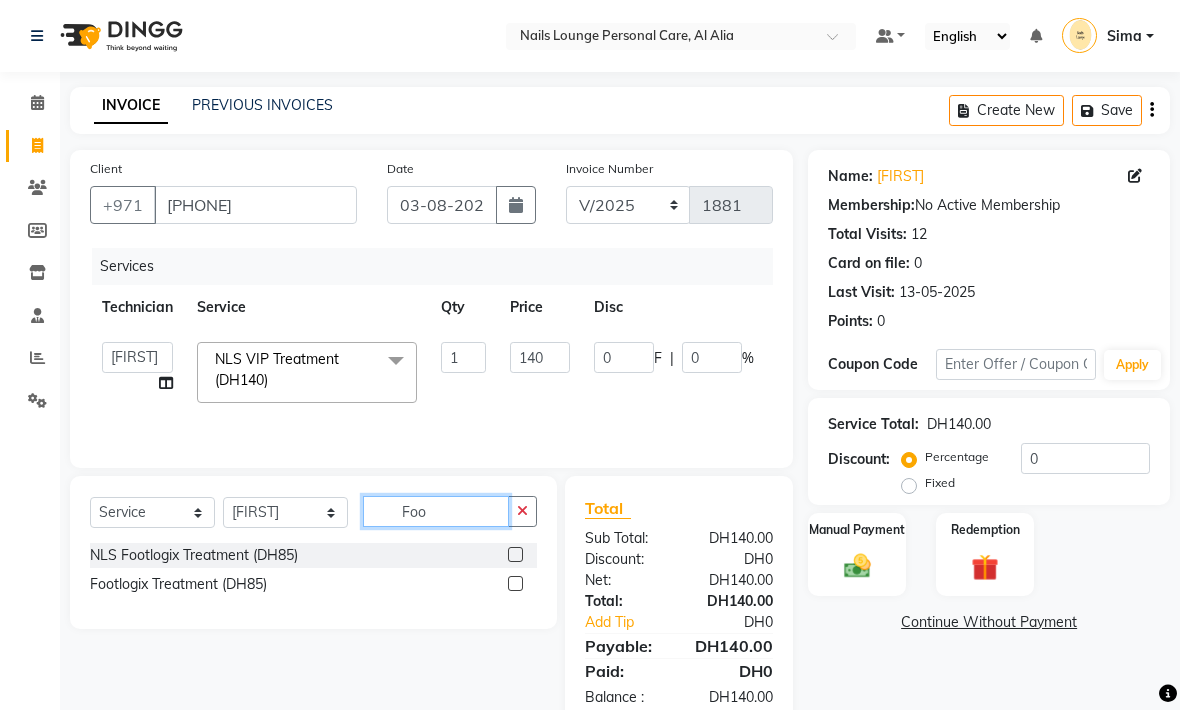 type on "Foo" 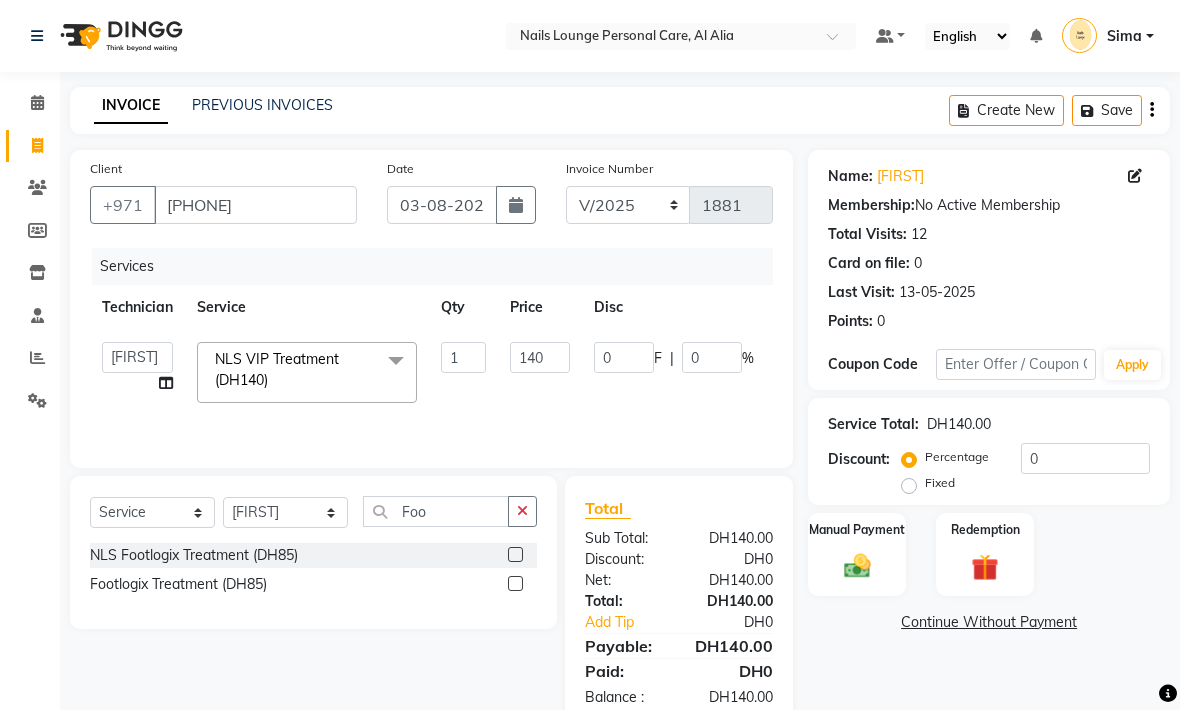 click 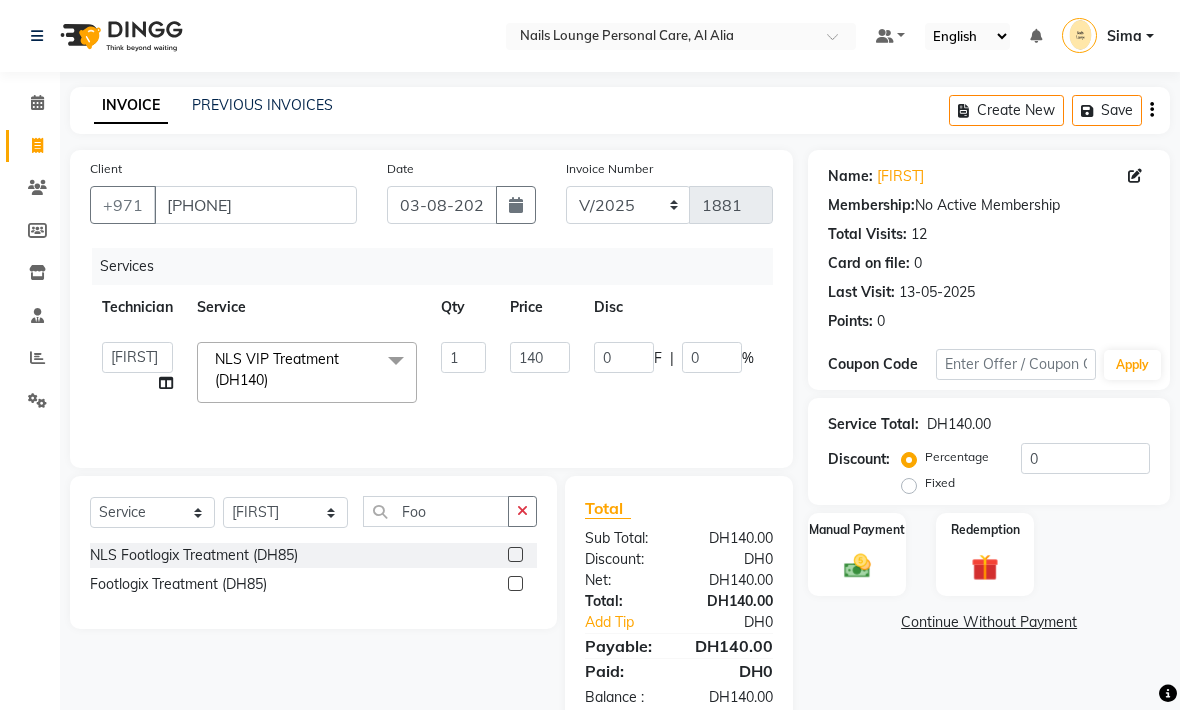 click at bounding box center (514, 555) 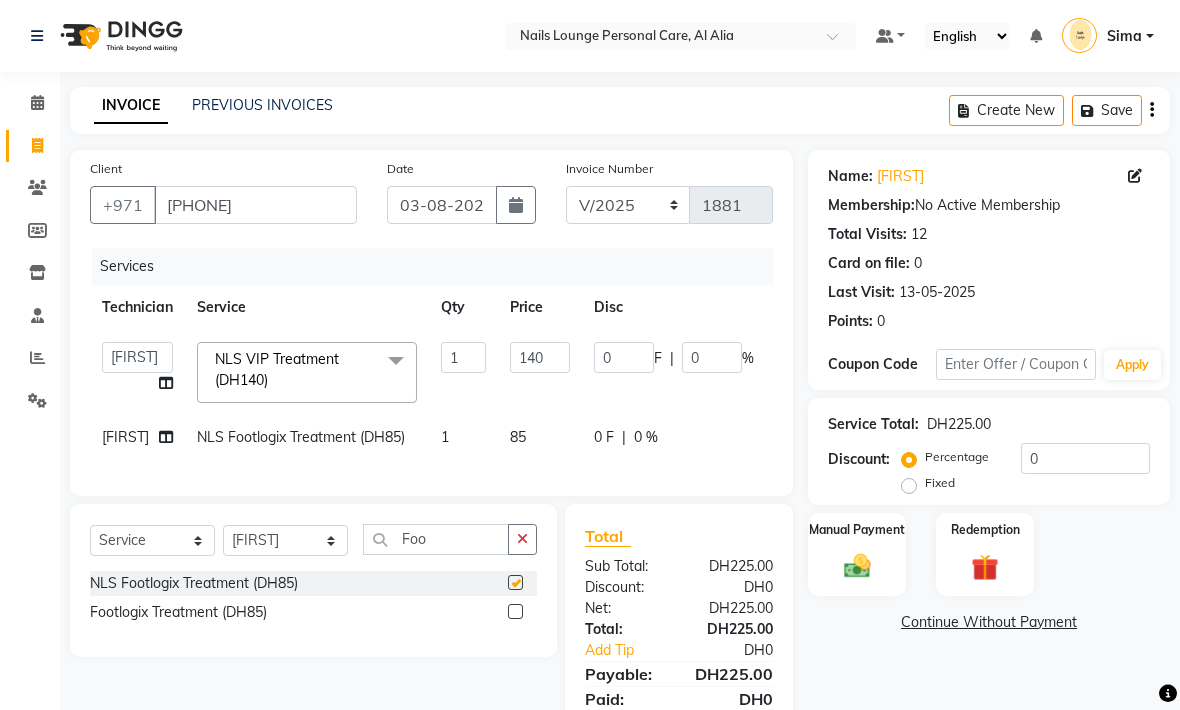 checkbox on "false" 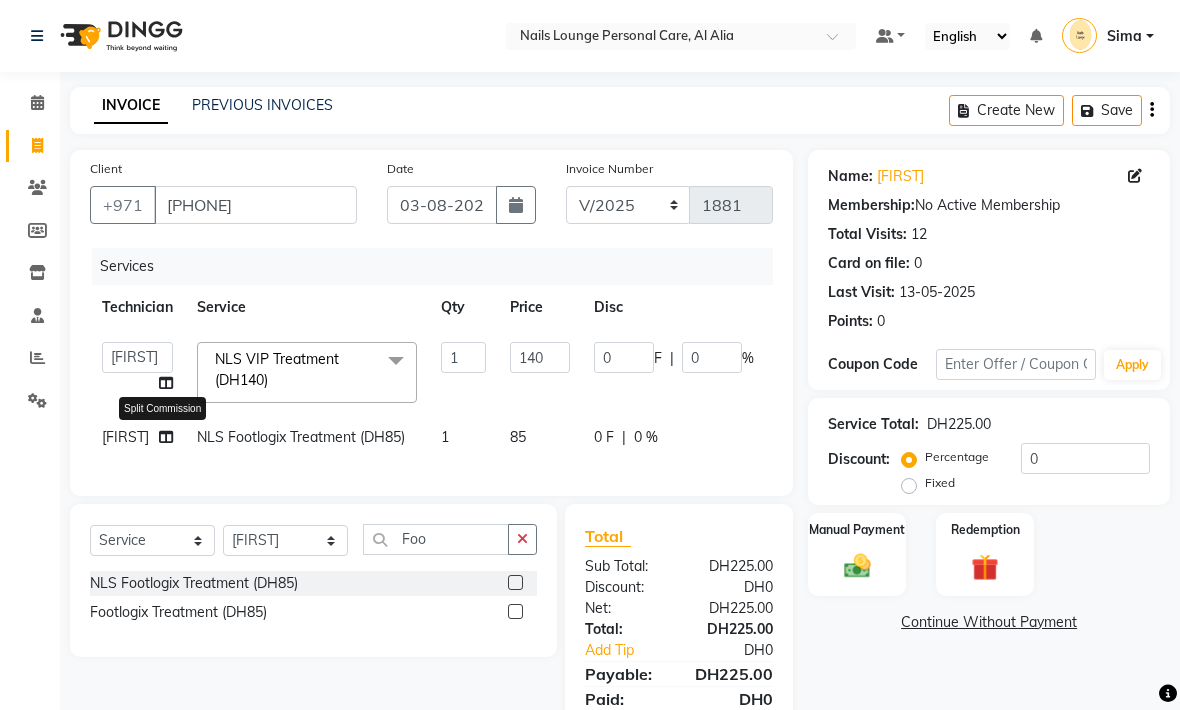 click 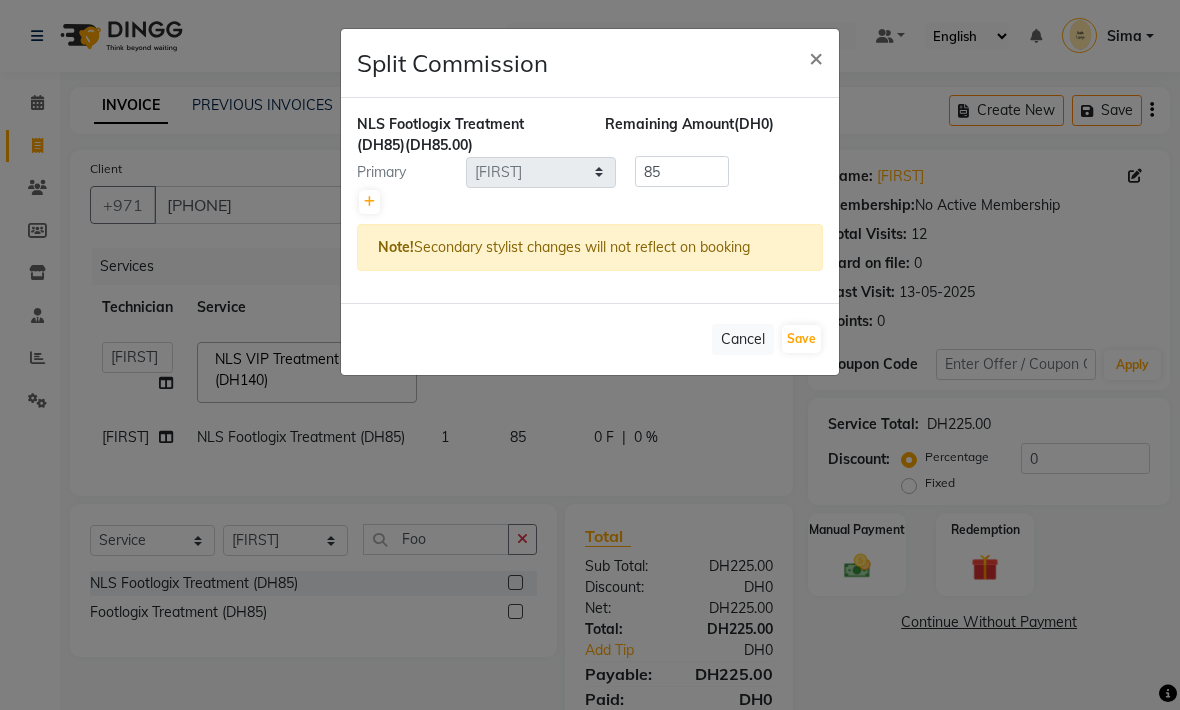 click 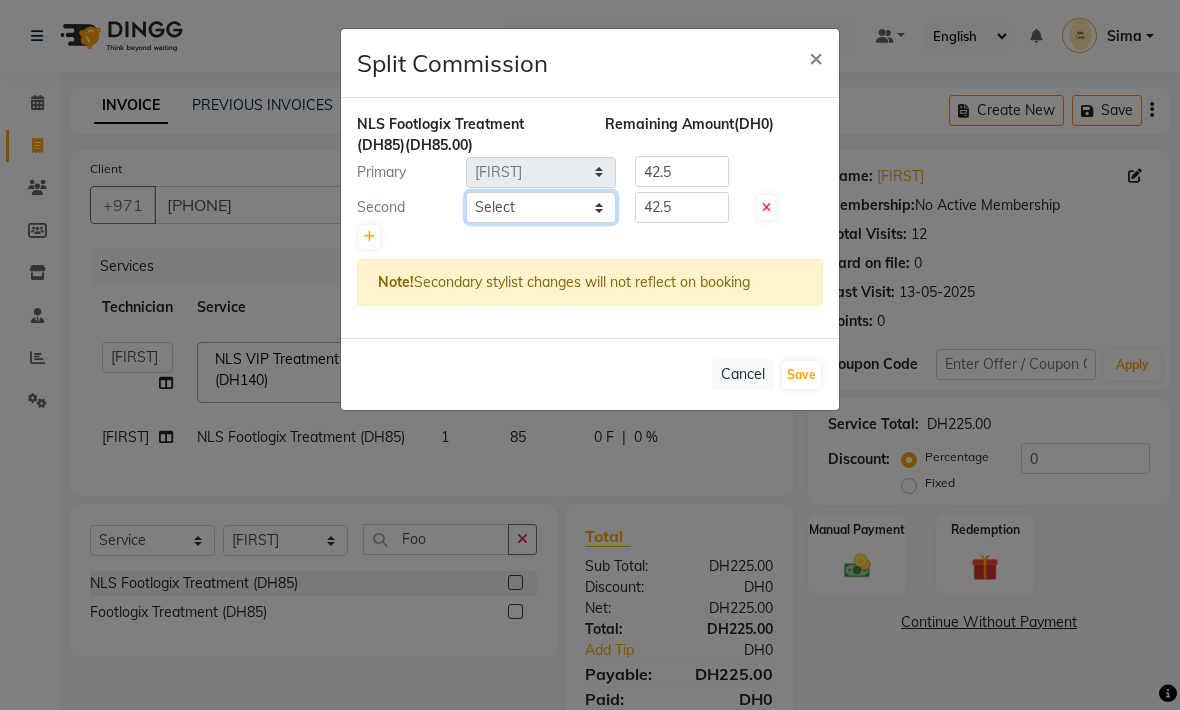 click on "Select  [FIRST]   [FIRST]   [FIRST]   [FIRST]   [FIRST]   [FIRST]    Manami Spa   Manami Spa 2   [FIRST]   [FIRST]   Nail Lounge Personal Care   [FIRST]    [FIRST]   [FIRST]   [FIRST]   [FIRST]   [FIRST]   [FIRST]   [FIRST]" 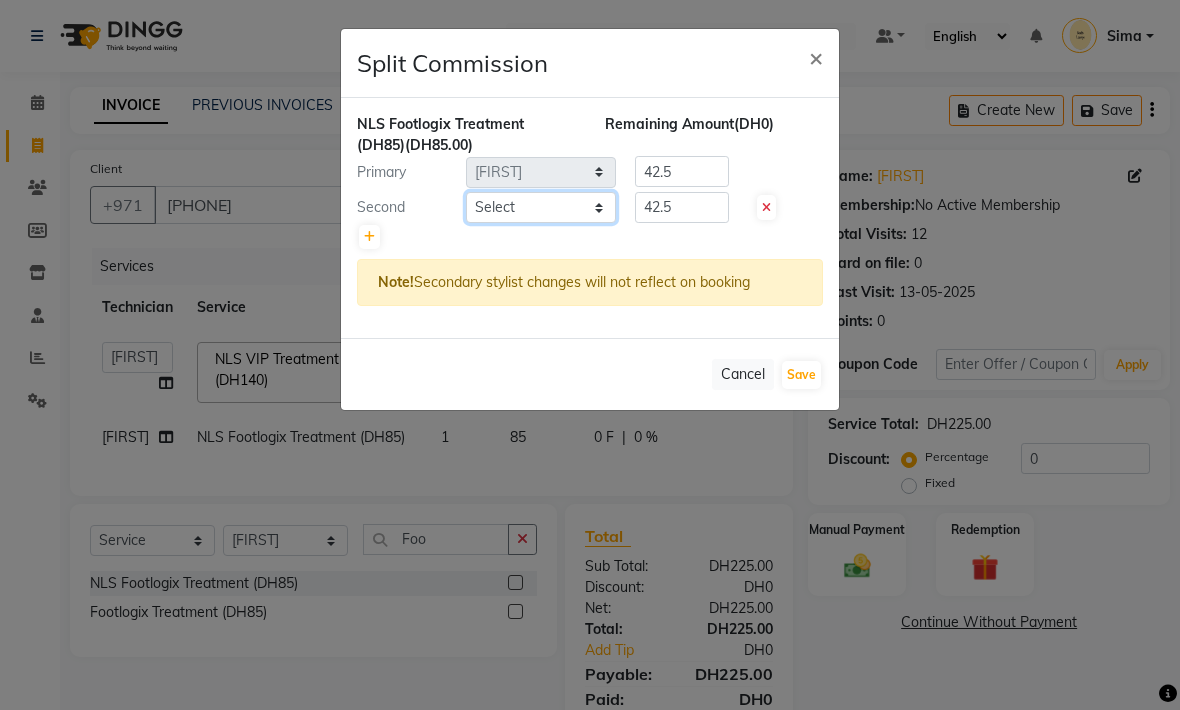 select on "87540" 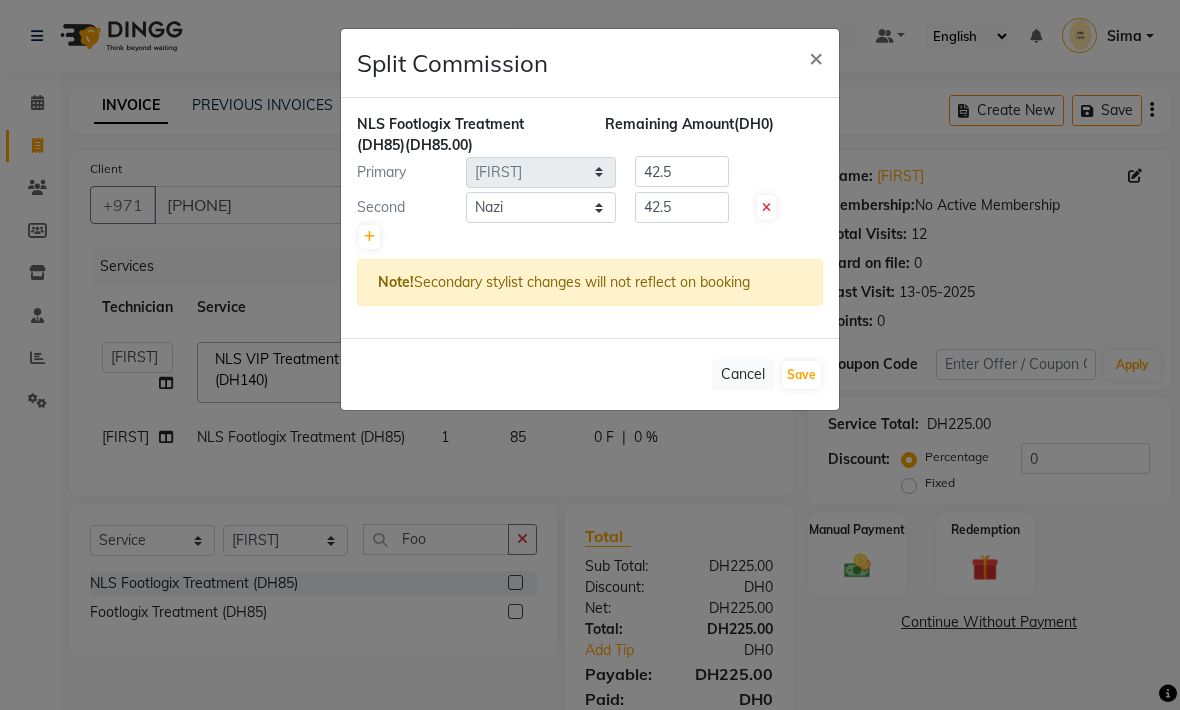 click on "Save" 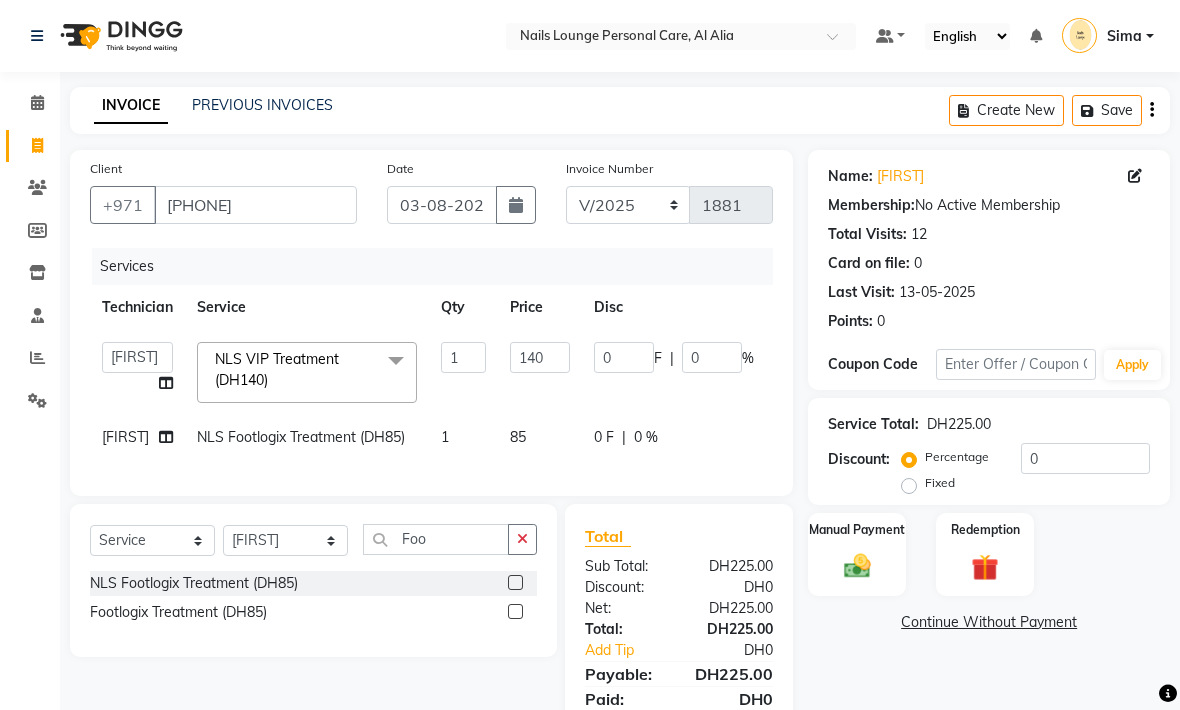 click 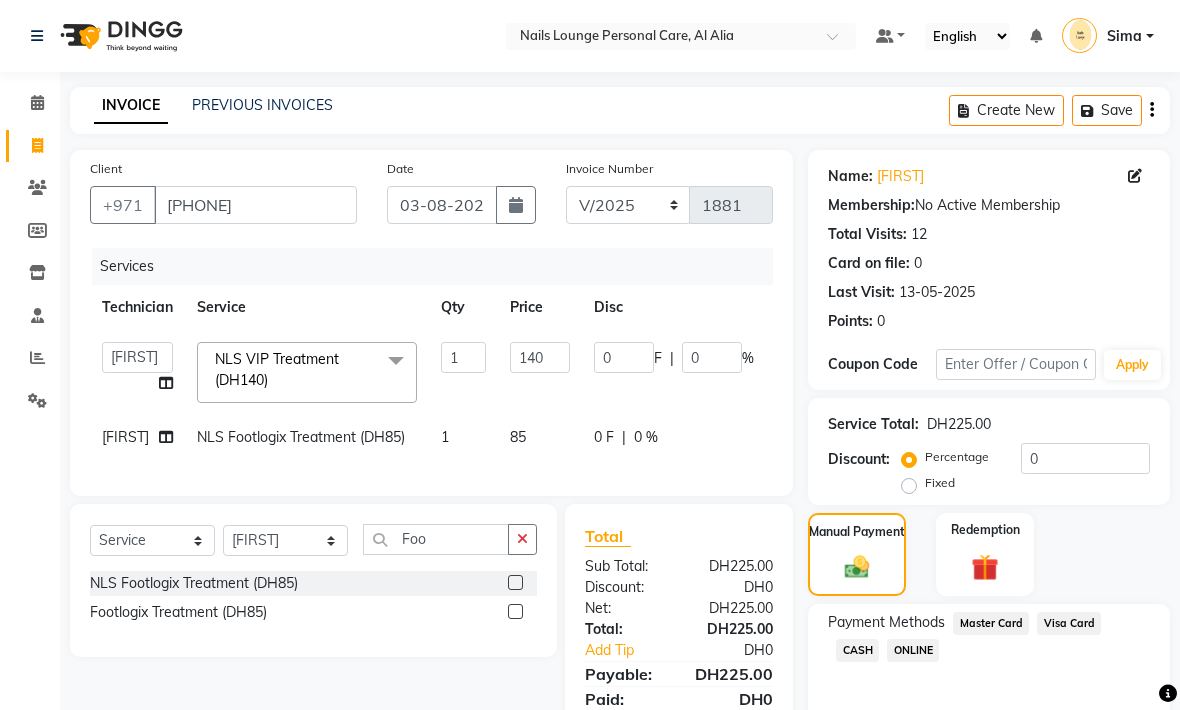 click on "Visa Card" 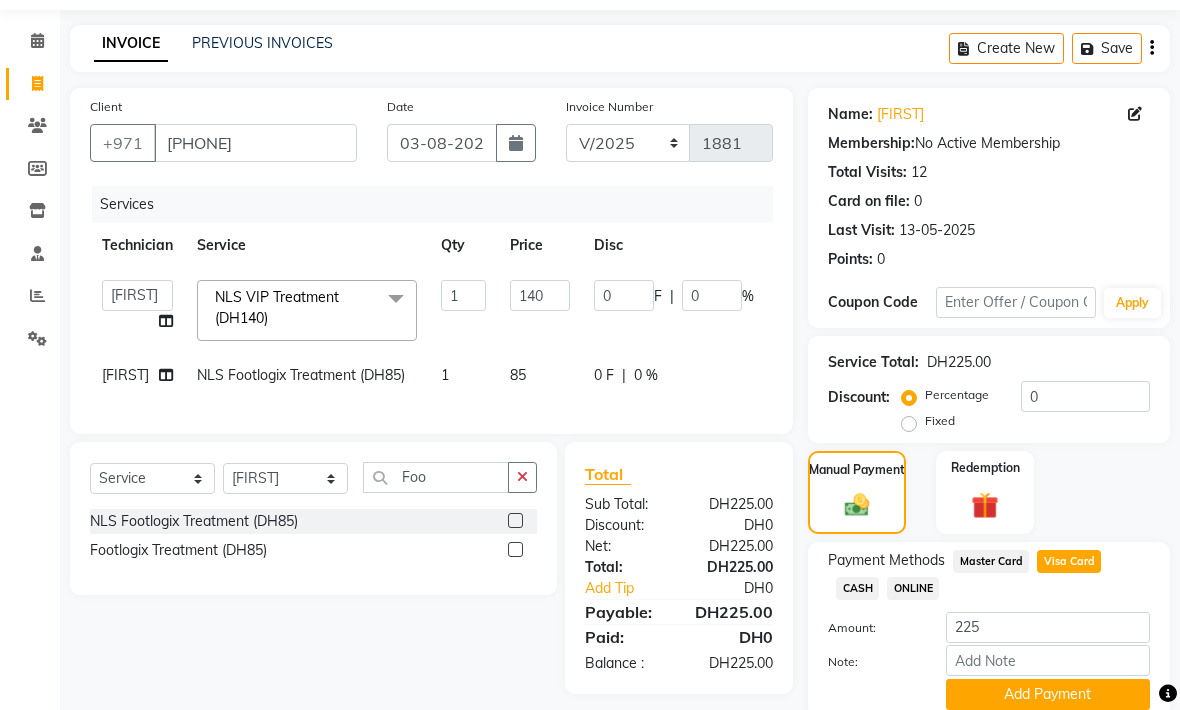 scroll, scrollTop: 71, scrollLeft: 0, axis: vertical 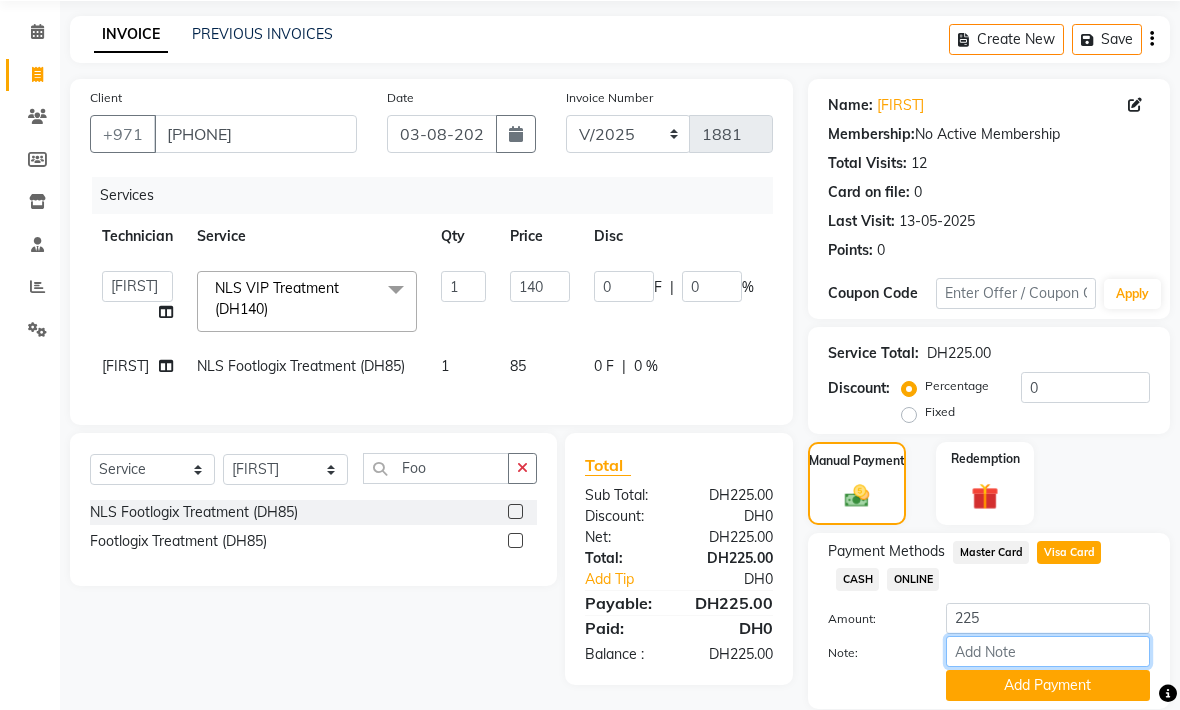 click on "Note:" at bounding box center (1048, 651) 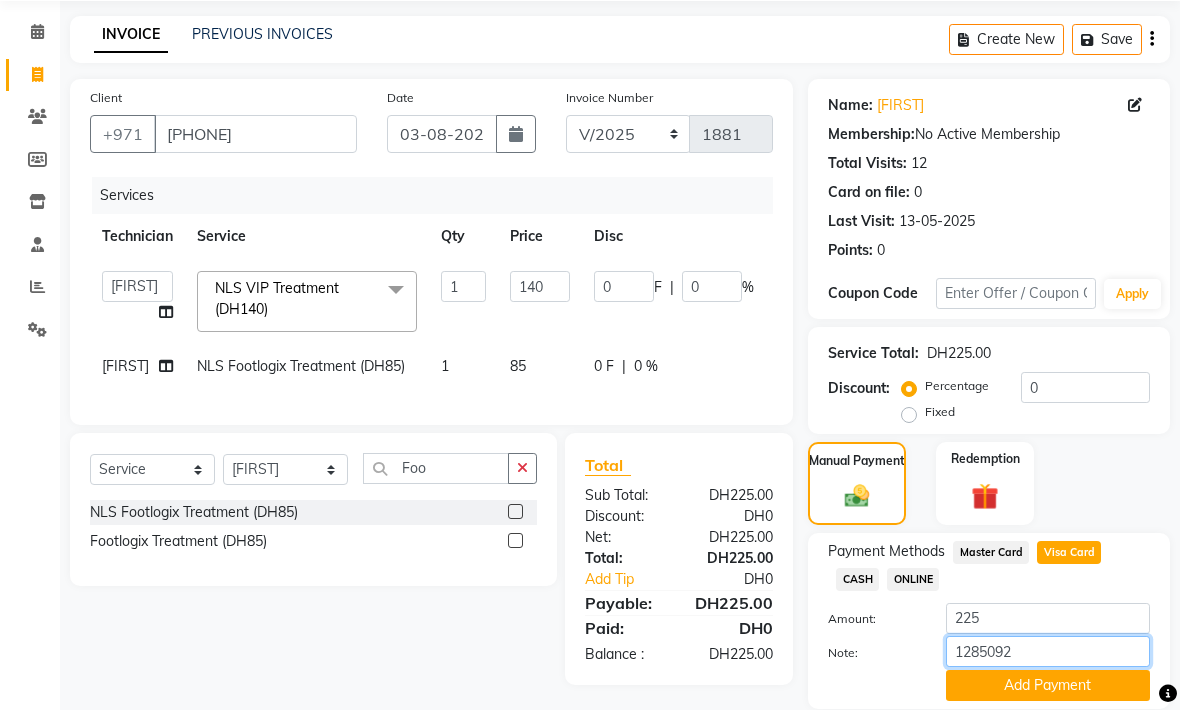 type on "[PHONE]" 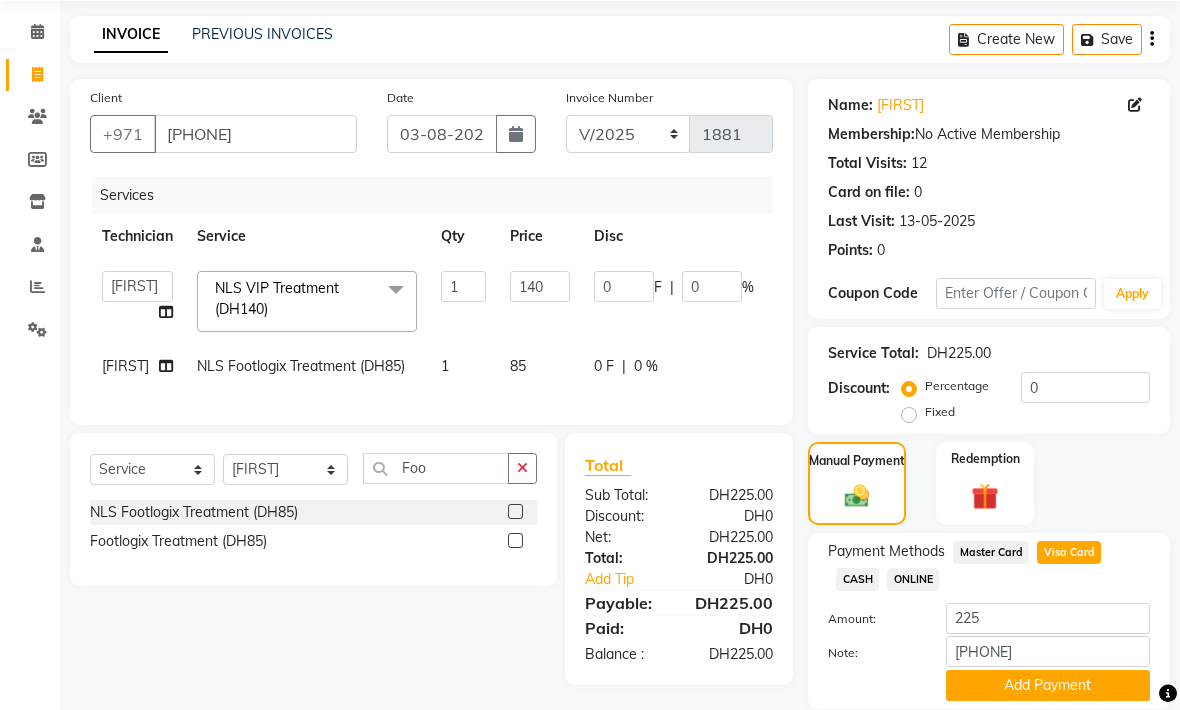 click on "Add Payment" 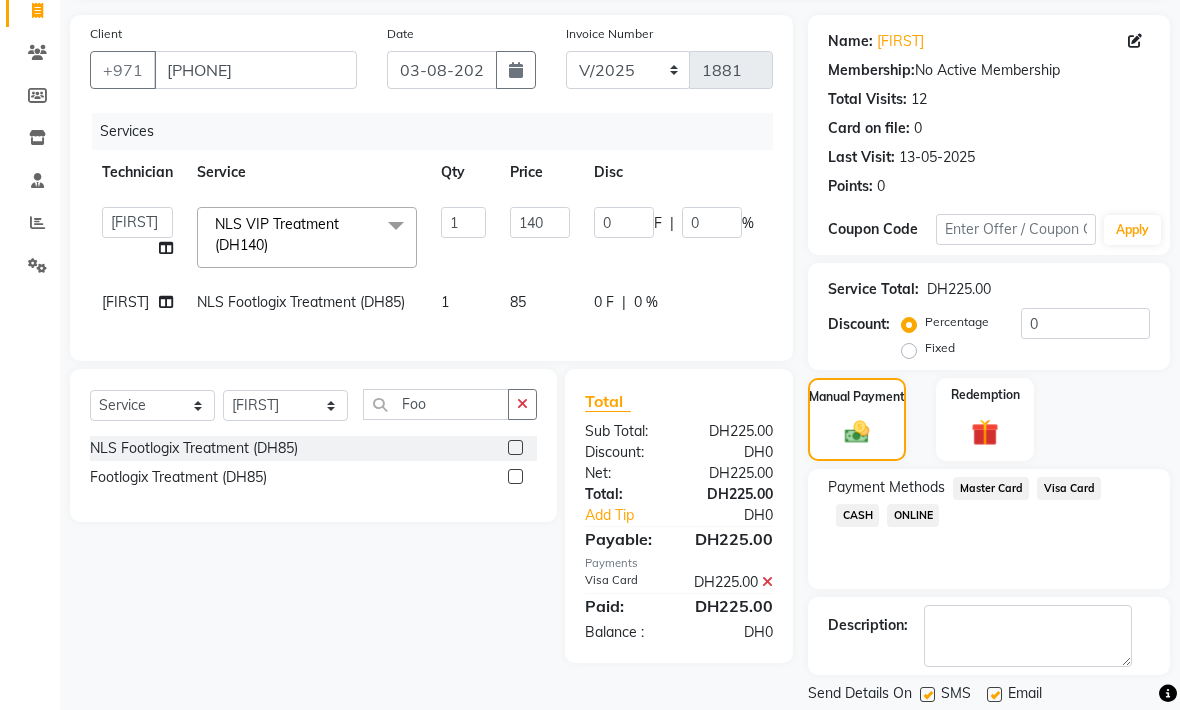click on "Checkout" 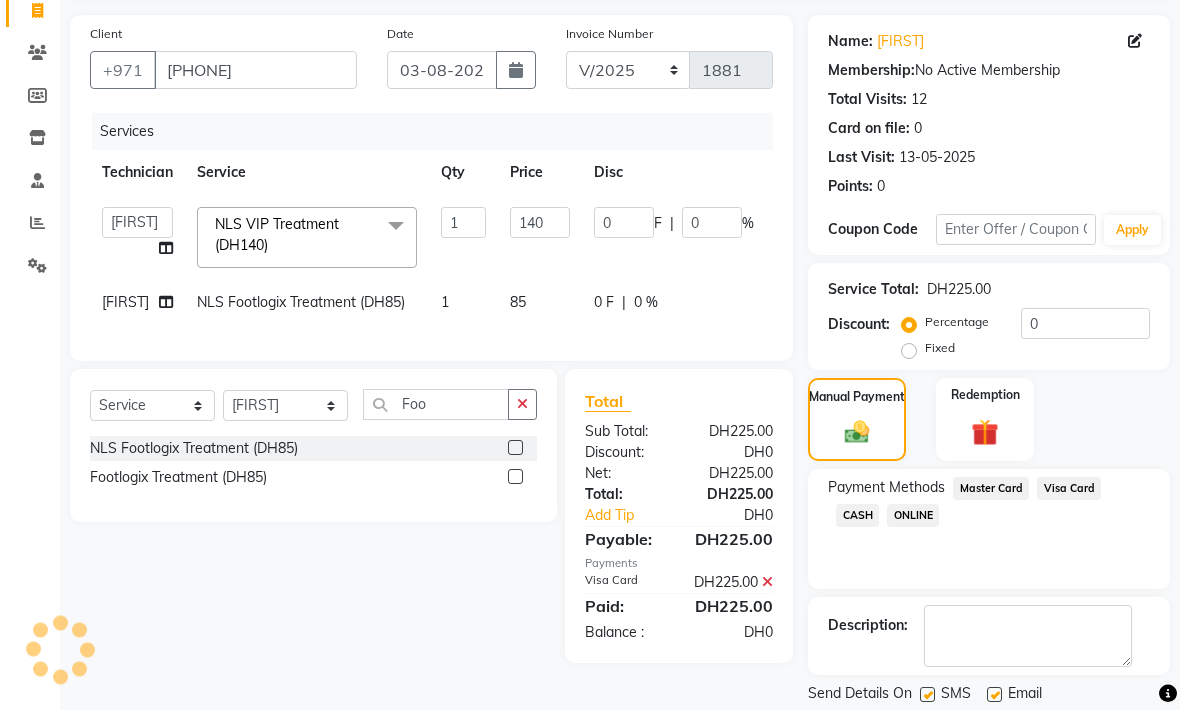 scroll, scrollTop: 134, scrollLeft: 0, axis: vertical 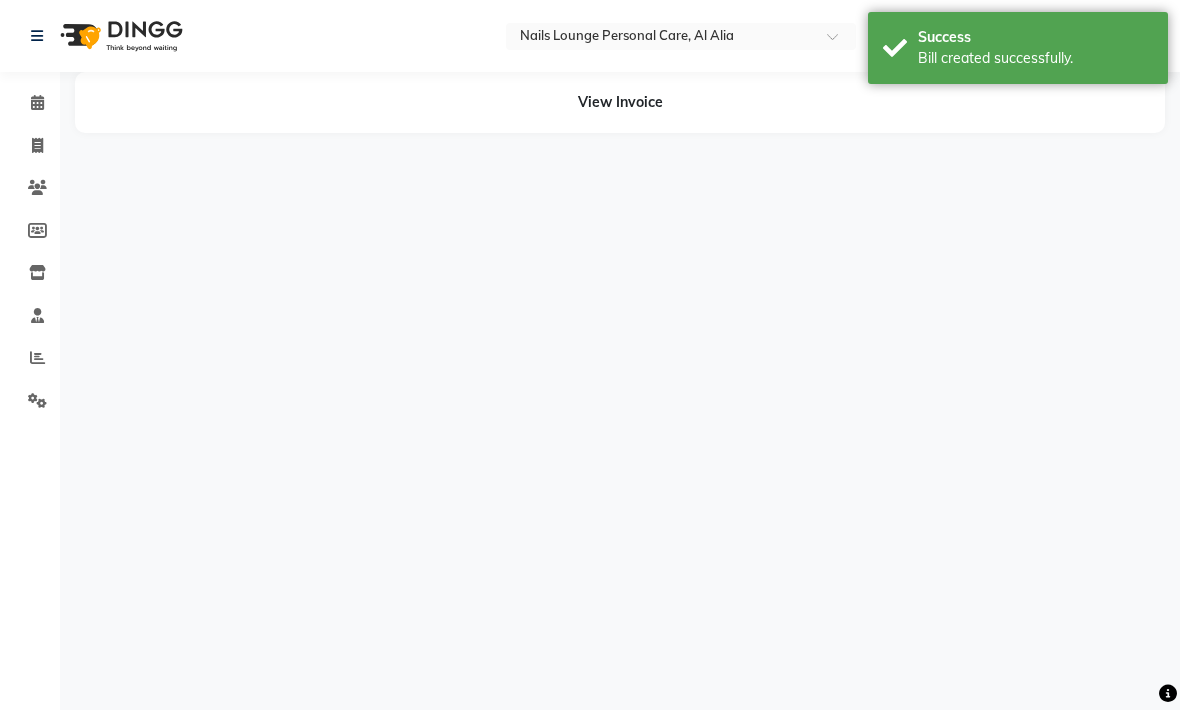 select on "53950" 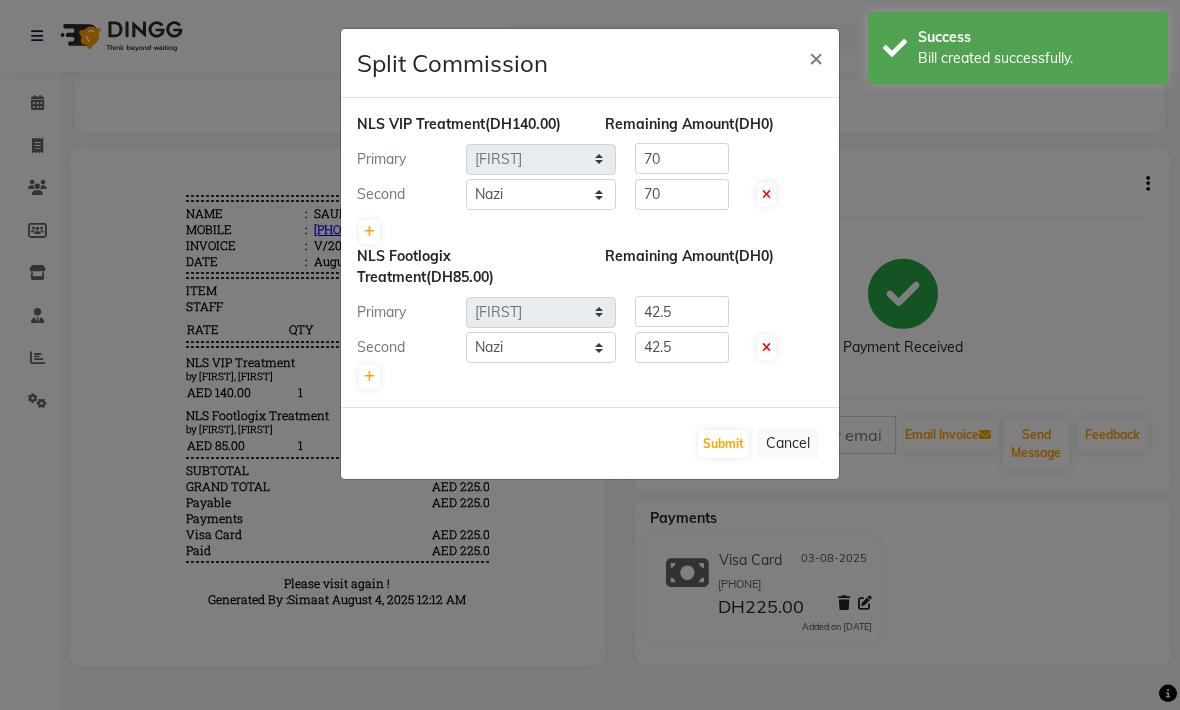 scroll, scrollTop: 0, scrollLeft: 0, axis: both 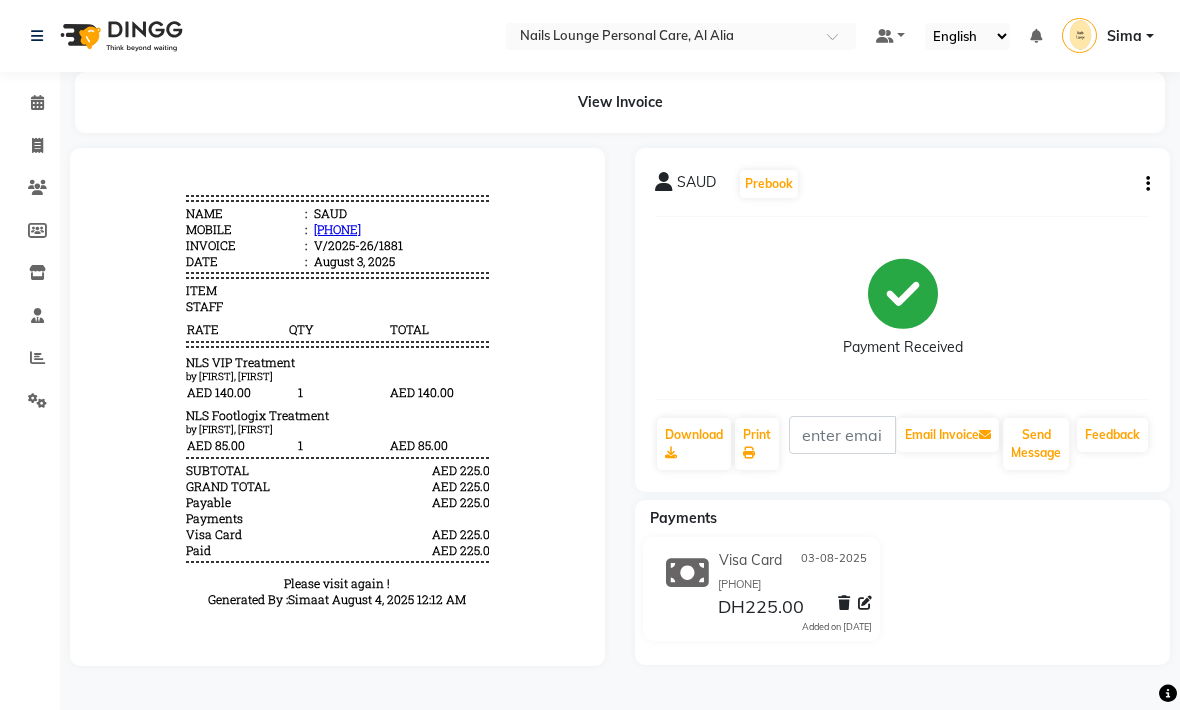 click 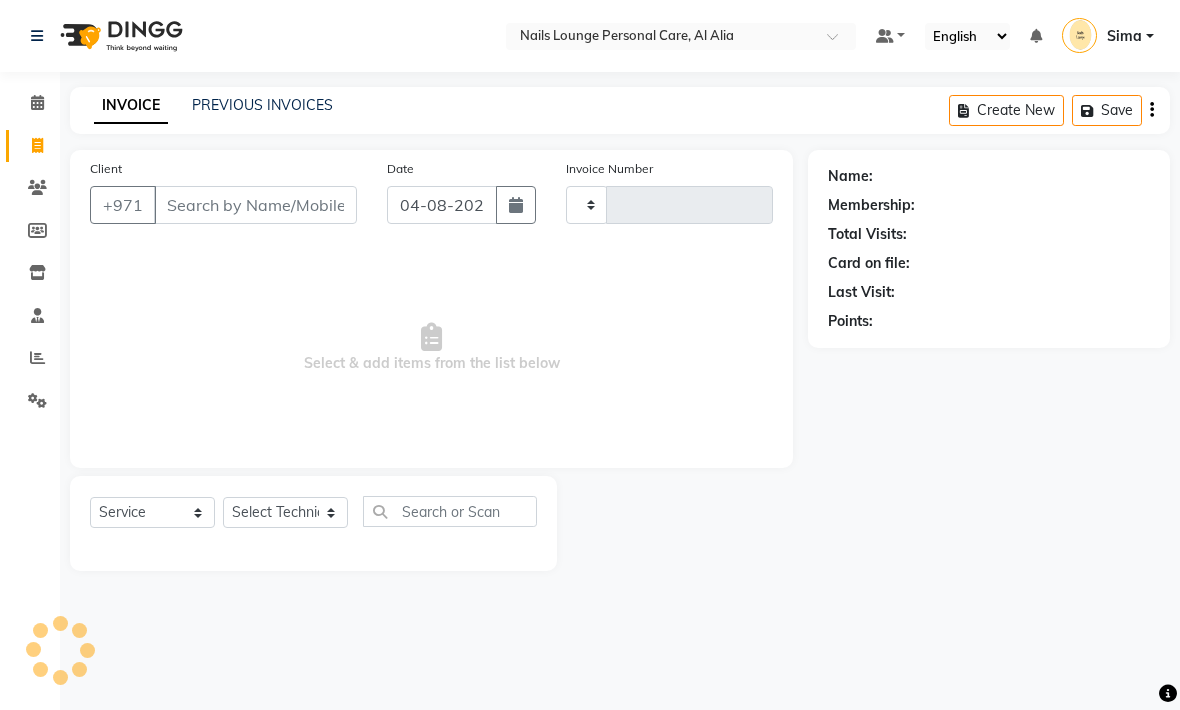 type on "1882" 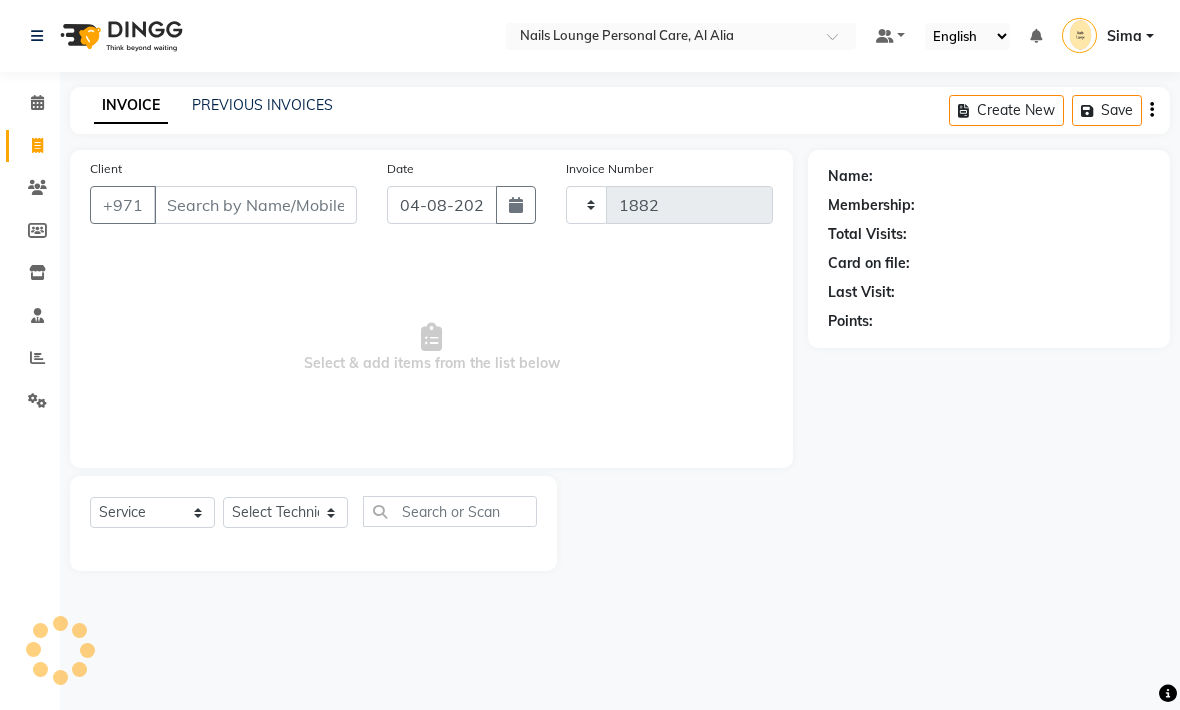 select on "6884" 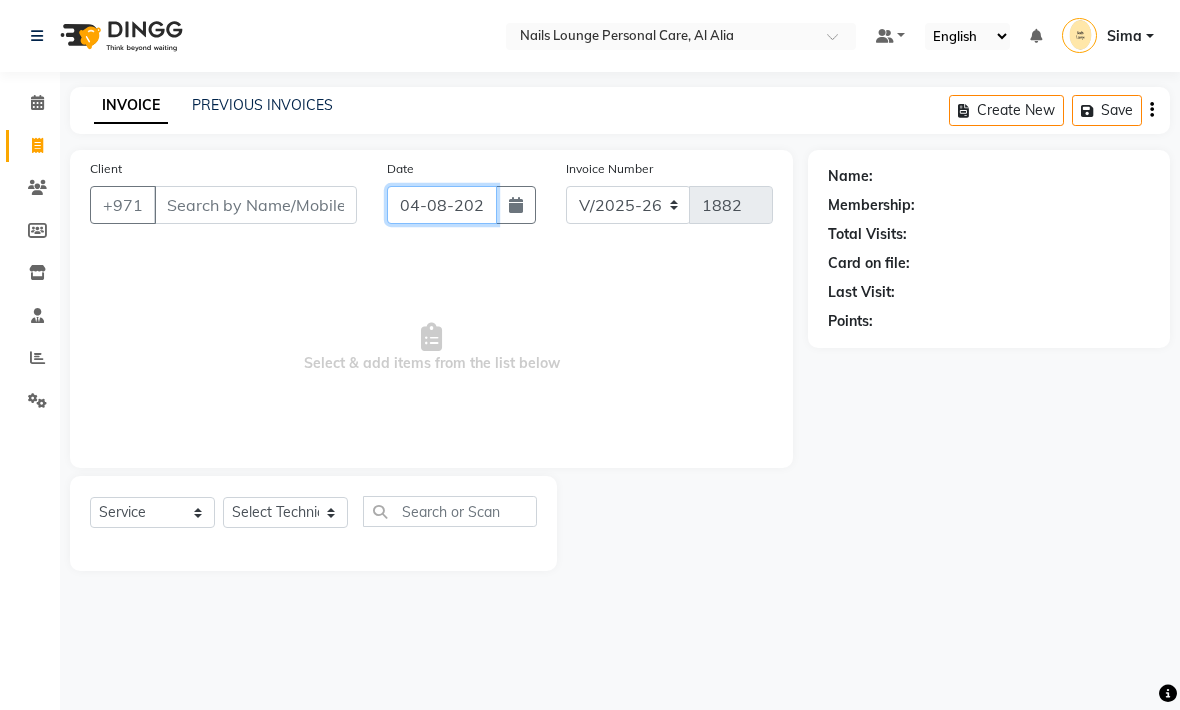 click on "04-08-2025" 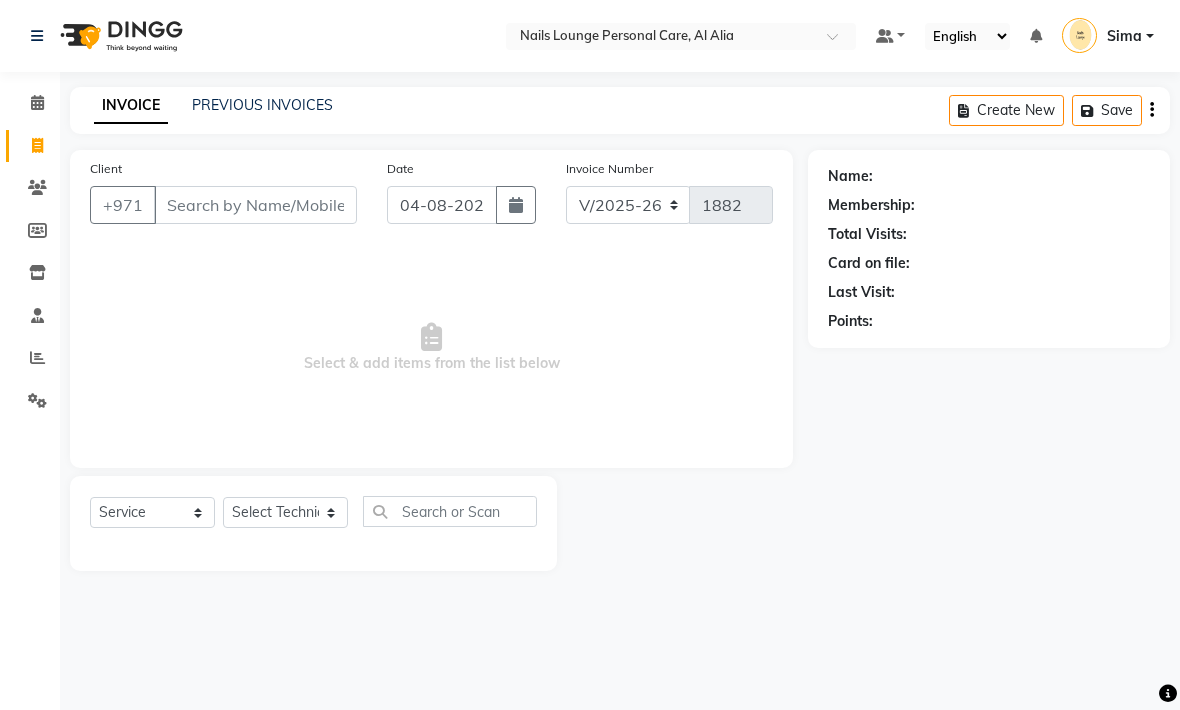 select on "8" 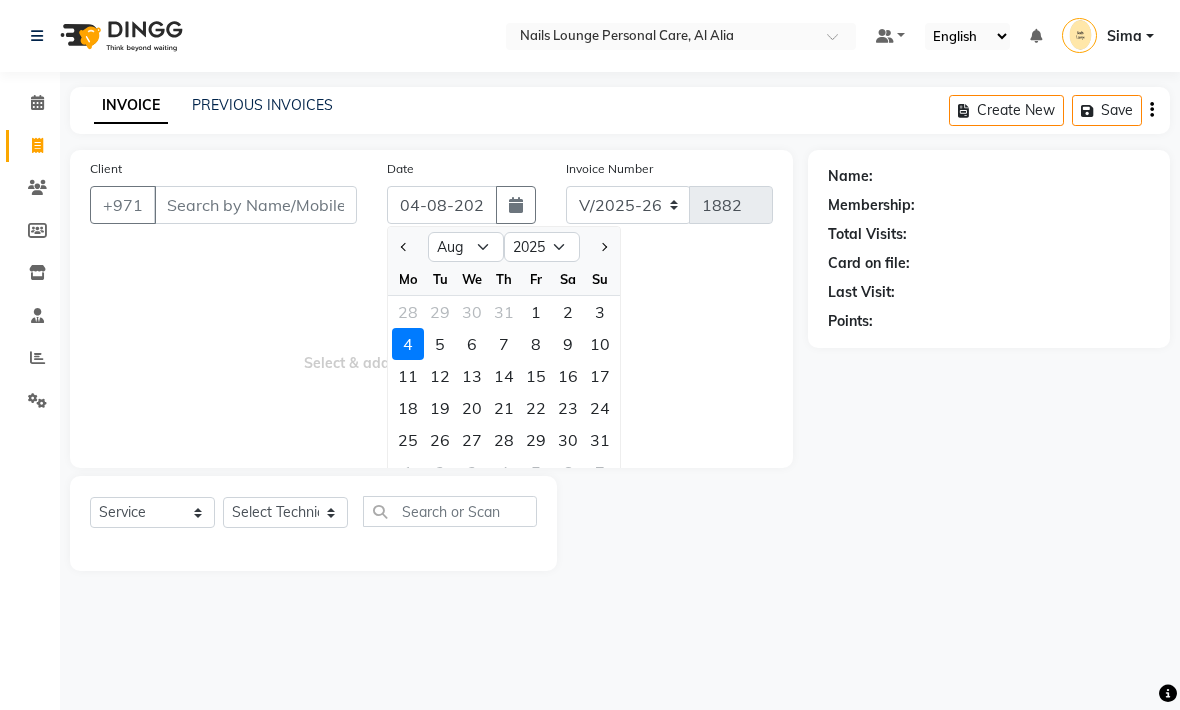 click on "3" 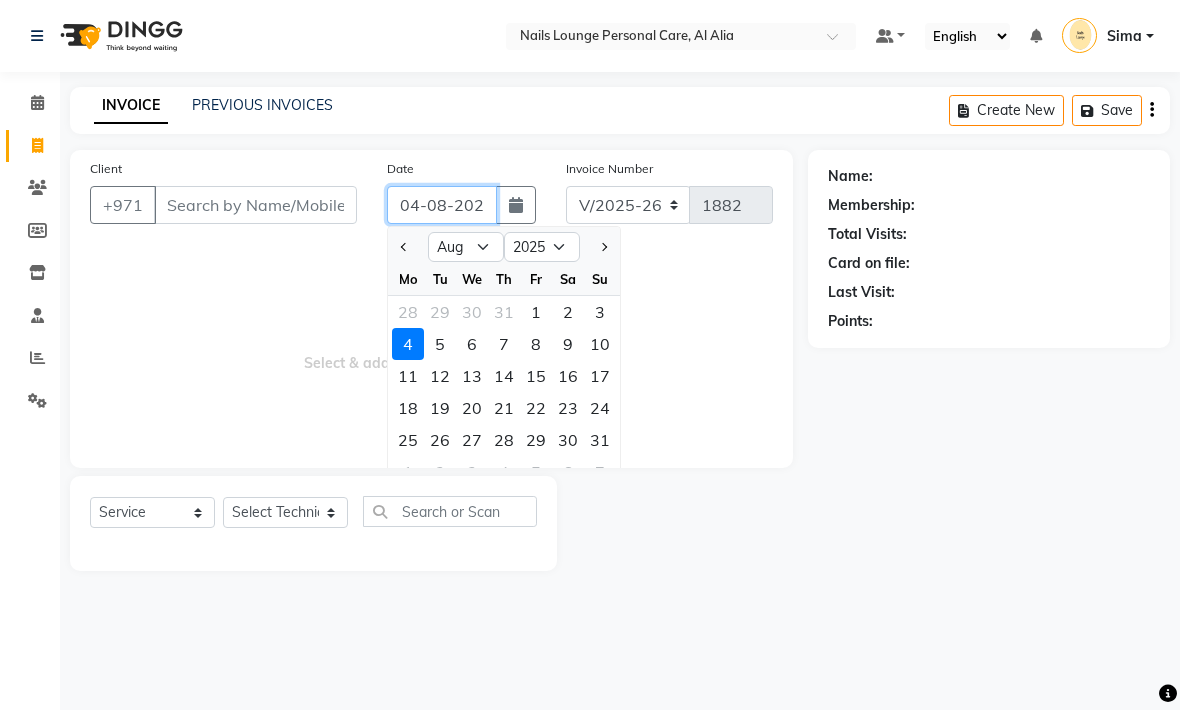 type on "03-08-2025" 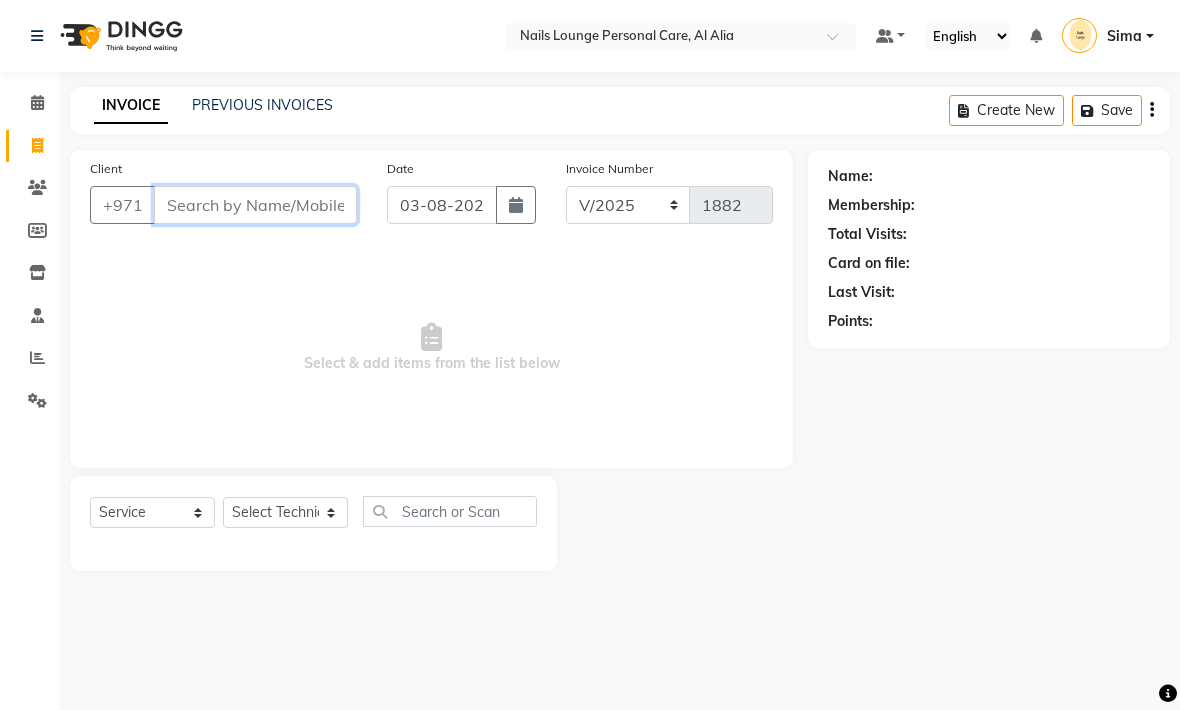 click on "Client" at bounding box center [255, 205] 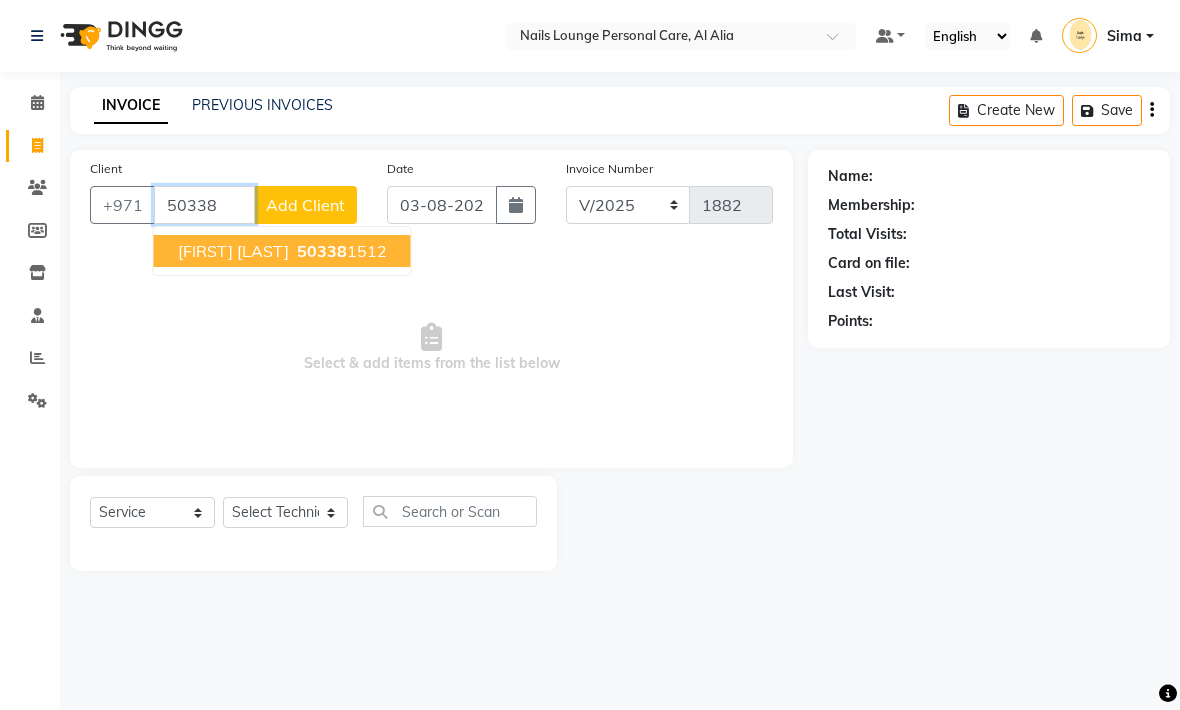click on "[PHONE]" at bounding box center [340, 251] 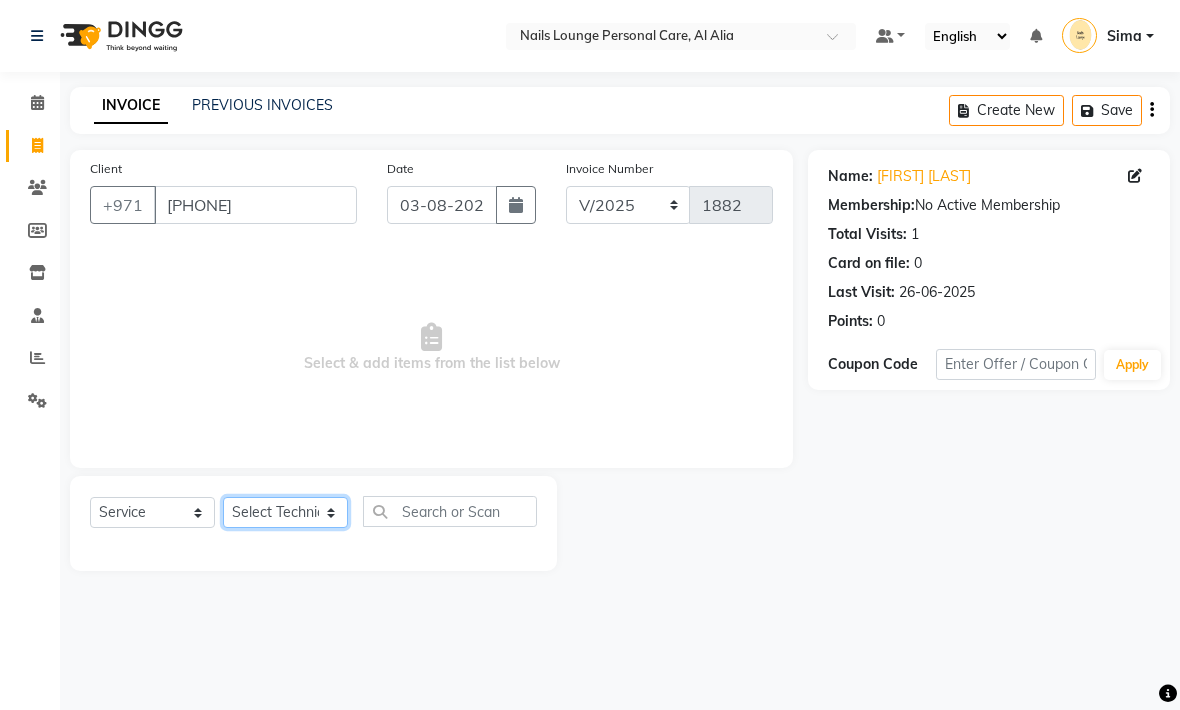 click on "Select Technician [FIRST] [FIRST] [FIRST] [FIRST] [FIRST] [FIRST]  Manami Spa Manami Spa 2 [FIRST] [FIRST] Nail Lounge Personal Care [FIRST]  [FIRST] [FIRST] [FIRST] [FIRST] [FIRST] [FIRST] [FIRST]" 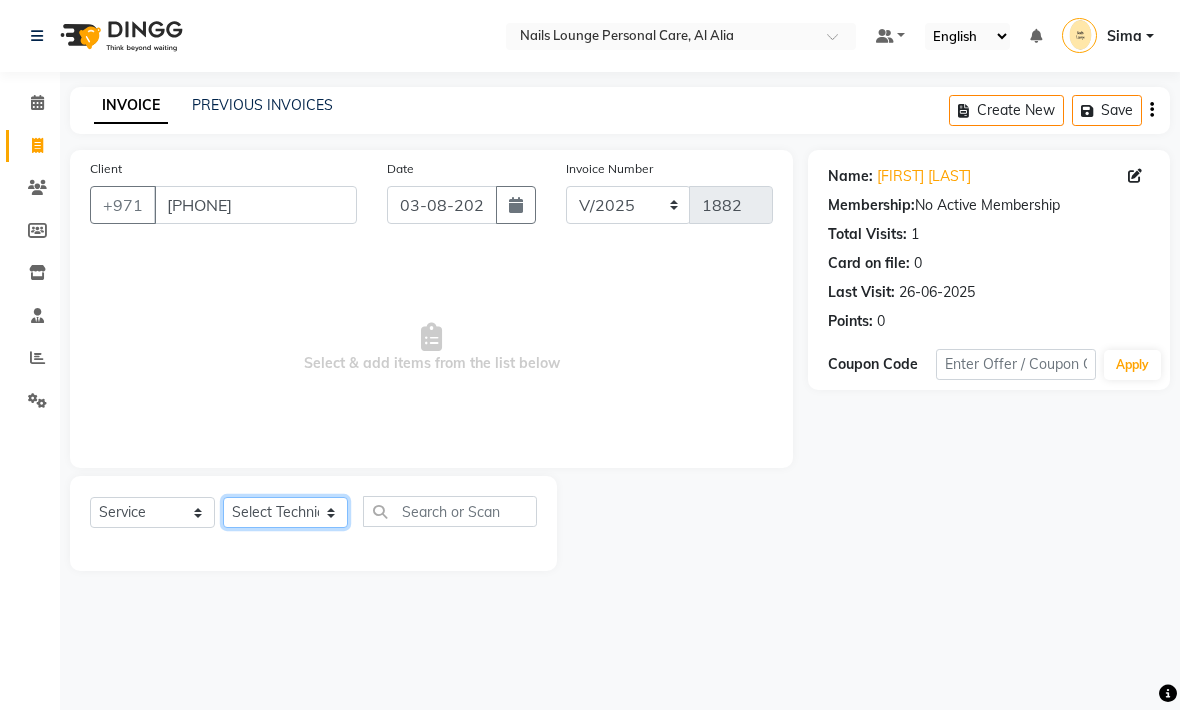 select on "53951" 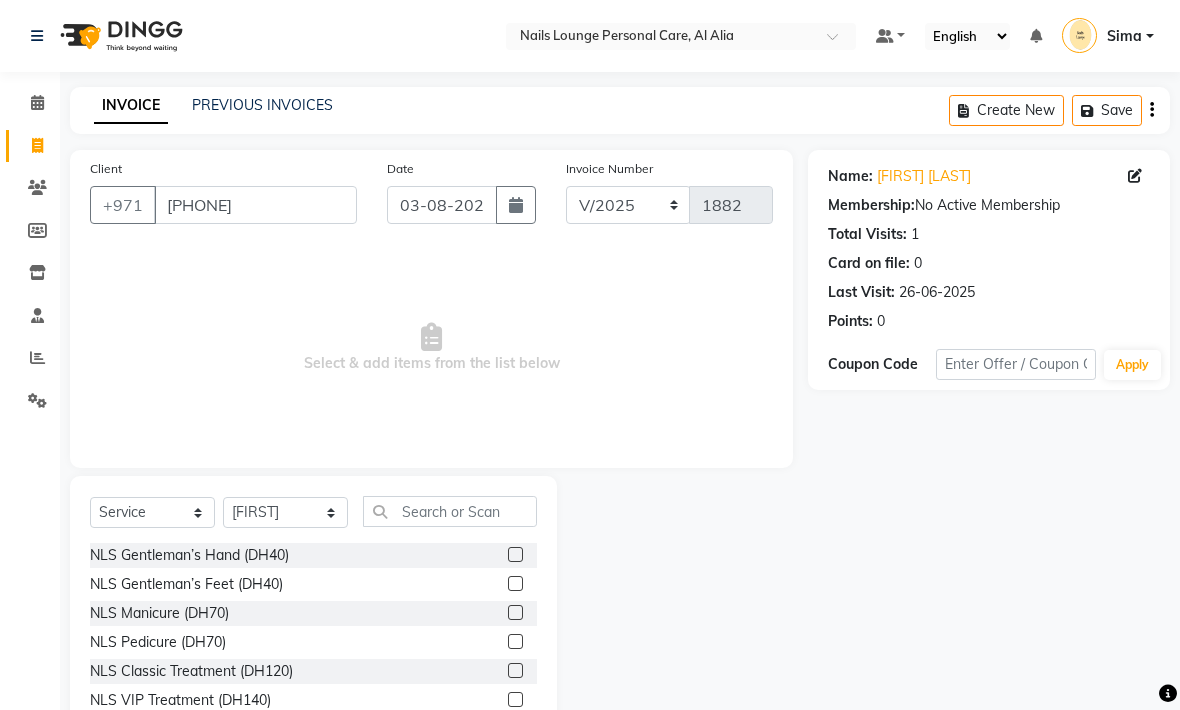 click on "NLS Classic Treatment  (DH120)" 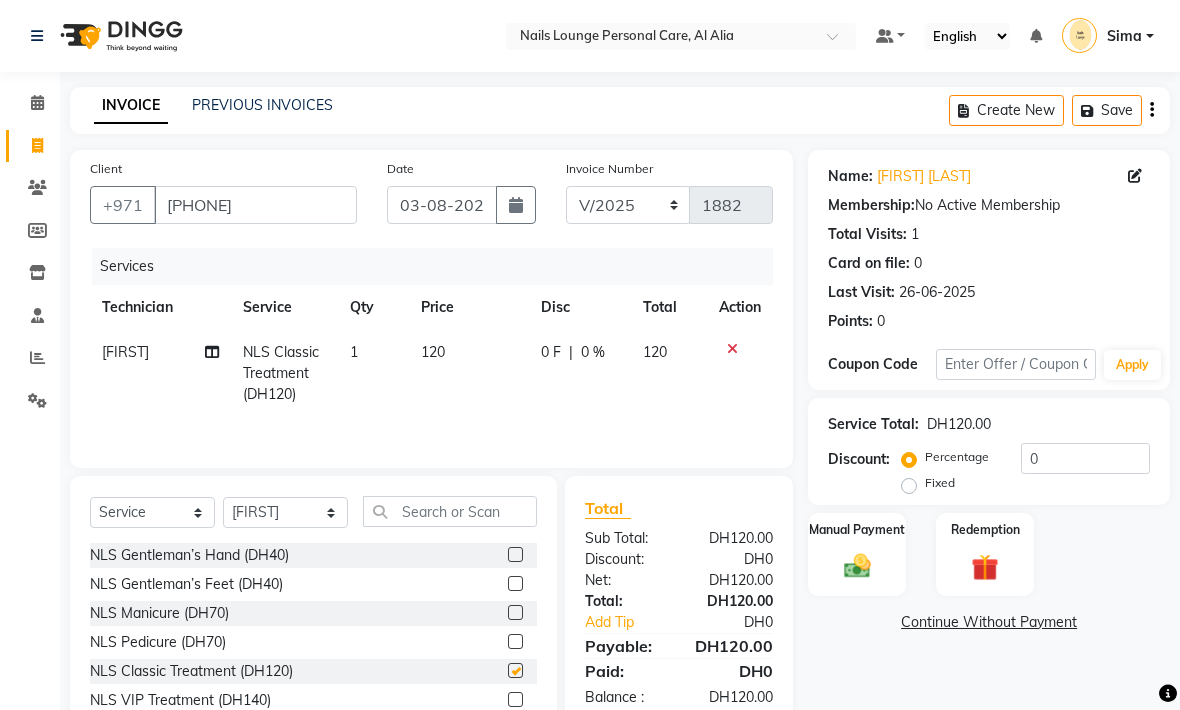 checkbox on "false" 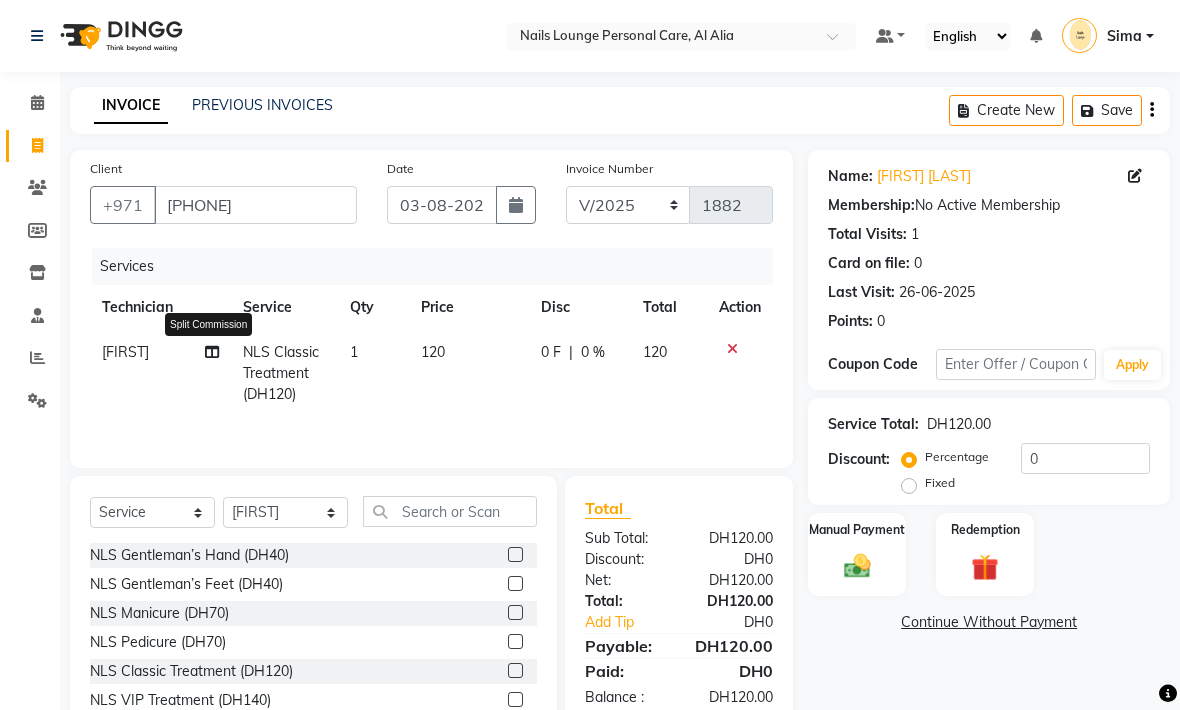 click 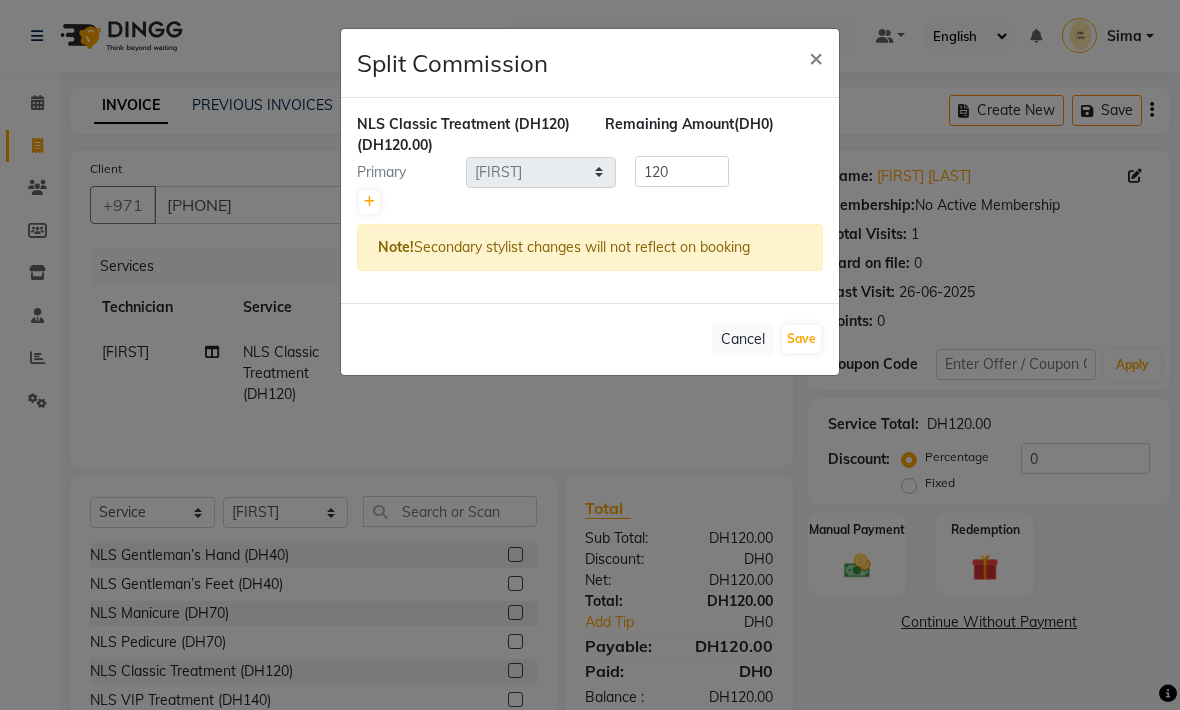 click 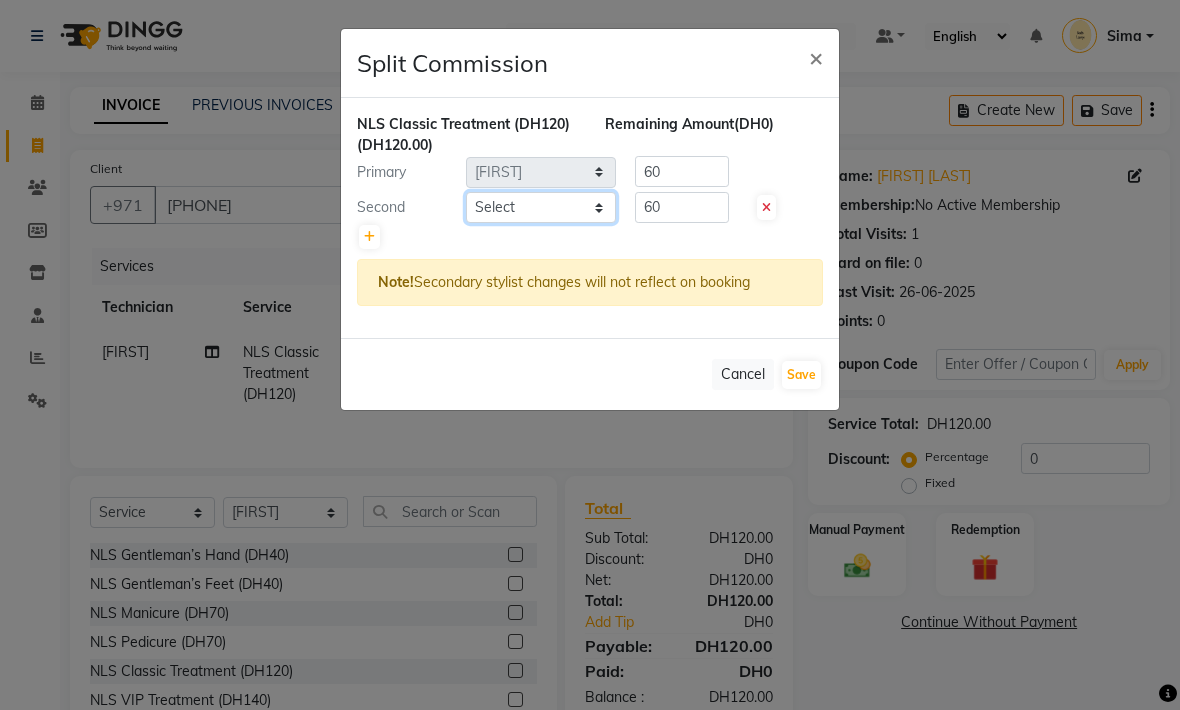 click on "Select  [FIRST]   [FIRST]   [FIRST]   [FIRST]   [FIRST]   [FIRST]    Manami Spa   Manami Spa 2   [FIRST]   [FIRST]   Nail Lounge Personal Care   [FIRST]    [FIRST]   [FIRST]   [FIRST]   [FIRST]   [FIRST]   [FIRST]   [FIRST]" 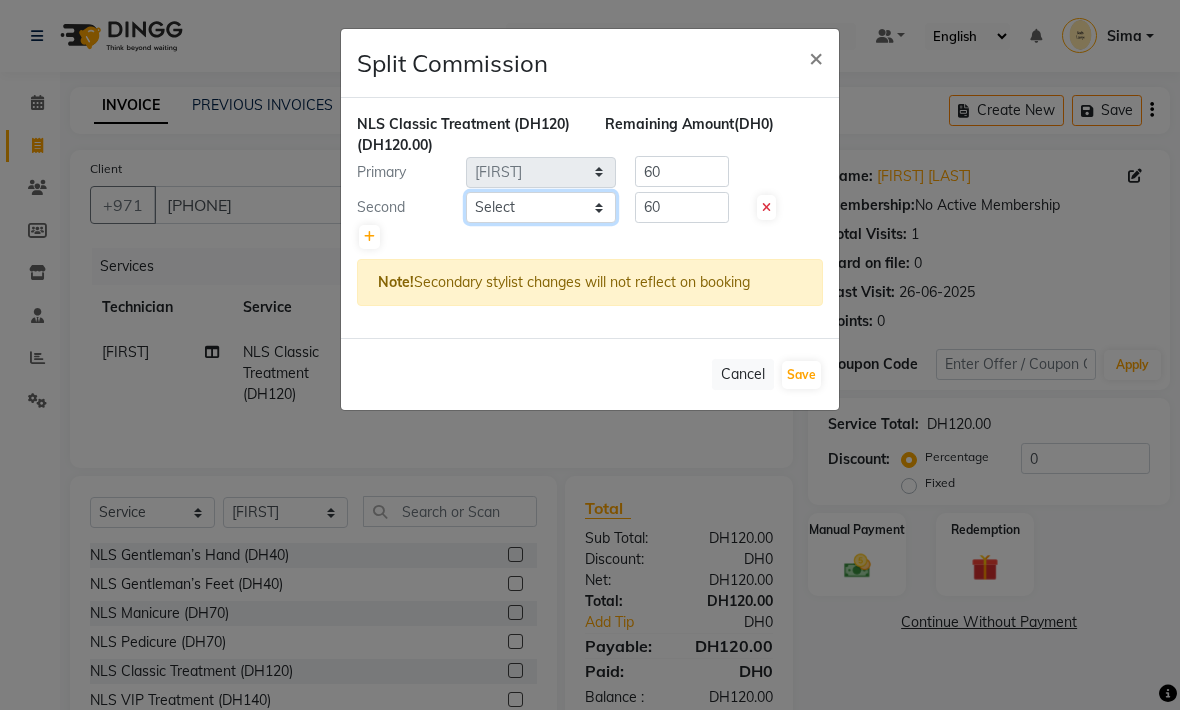select on "71417" 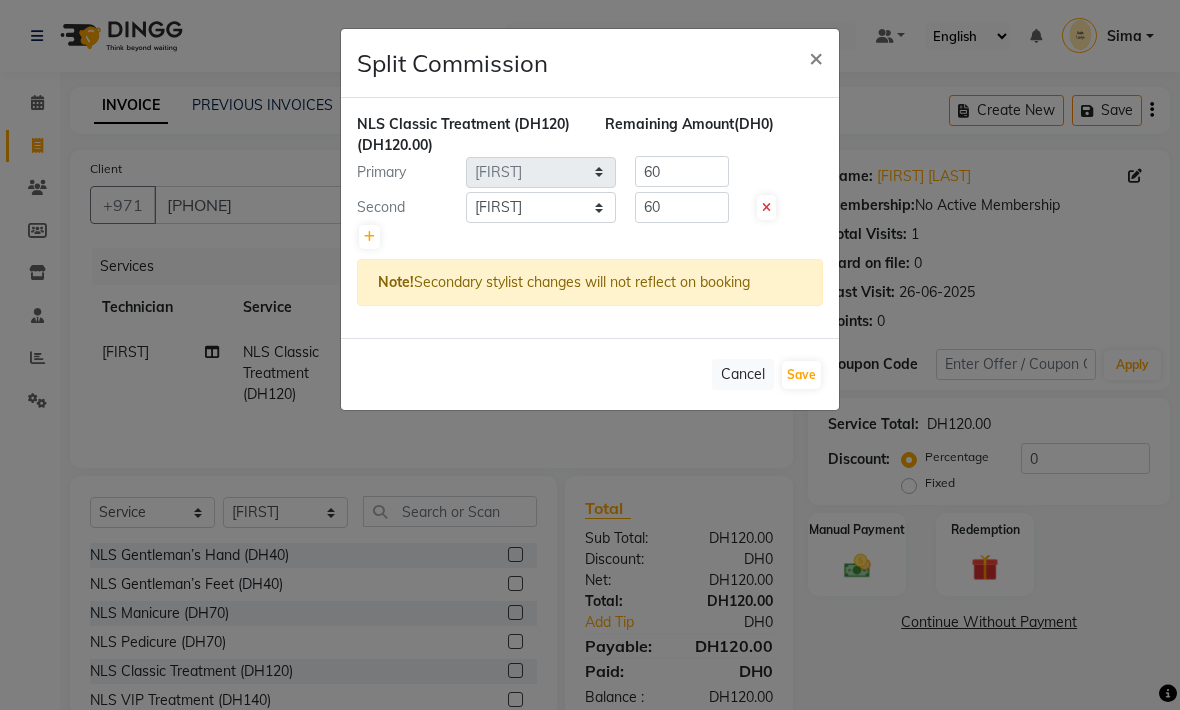 click on "Save" 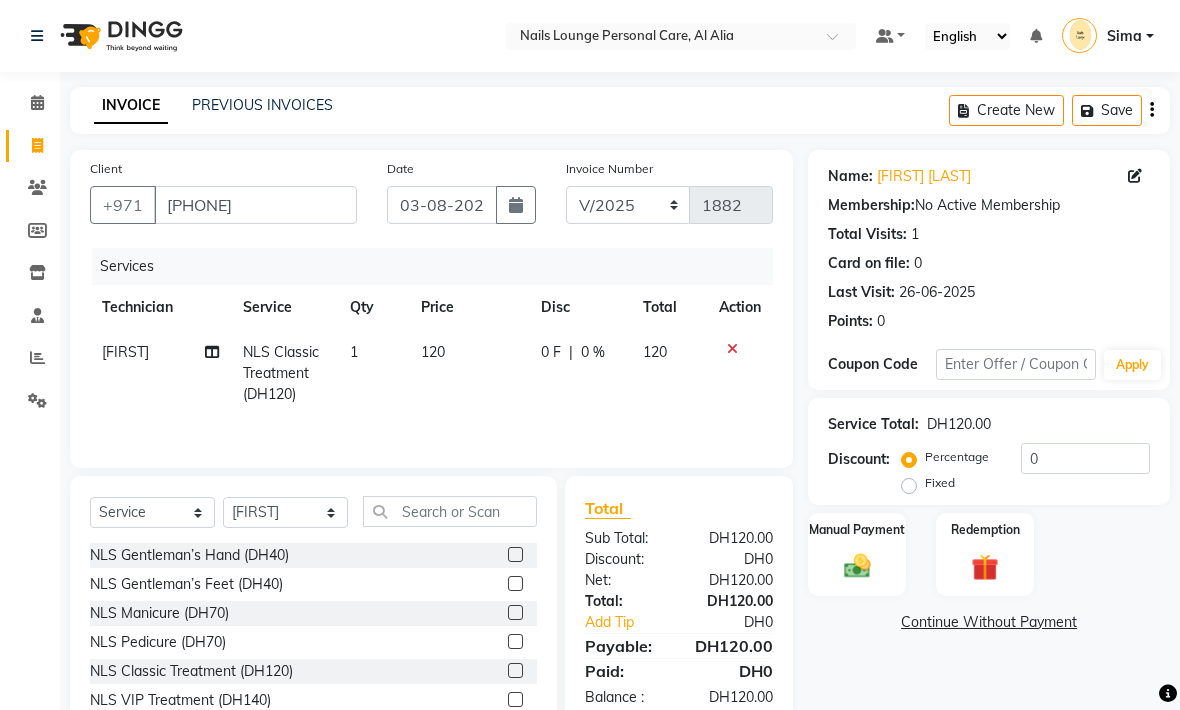 click 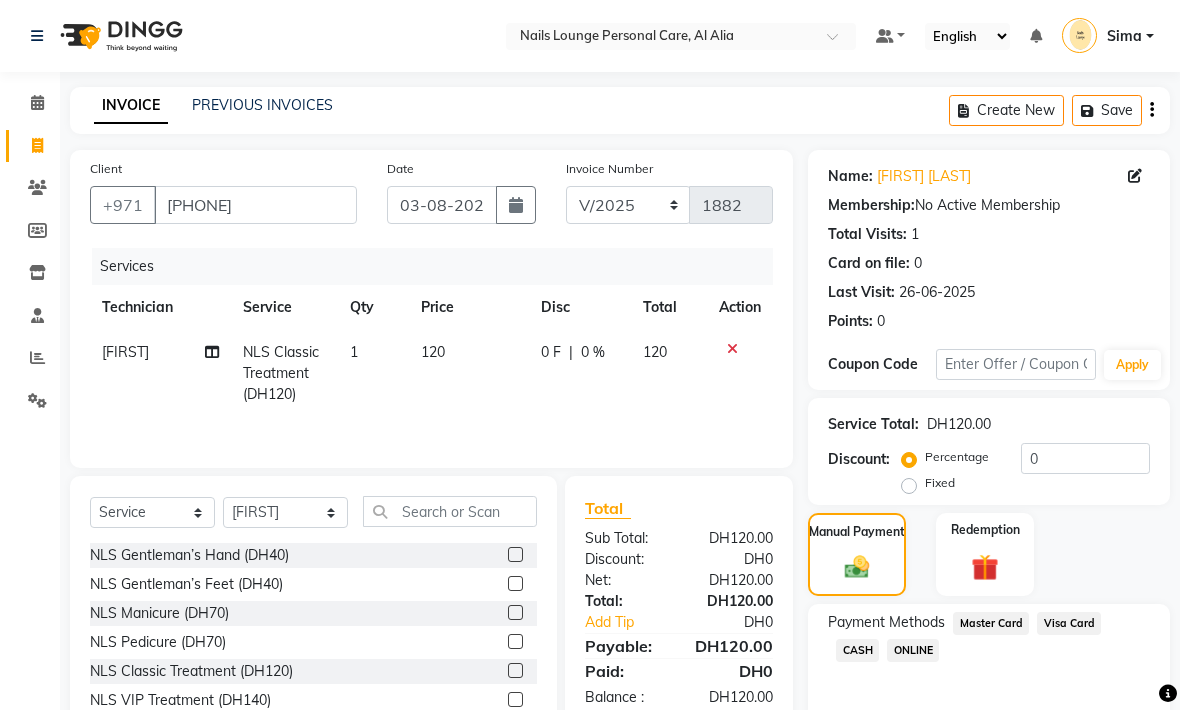 click on "Visa Card" 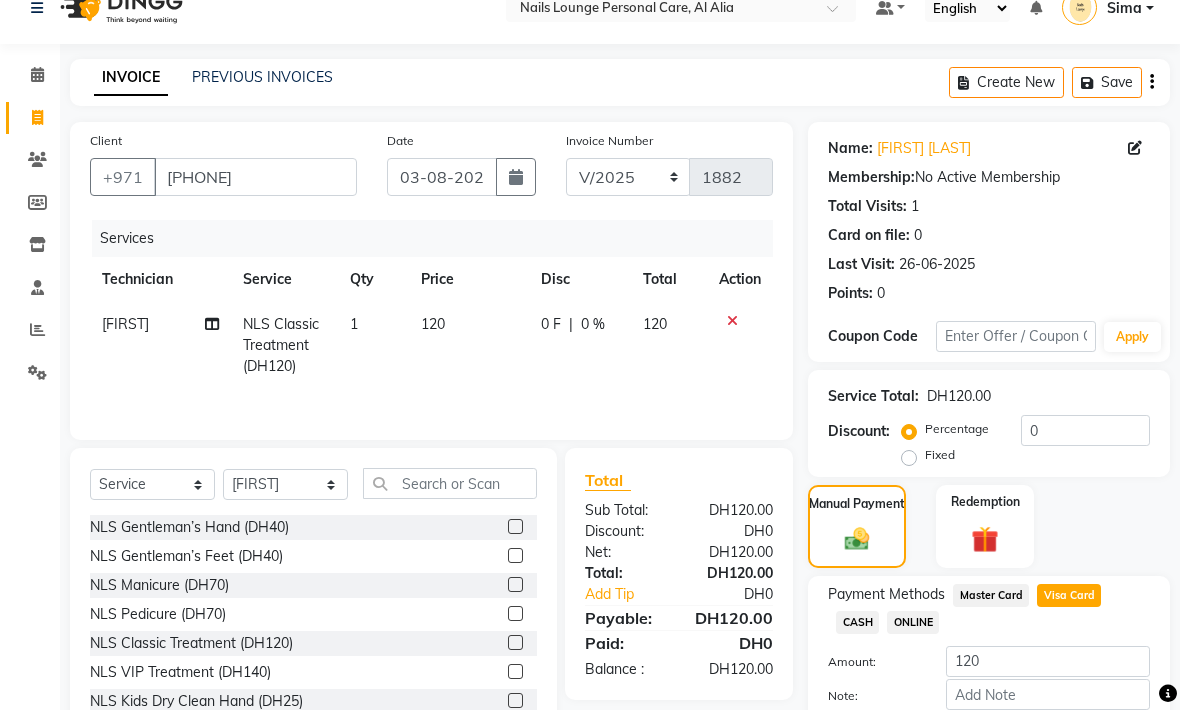 scroll, scrollTop: 62, scrollLeft: 0, axis: vertical 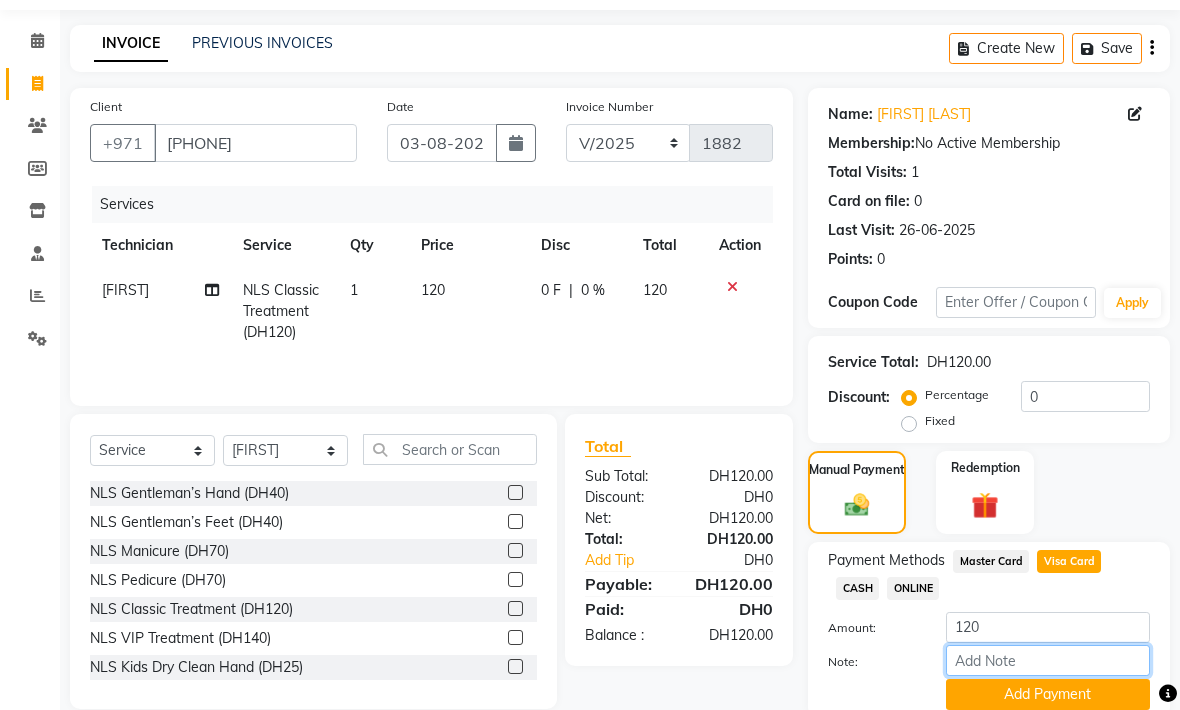 click on "Note:" at bounding box center (1048, 660) 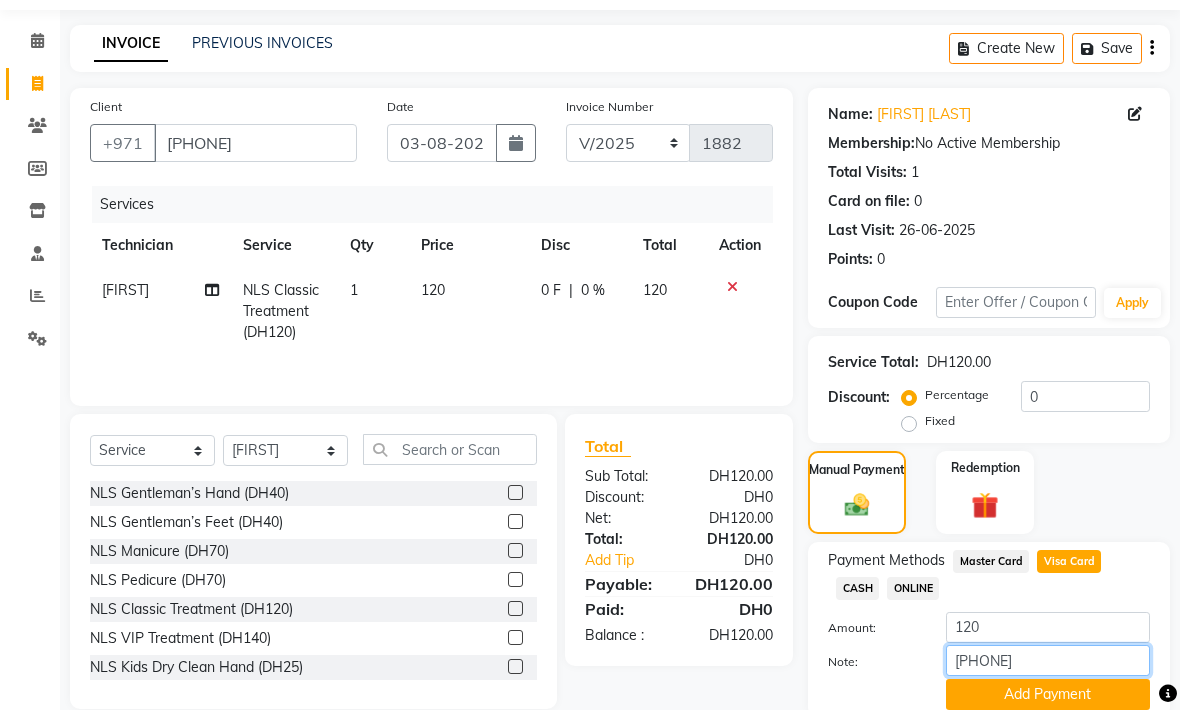 type on "12853320" 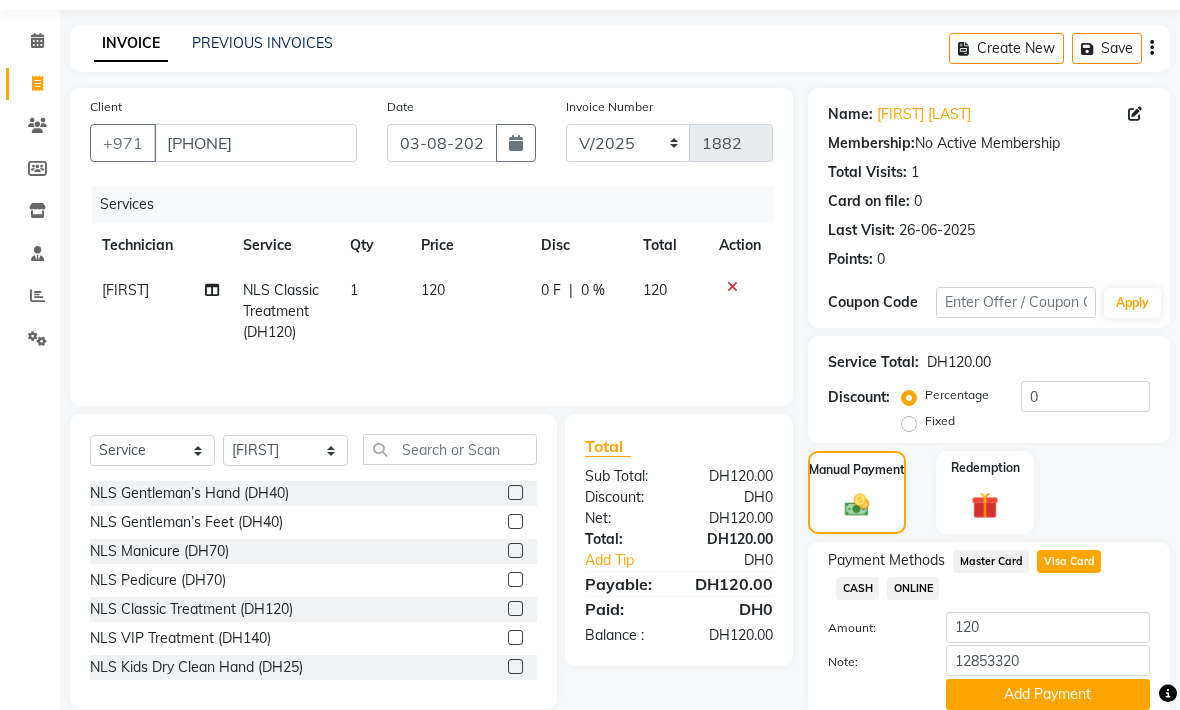 click on "Add Payment" 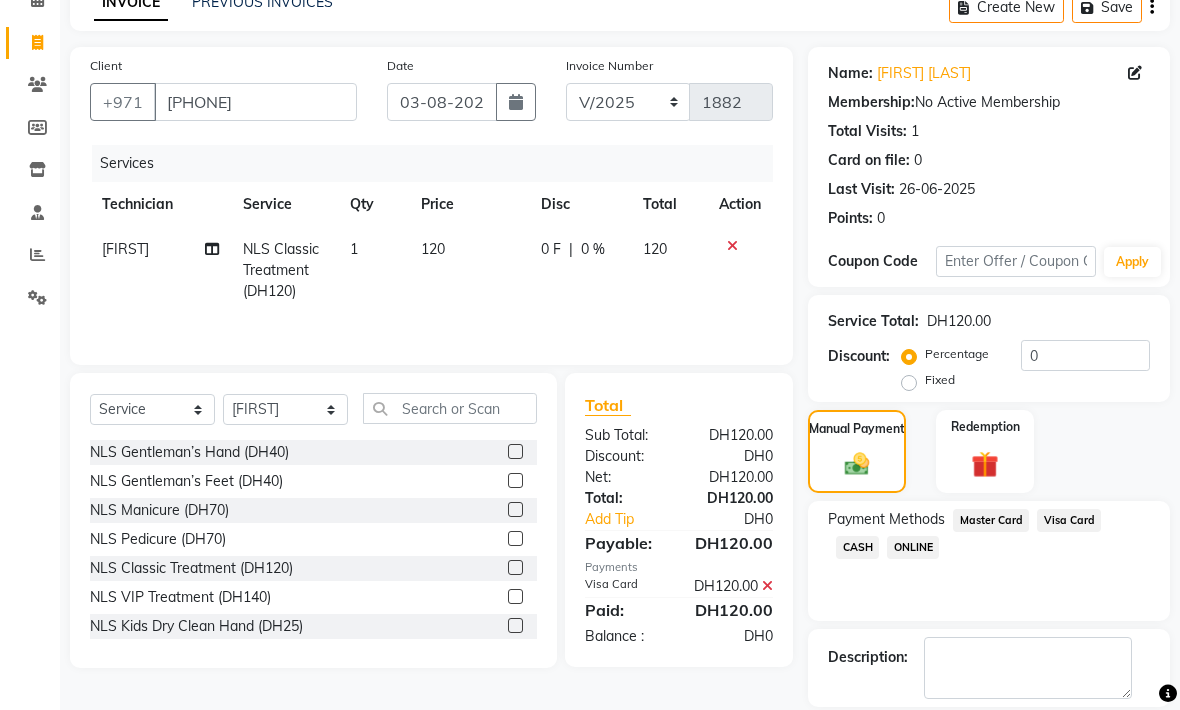 scroll, scrollTop: 121, scrollLeft: 0, axis: vertical 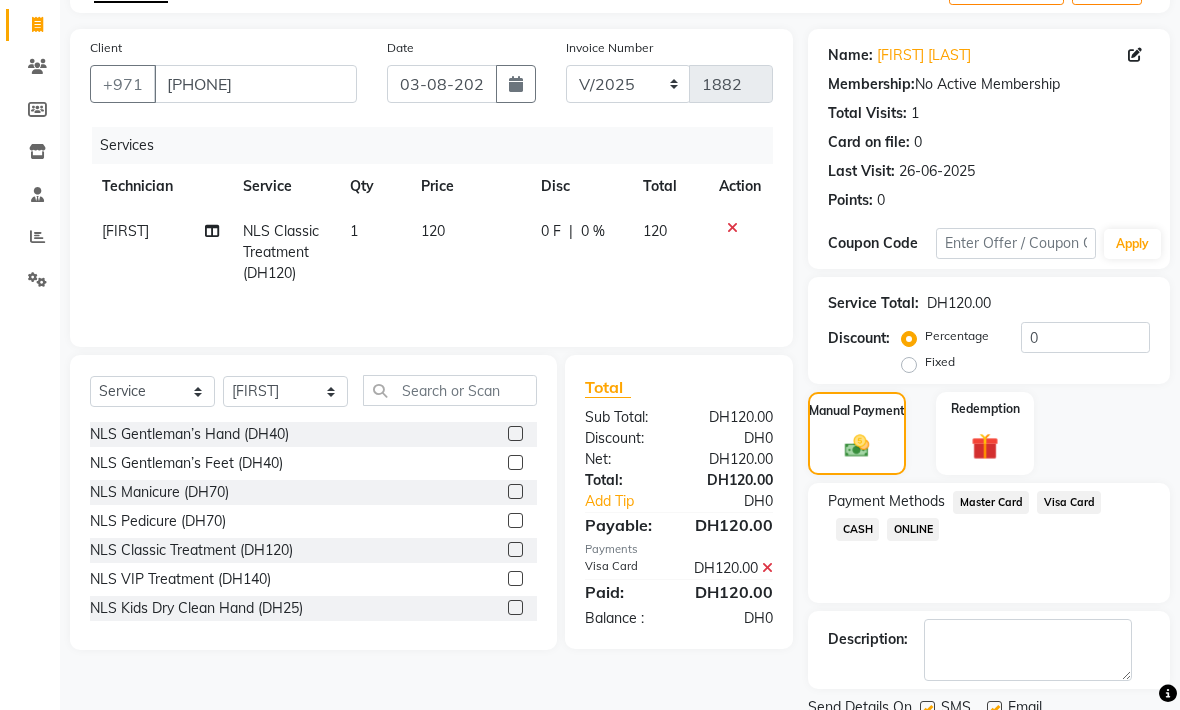 click on "Checkout" 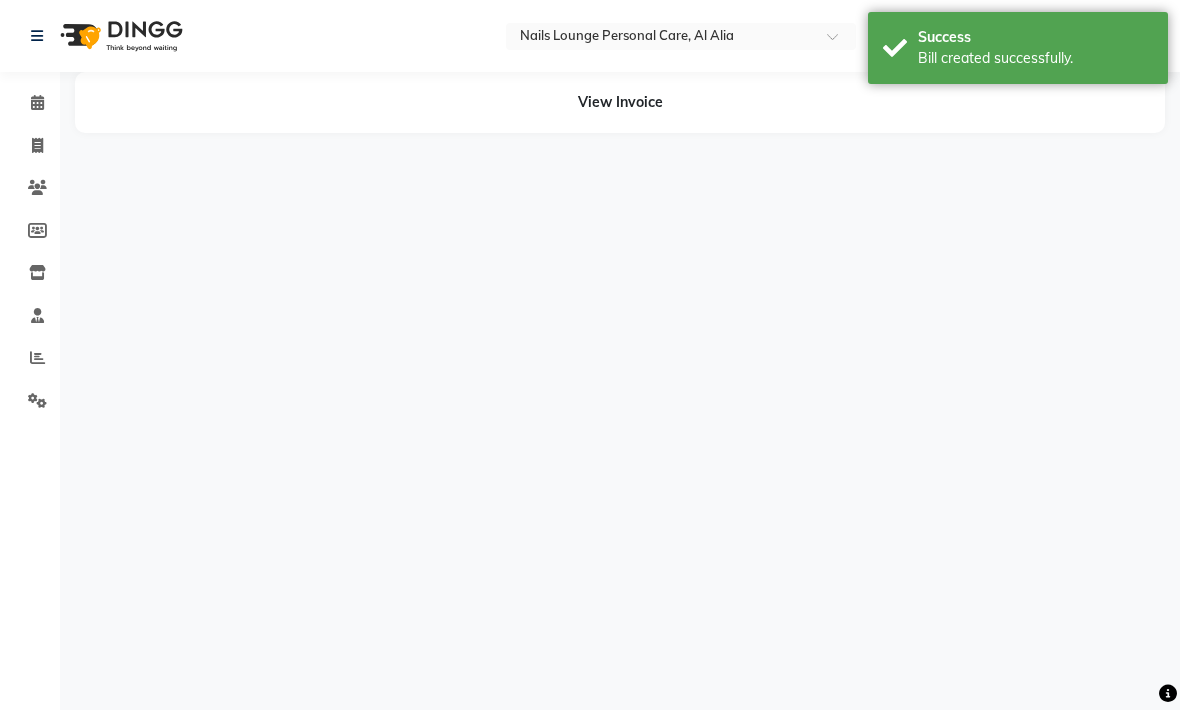 scroll, scrollTop: 0, scrollLeft: 0, axis: both 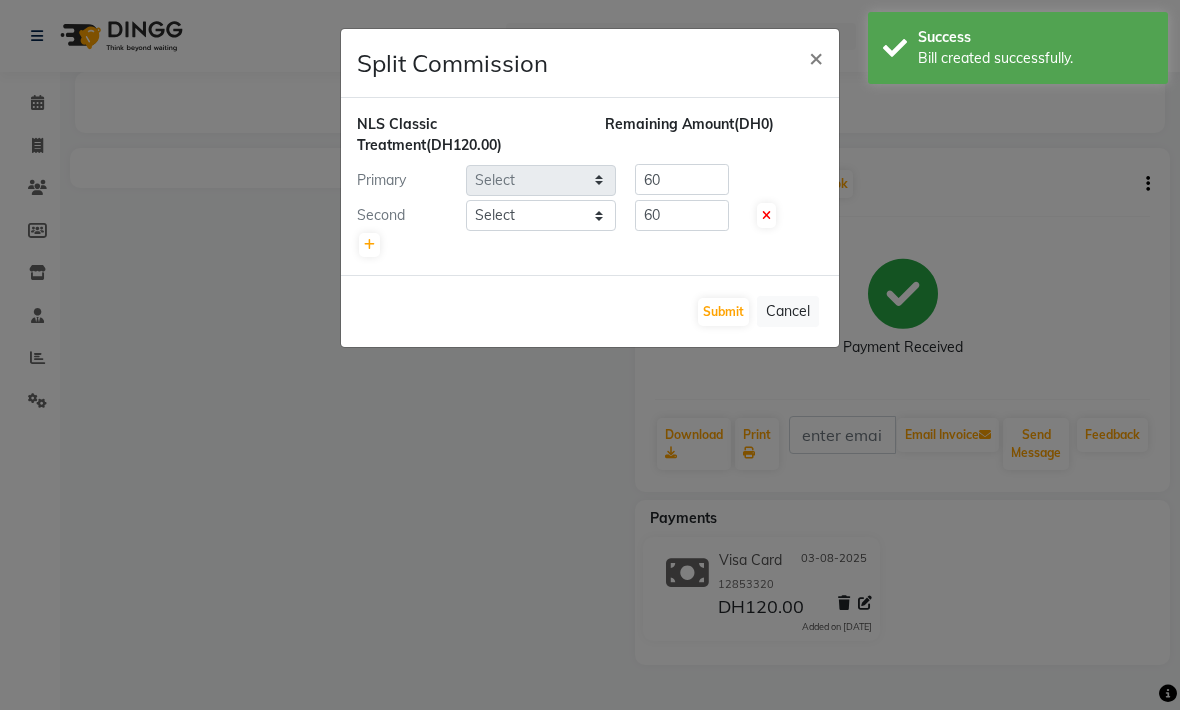 select on "53951" 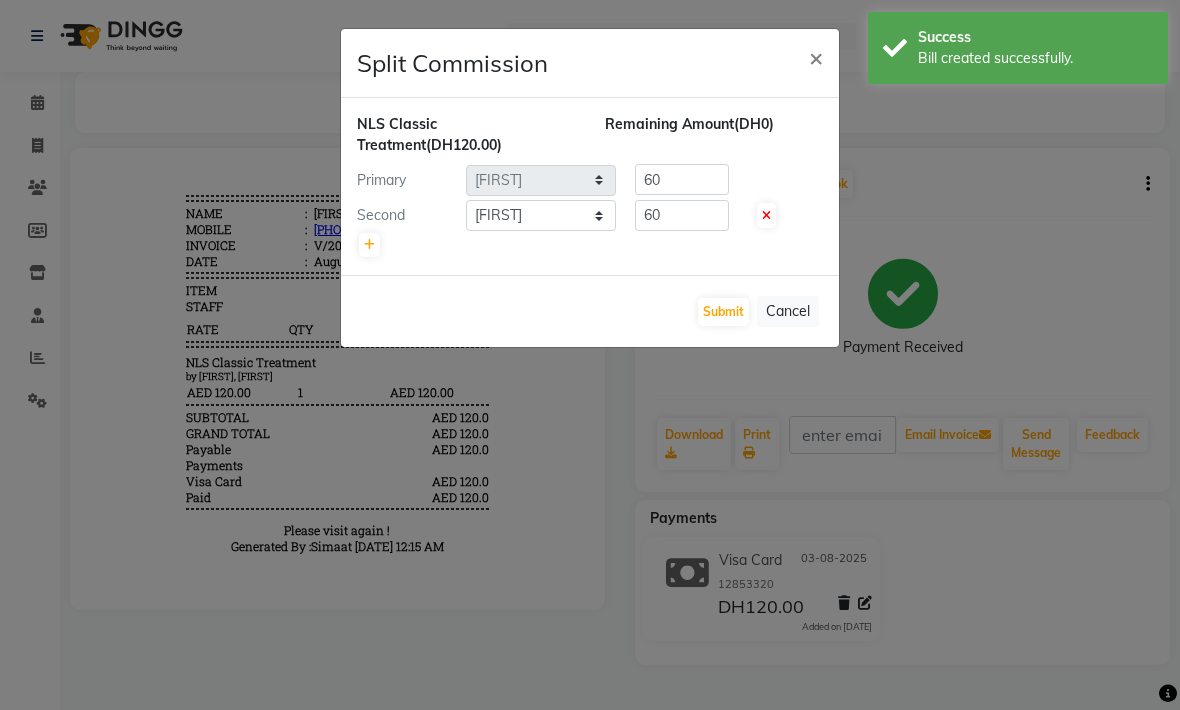 scroll, scrollTop: 0, scrollLeft: 0, axis: both 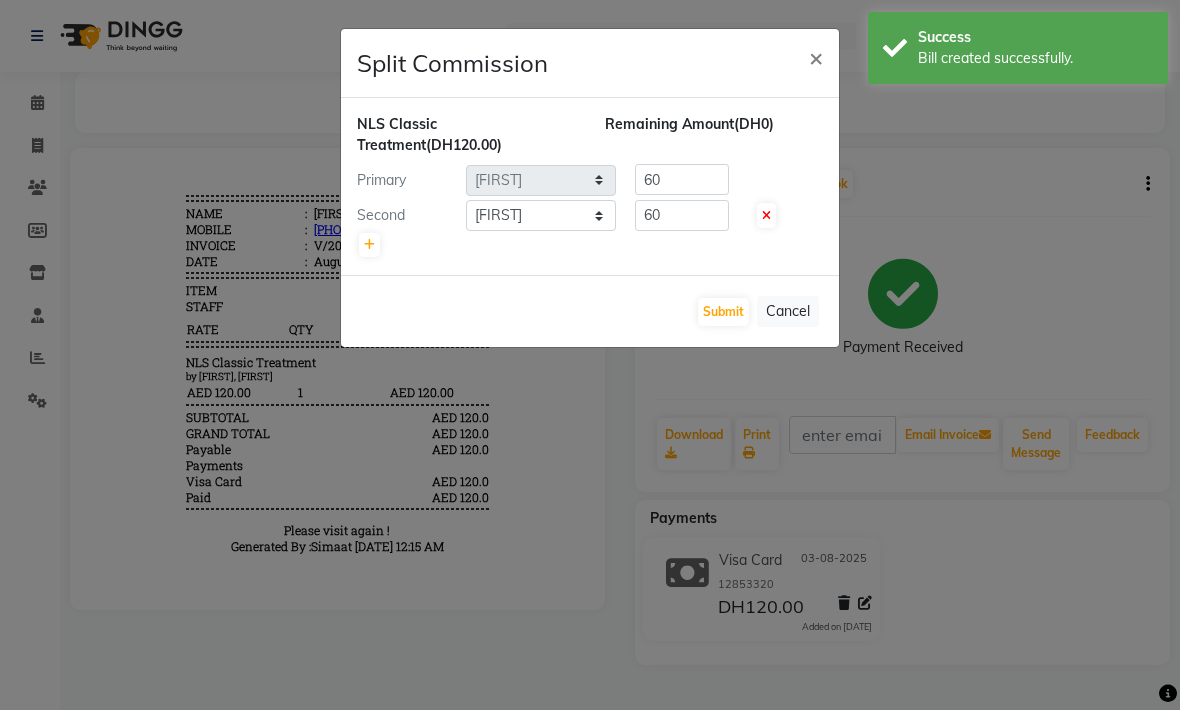 click on "Submit" 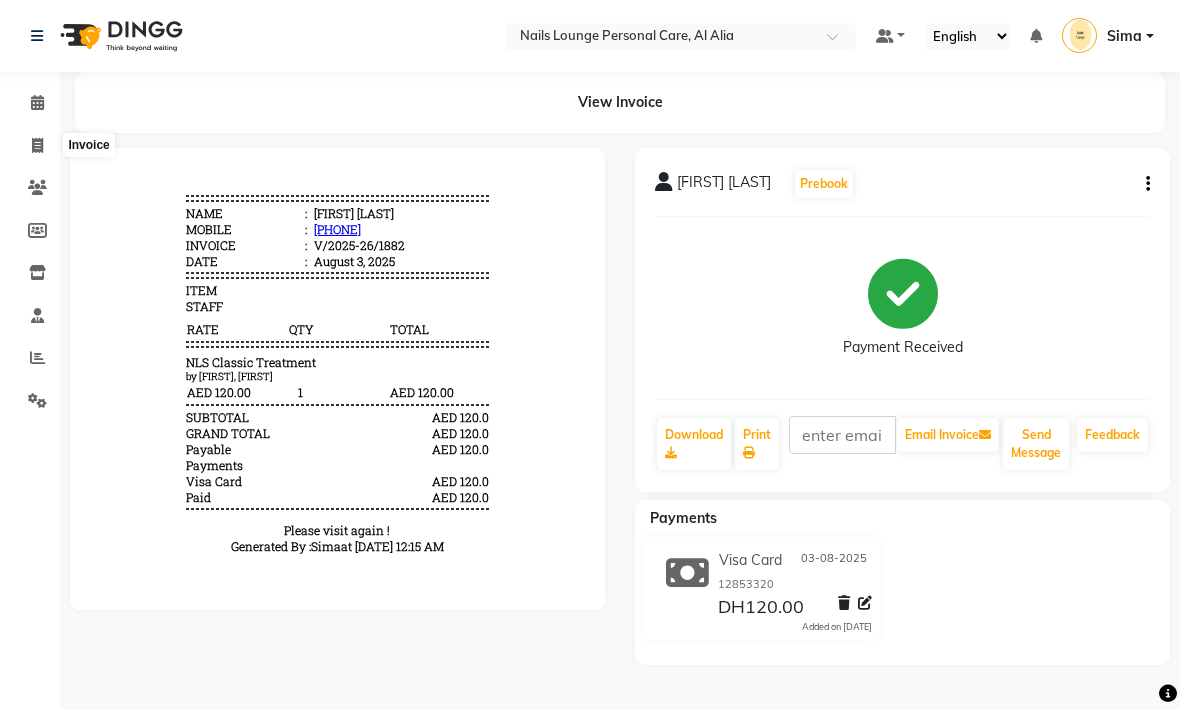 click 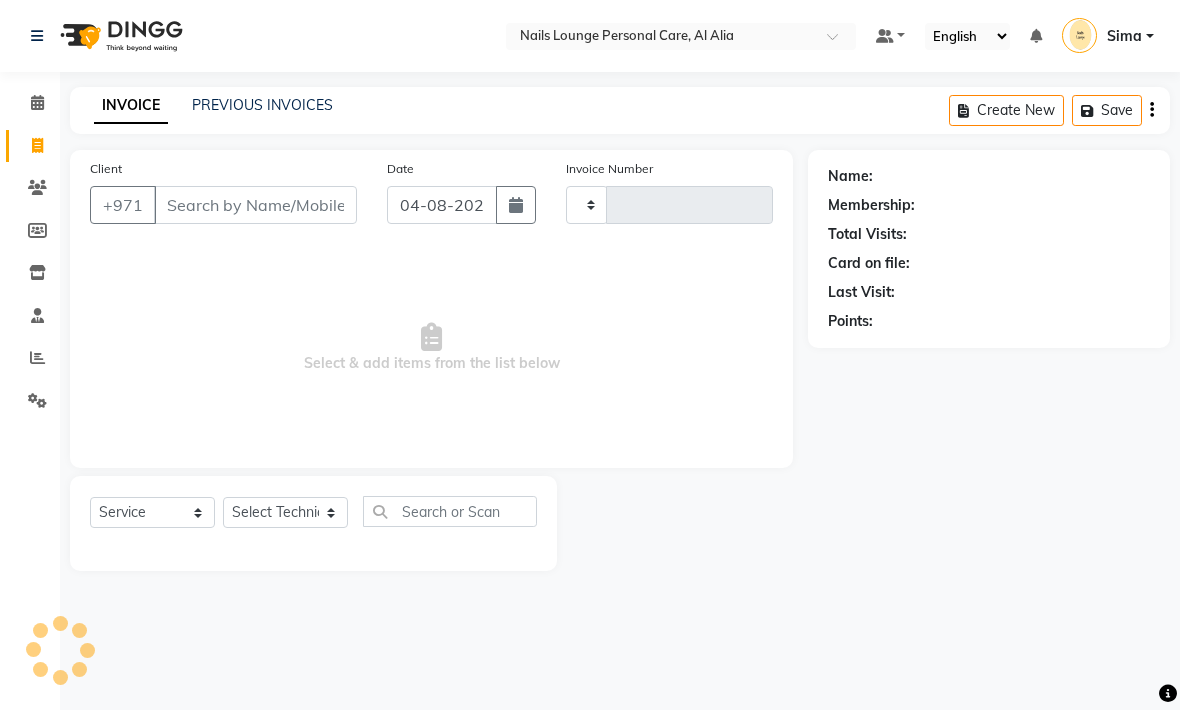 type on "1883" 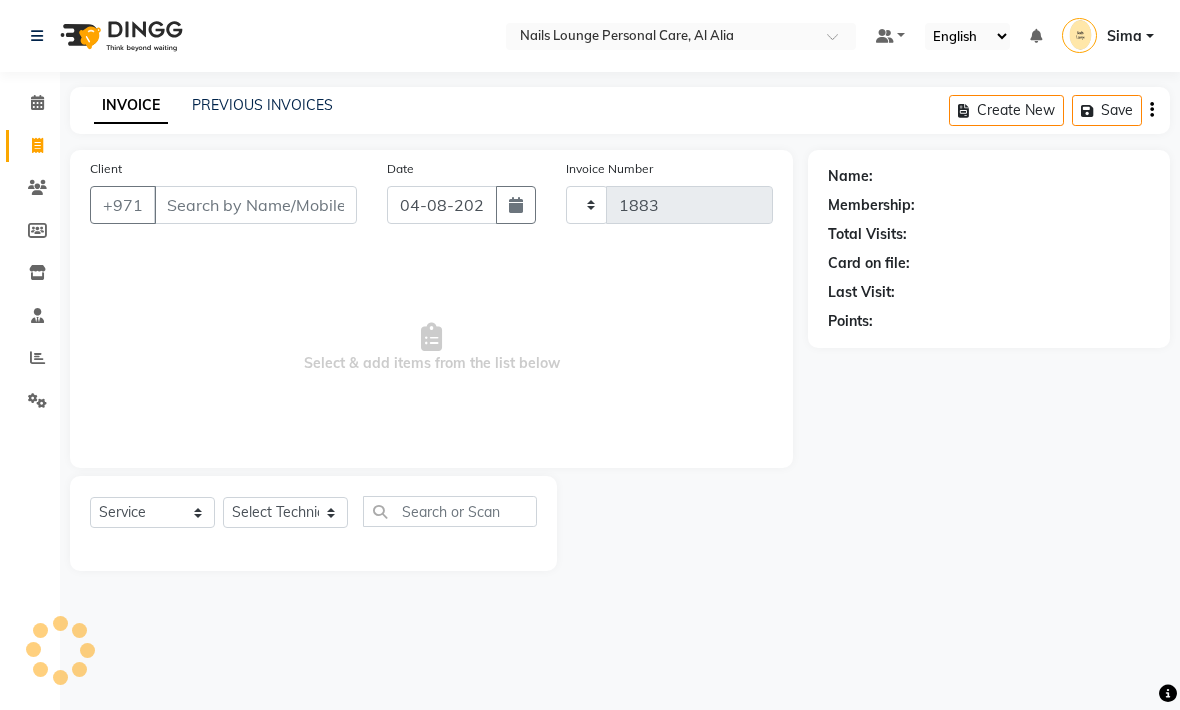 select on "6884" 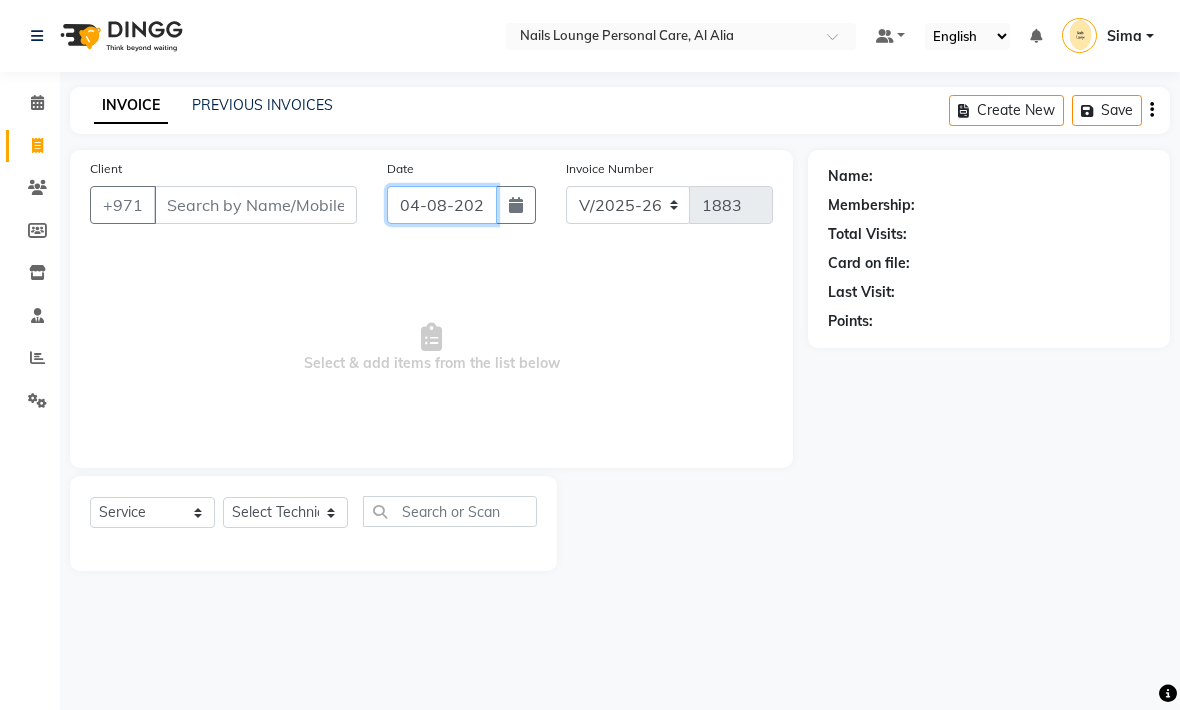 click on "04-08-2025" 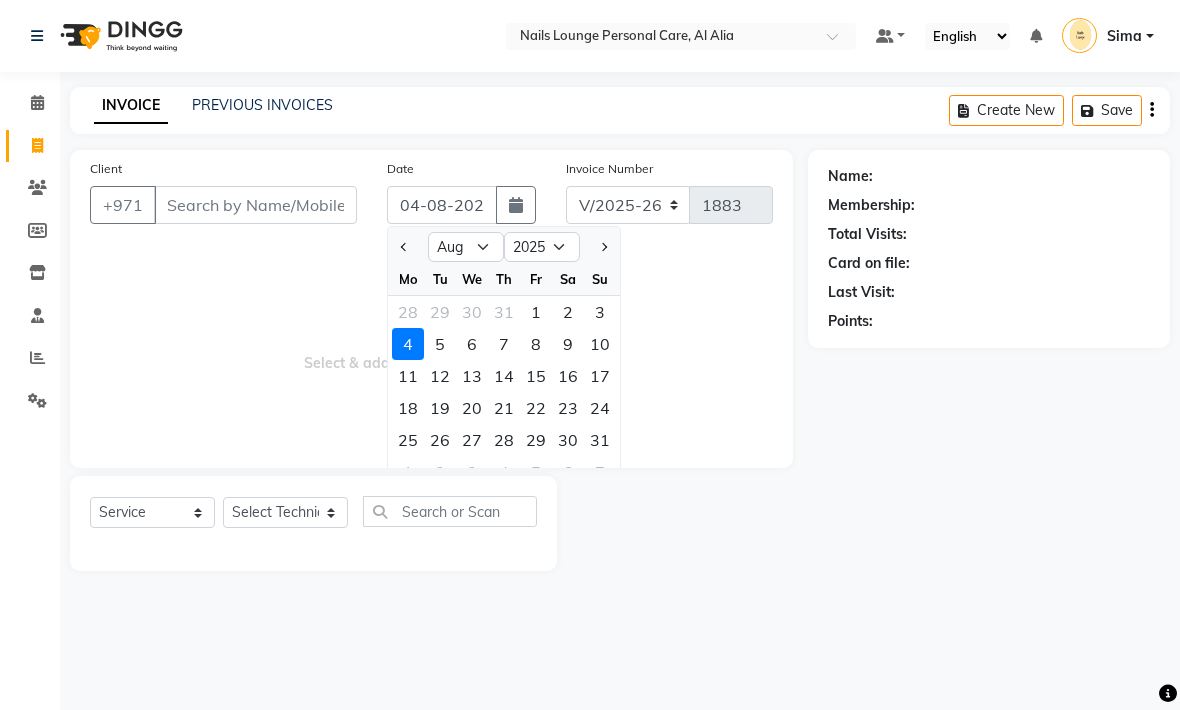 click on "3" 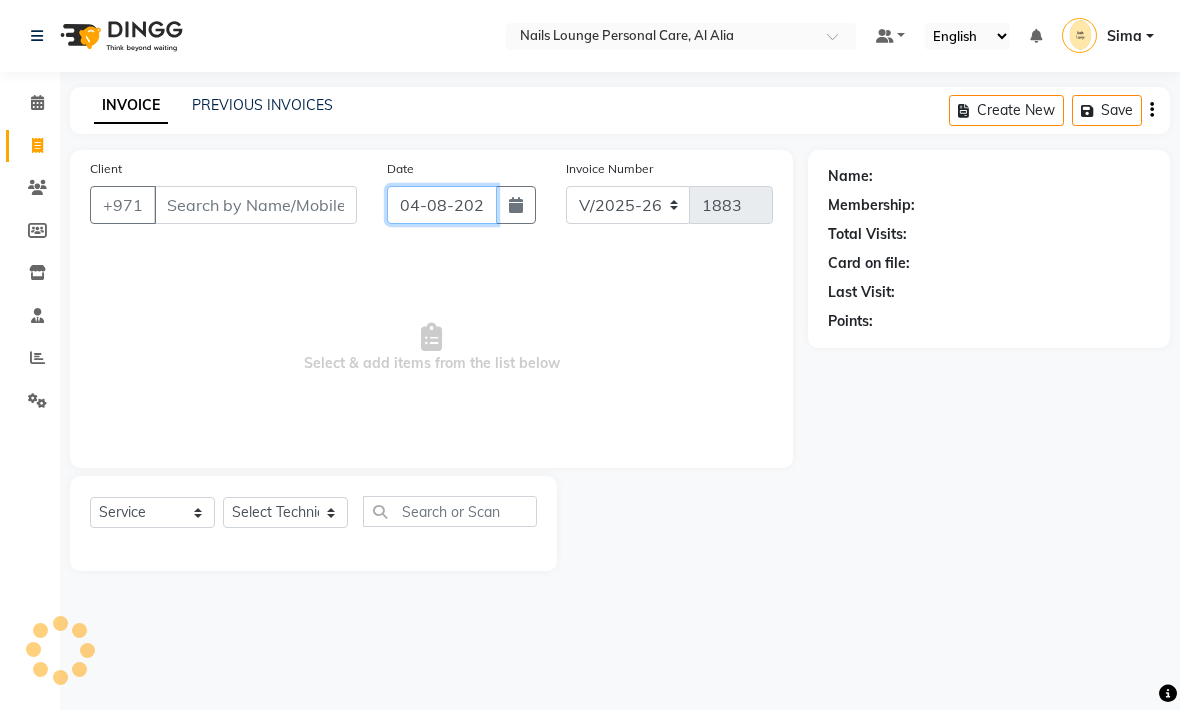 type on "03-08-2025" 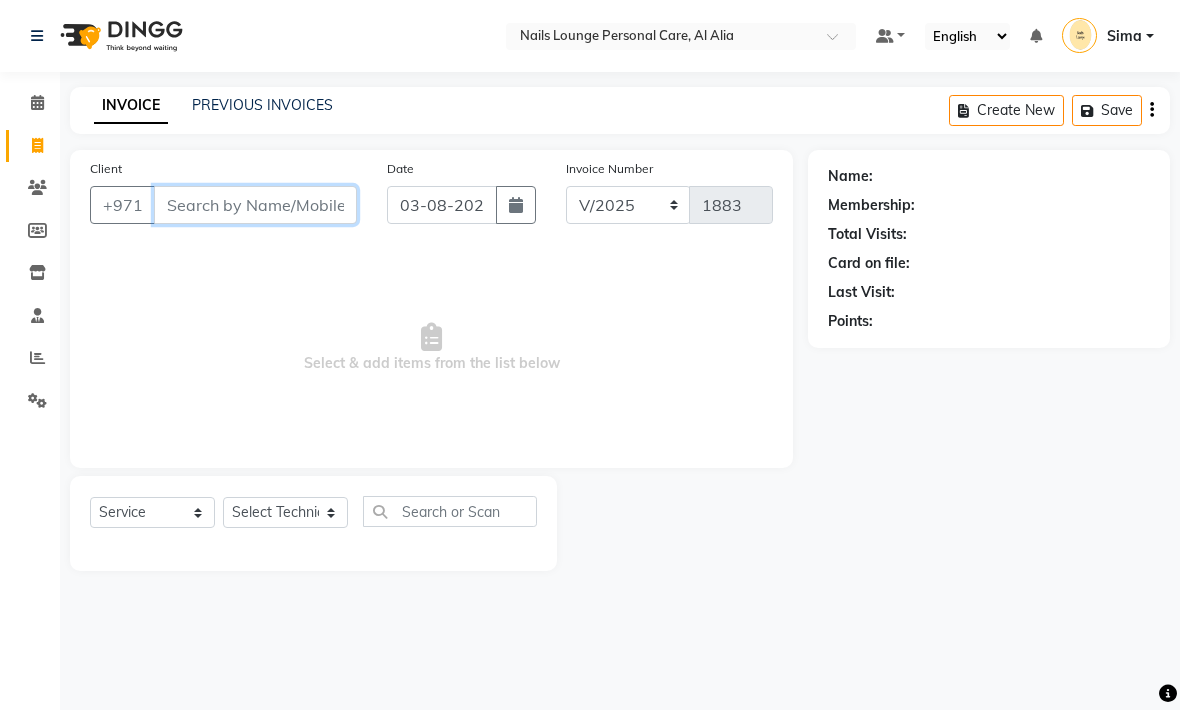 click on "Client" at bounding box center [255, 205] 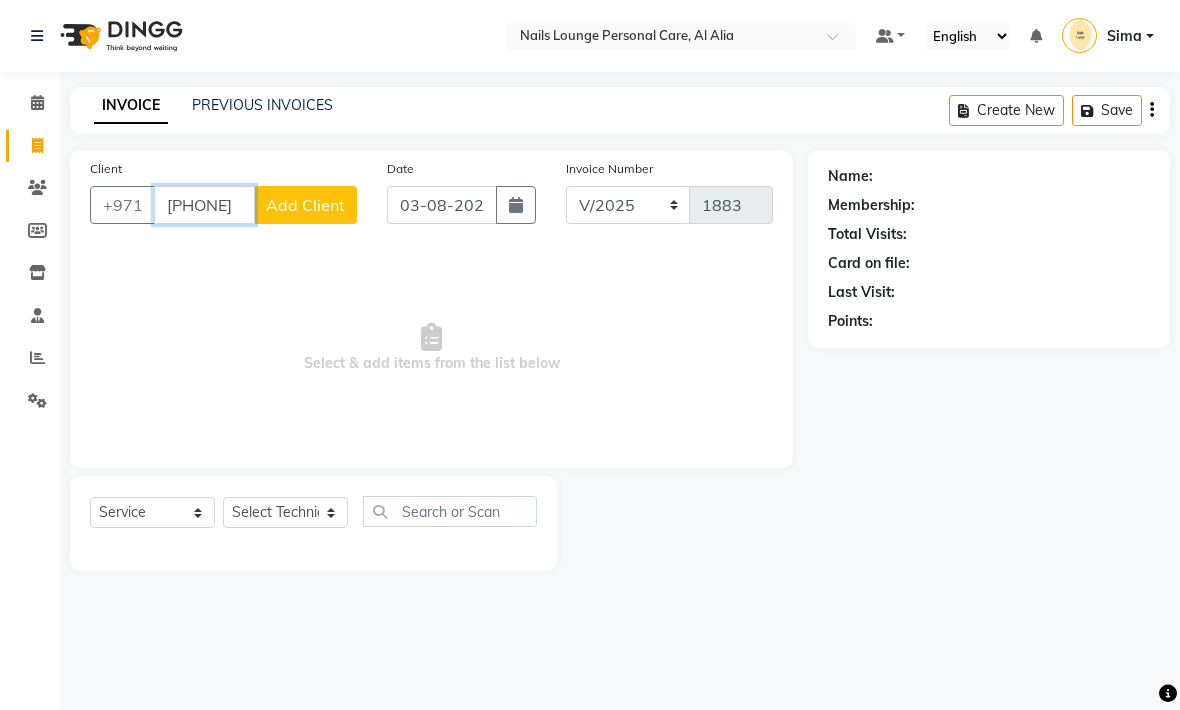 type on "[PHONE]" 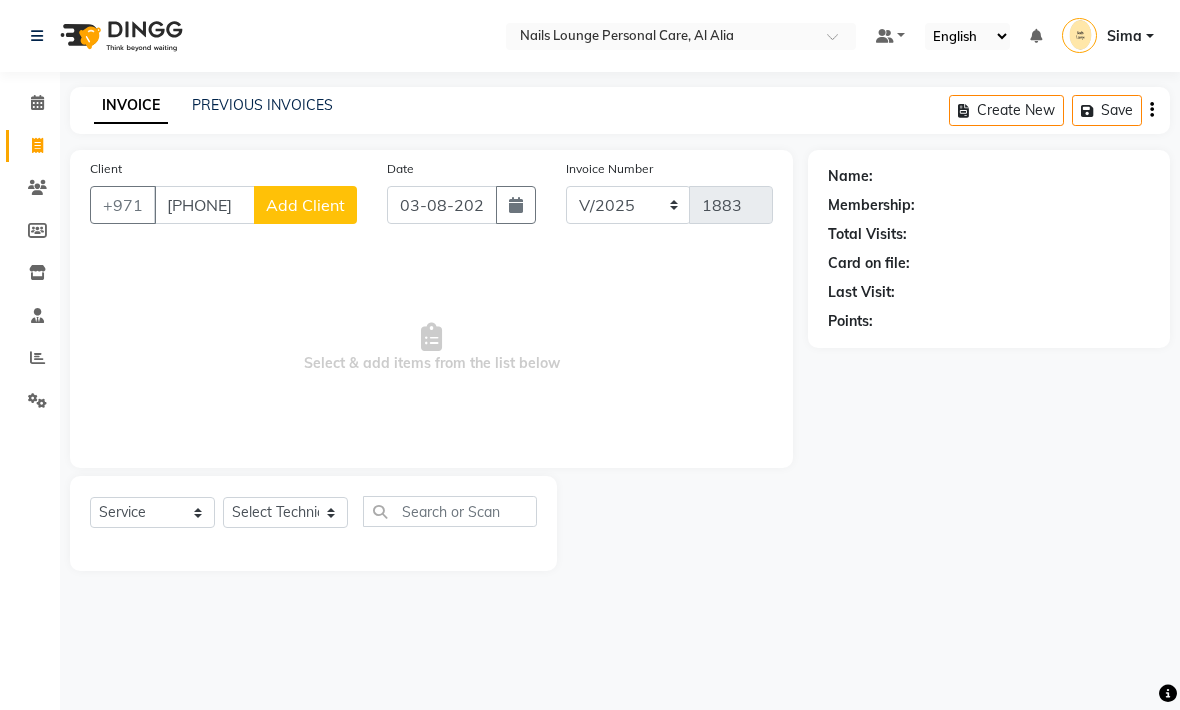 click on "Add Client" 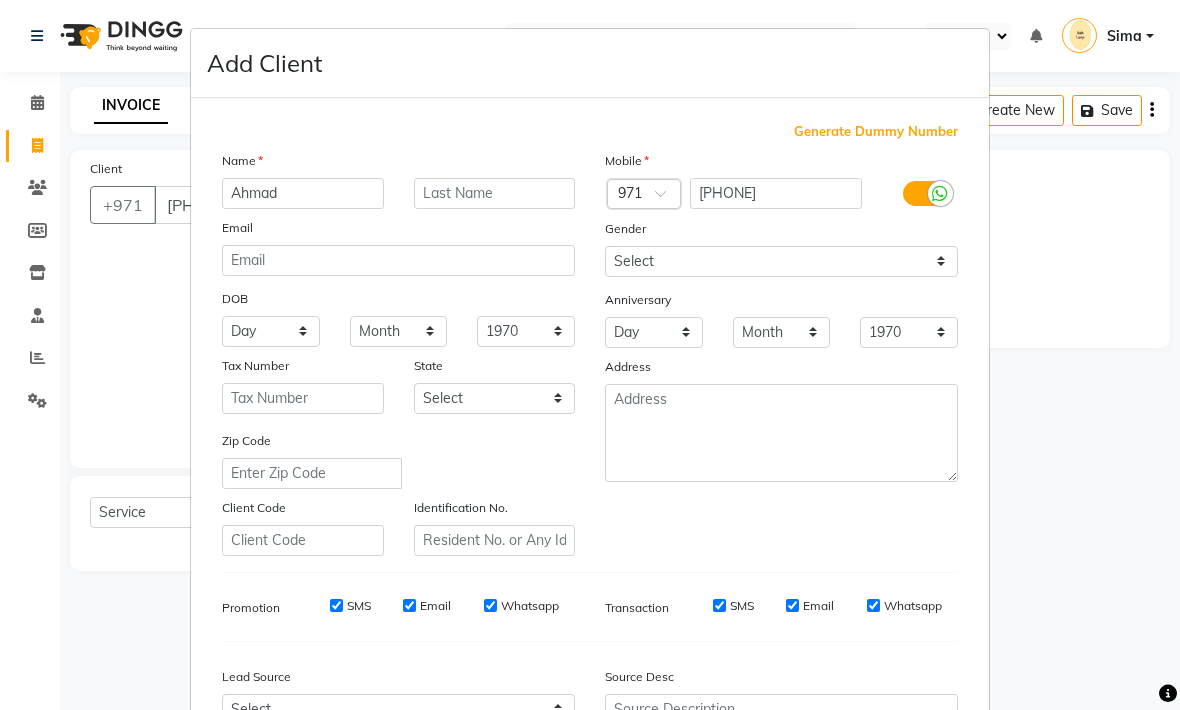 type on "Ahmad" 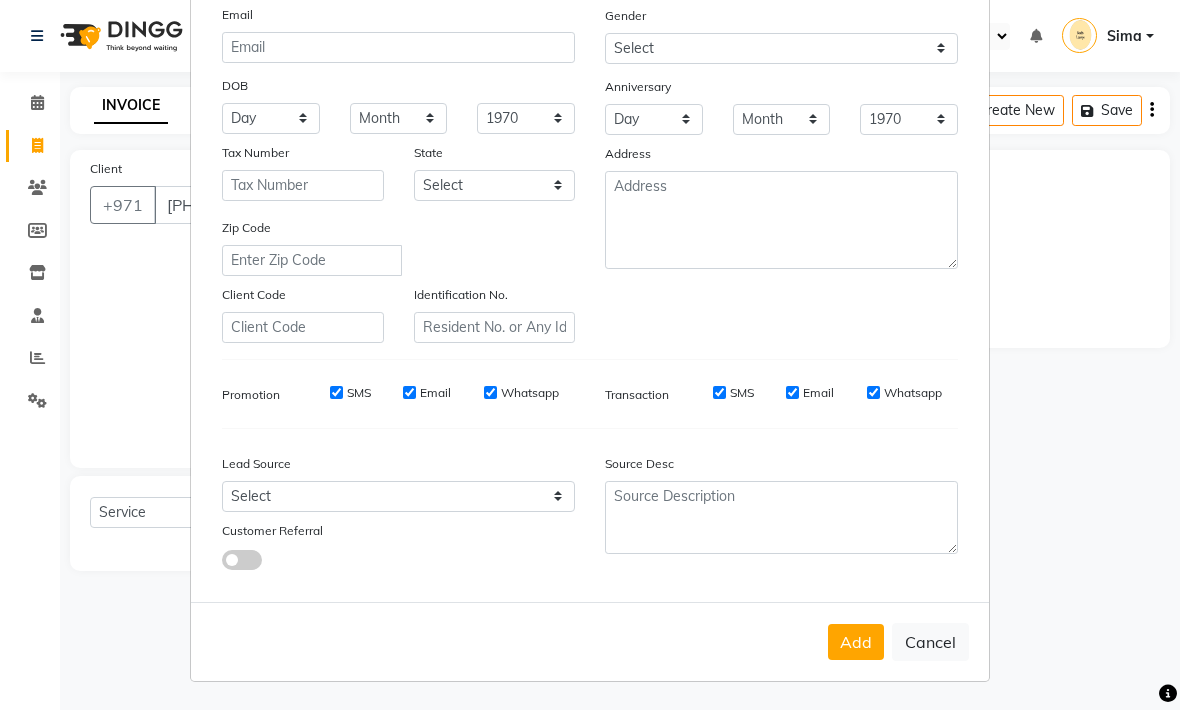 scroll, scrollTop: 212, scrollLeft: 0, axis: vertical 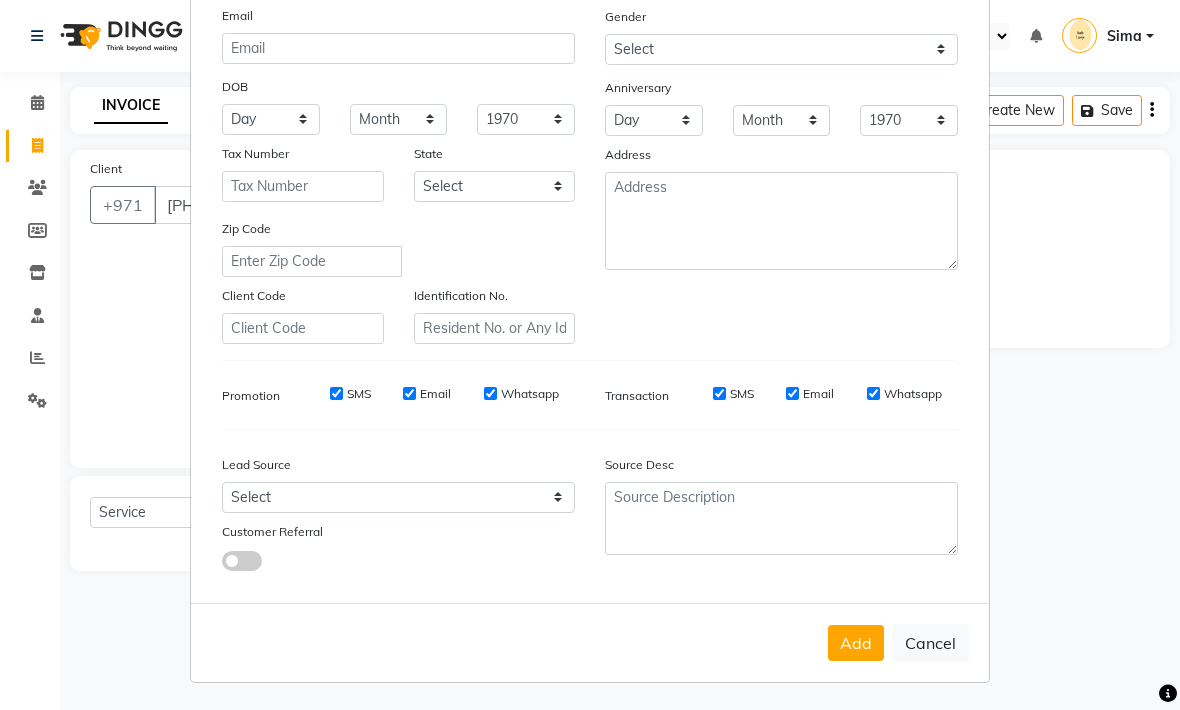 click on "Add" at bounding box center [856, 643] 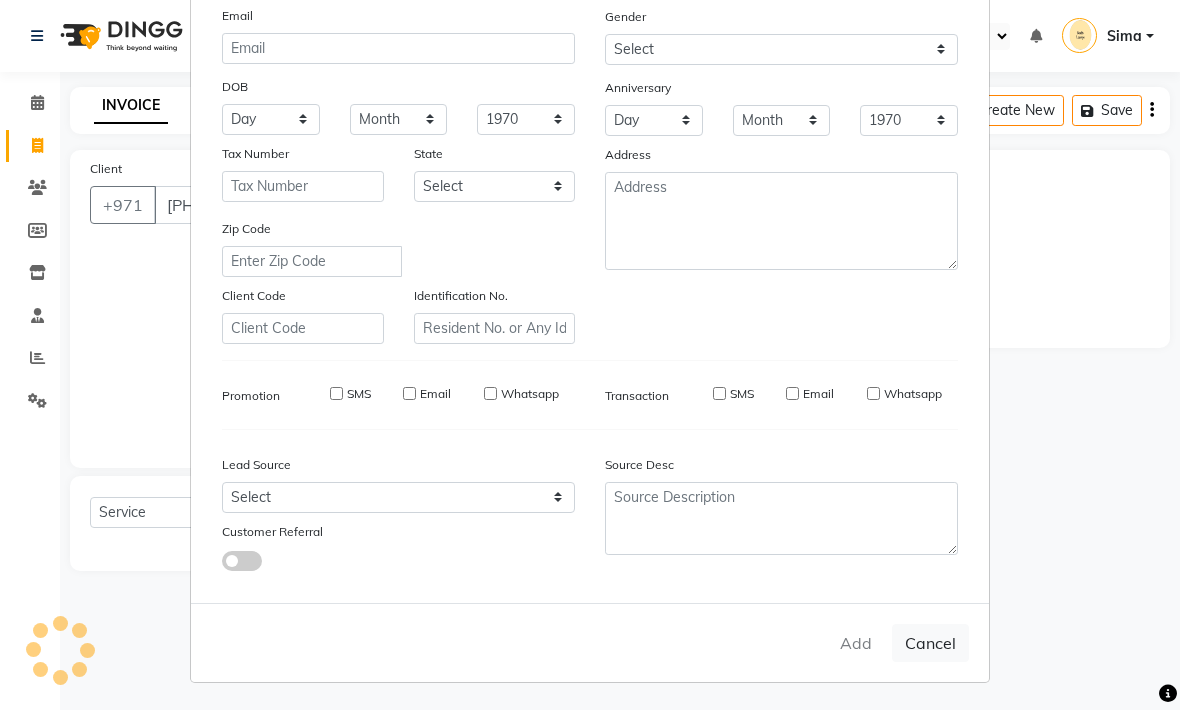 type 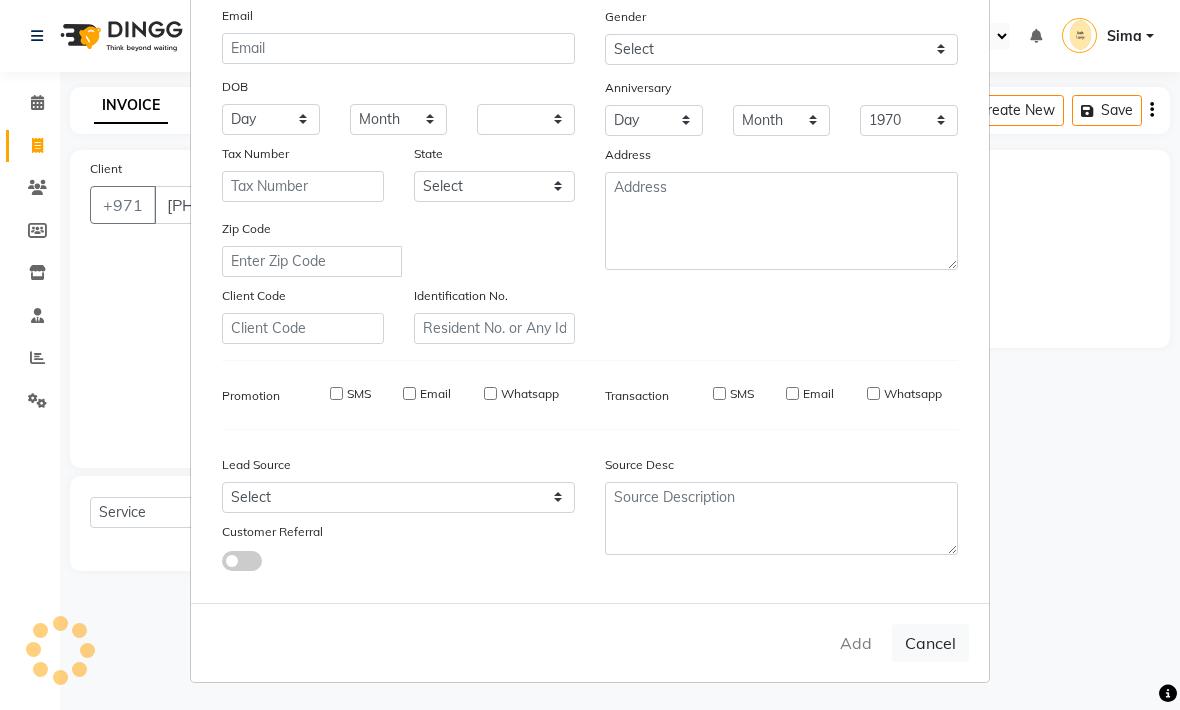 type 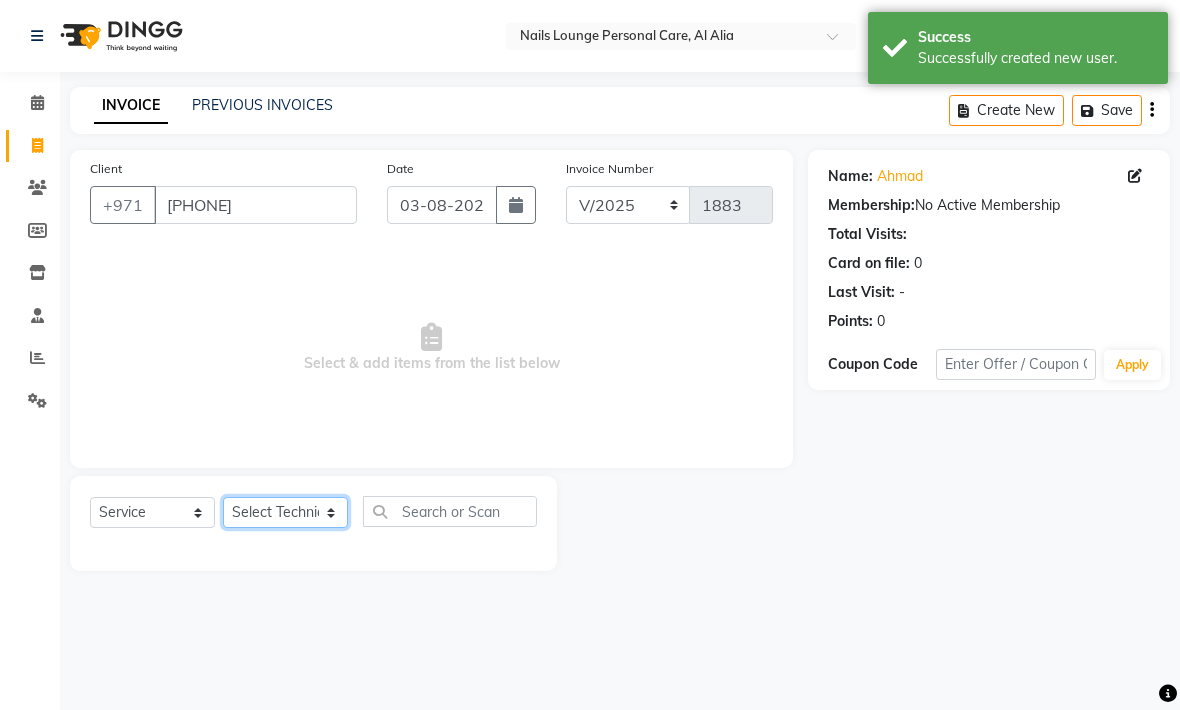 click on "Select Technician [FIRST] [FIRST] [FIRST] [FIRST] [FIRST] [FIRST]  Manami Spa Manami Spa 2 [FIRST] [FIRST] Nail Lounge Personal Care [FIRST]  [FIRST] [FIRST] [FIRST] [FIRST] [FIRST] [FIRST] [FIRST]" 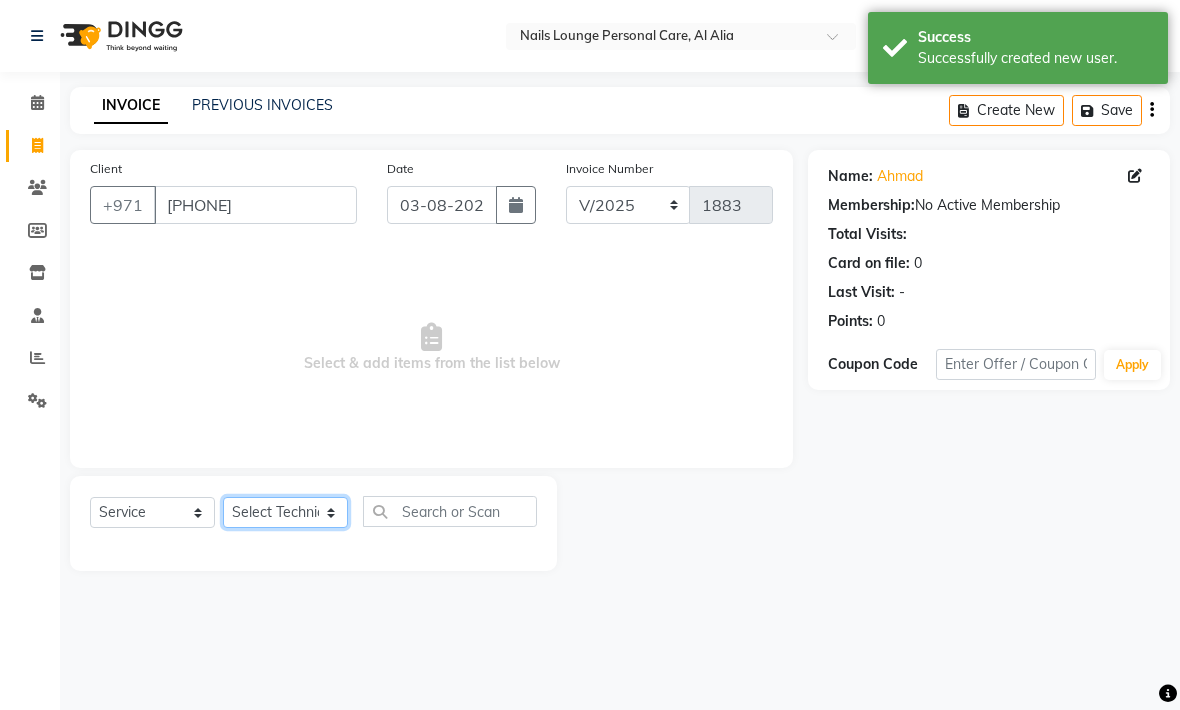 select on "53950" 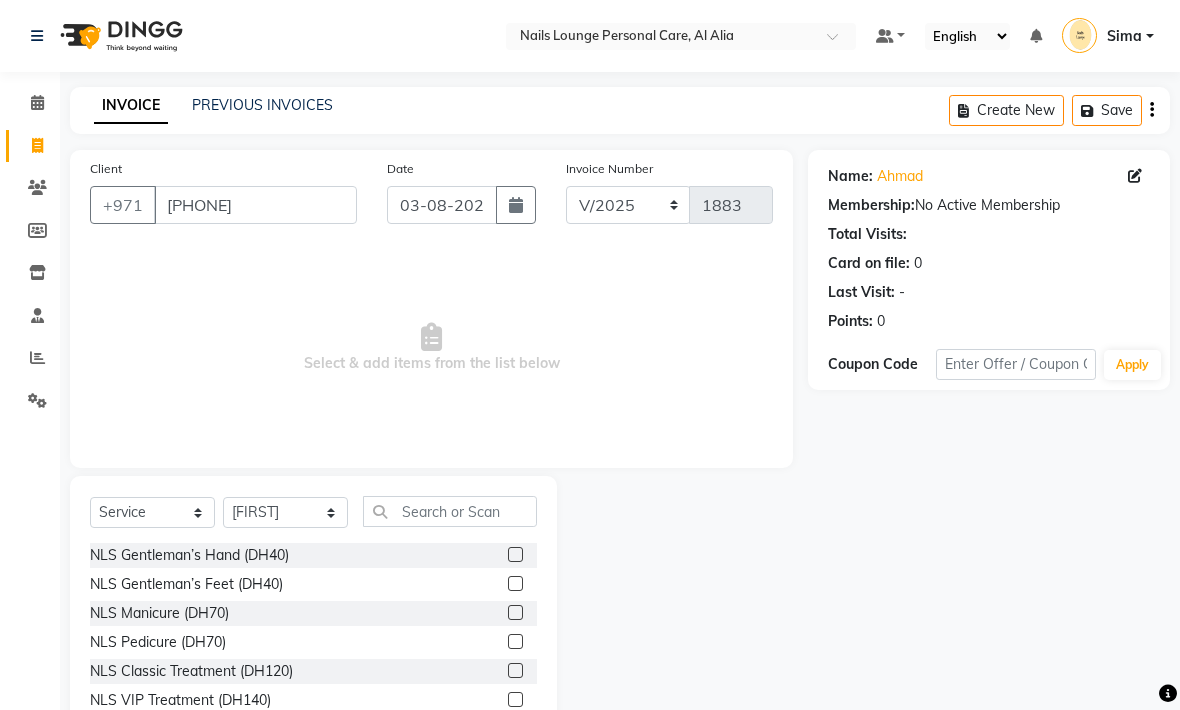 click on "NLS Classic Treatment  (DH120)" 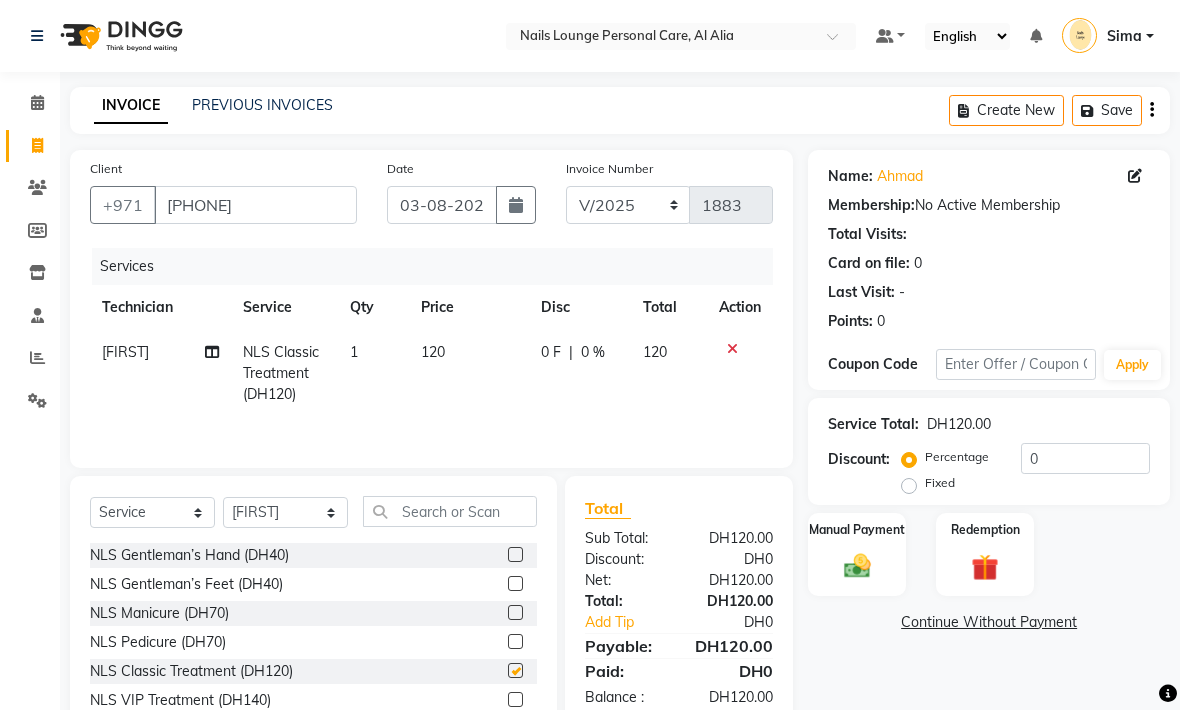 checkbox on "false" 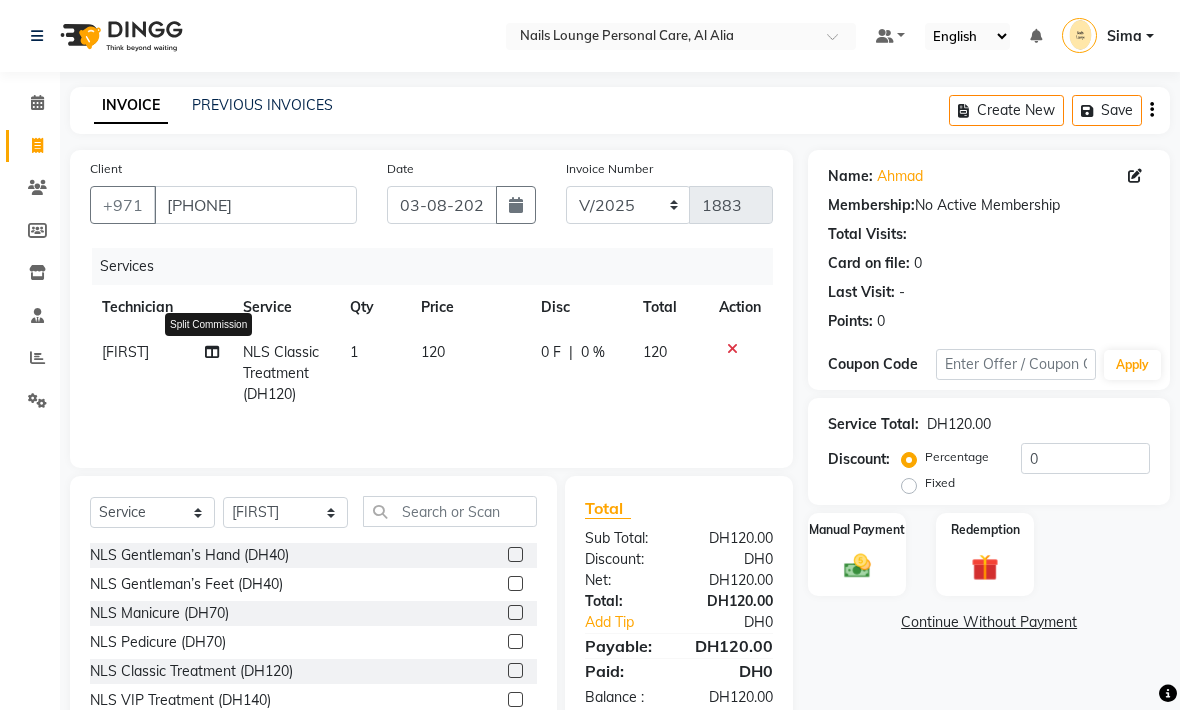 click 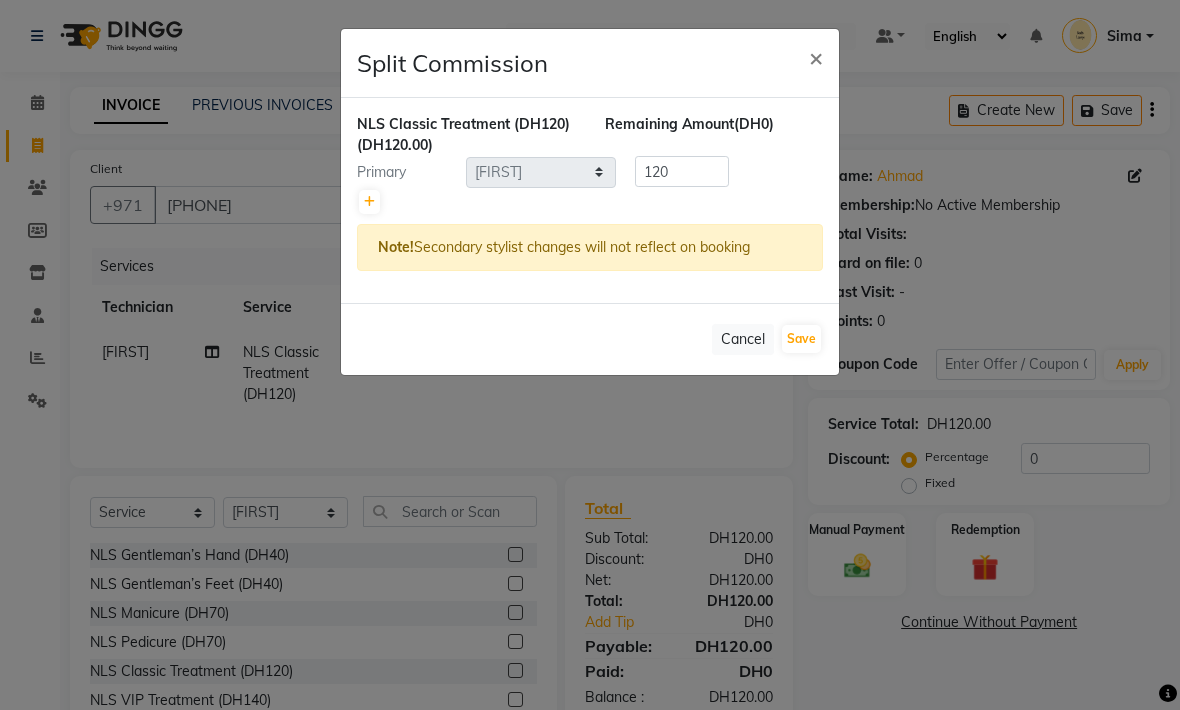 click 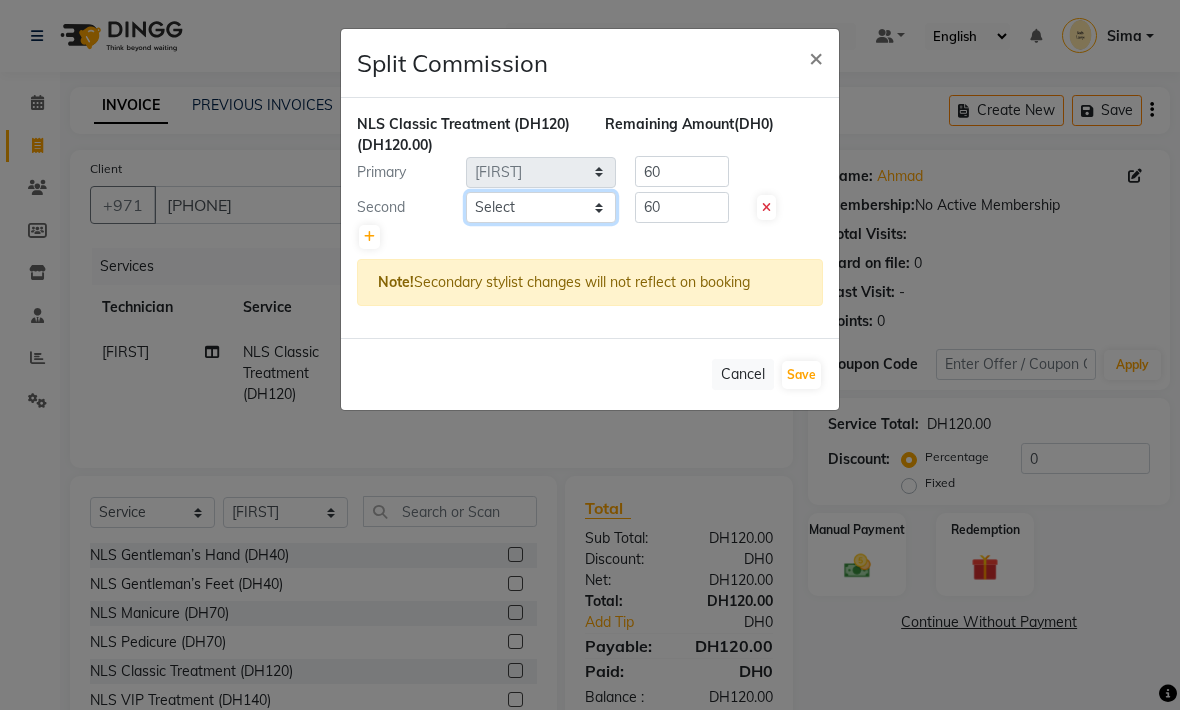 click on "Select  [FIRST]   [FIRST]   [FIRST]   [FIRST]   [FIRST]   [FIRST]    Manami Spa   Manami Spa 2   [FIRST]   [FIRST]   Nail Lounge Personal Care   [FIRST]    [FIRST]   [FIRST]   [FIRST]   [FIRST]   [FIRST]   [FIRST]   [FIRST]" 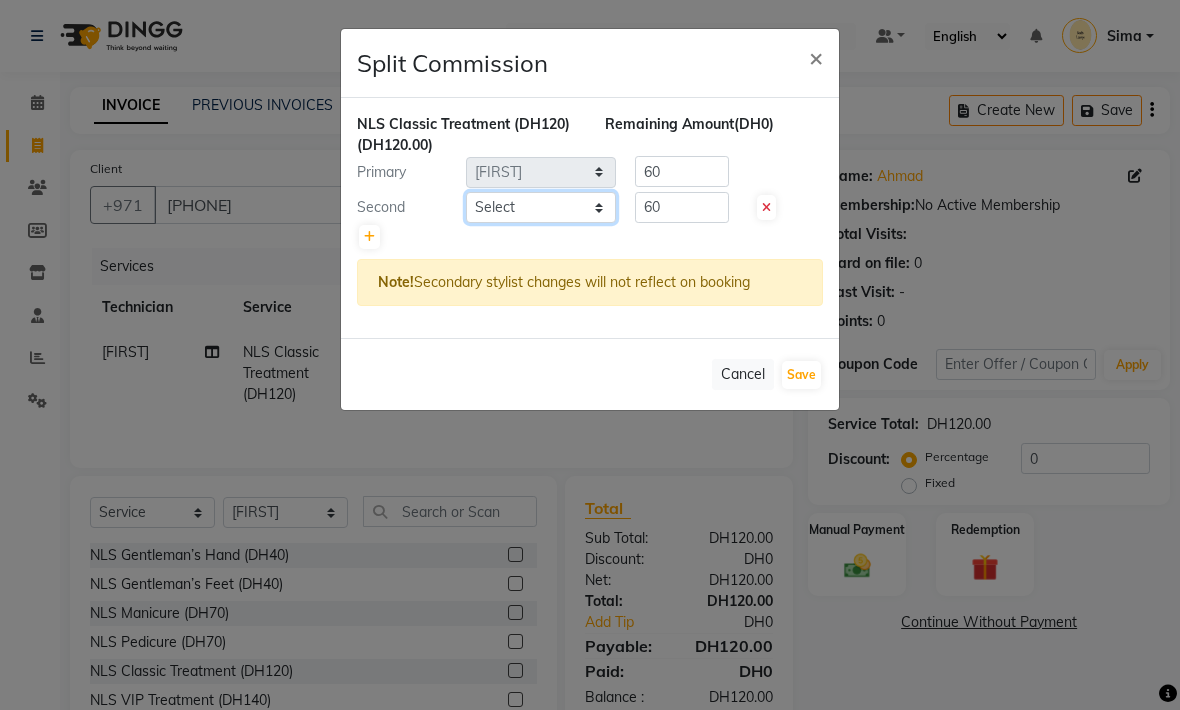 select on "87540" 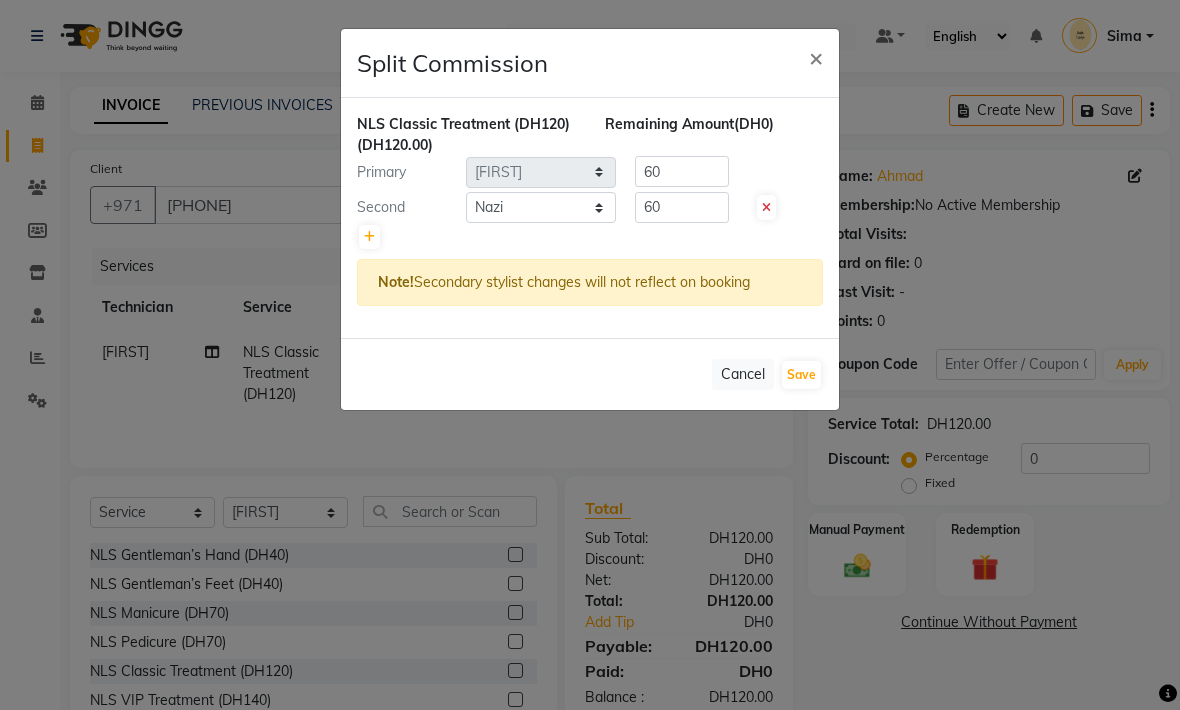 click on "Save" 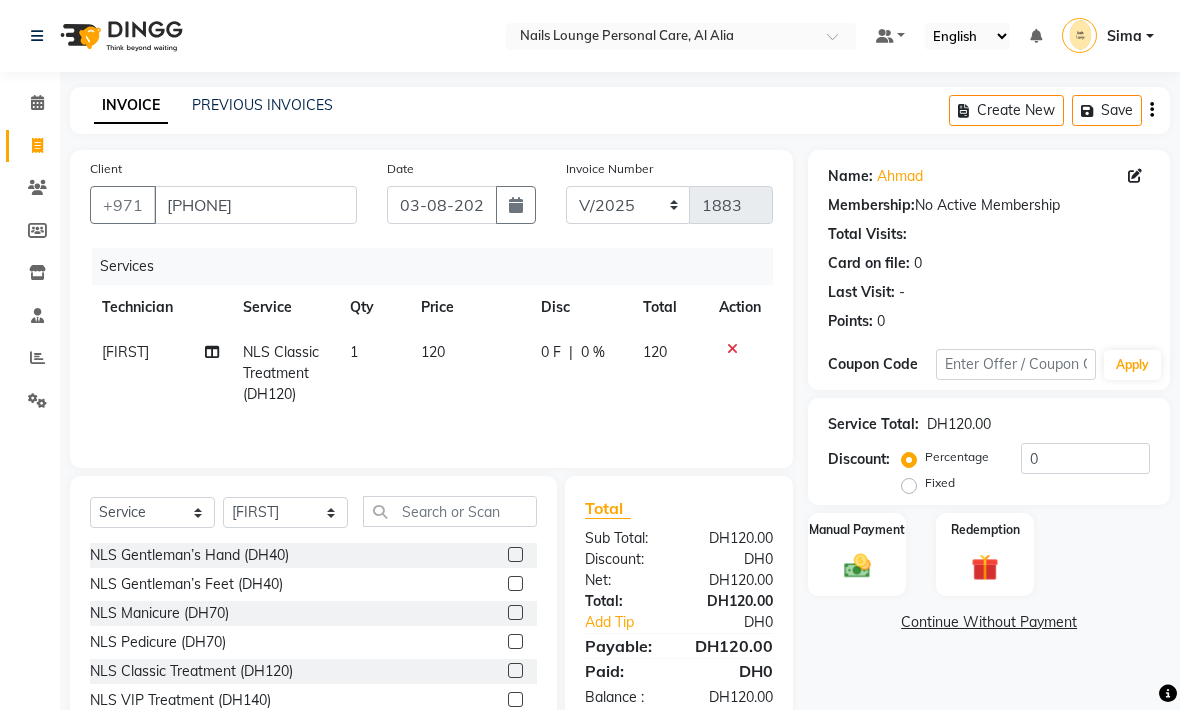 click 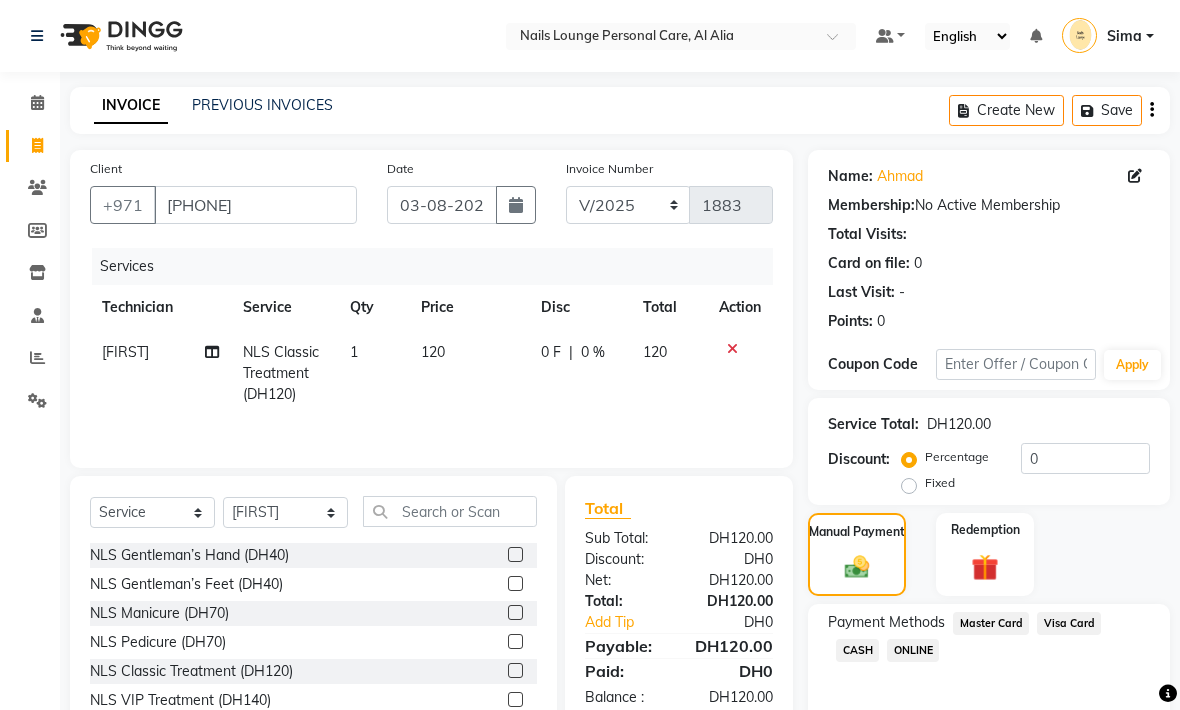 click on "Visa Card" 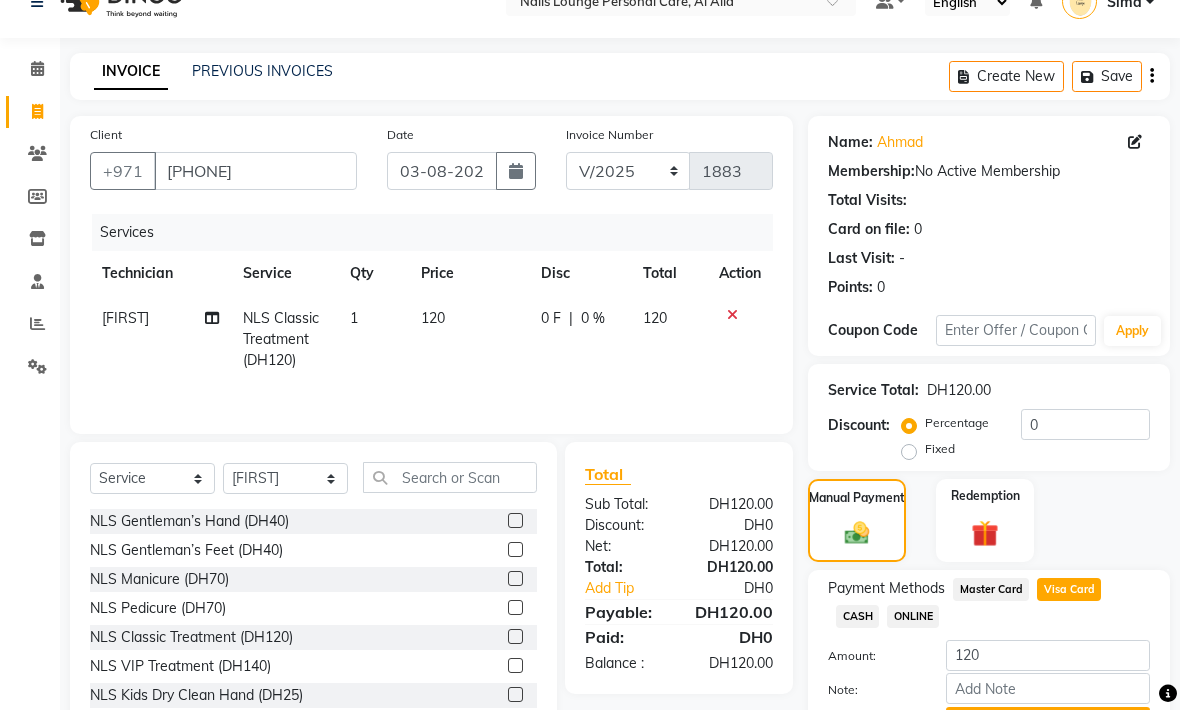 scroll, scrollTop: 33, scrollLeft: 0, axis: vertical 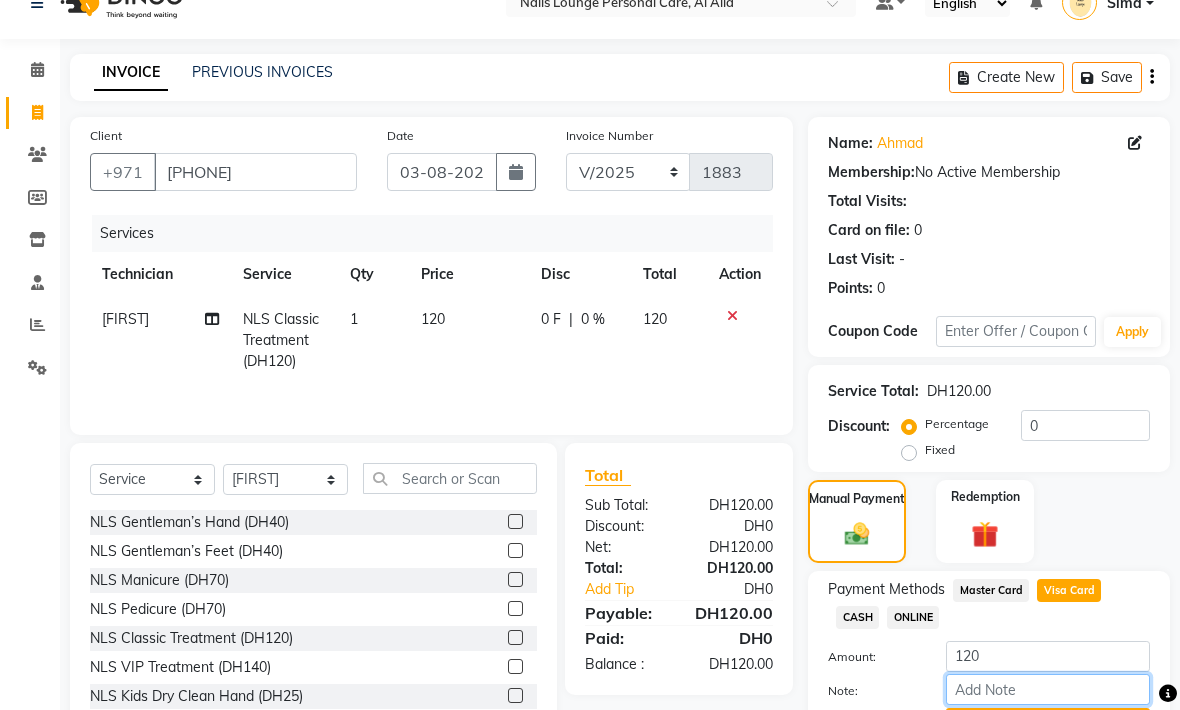 click on "Note:" at bounding box center [1048, 689] 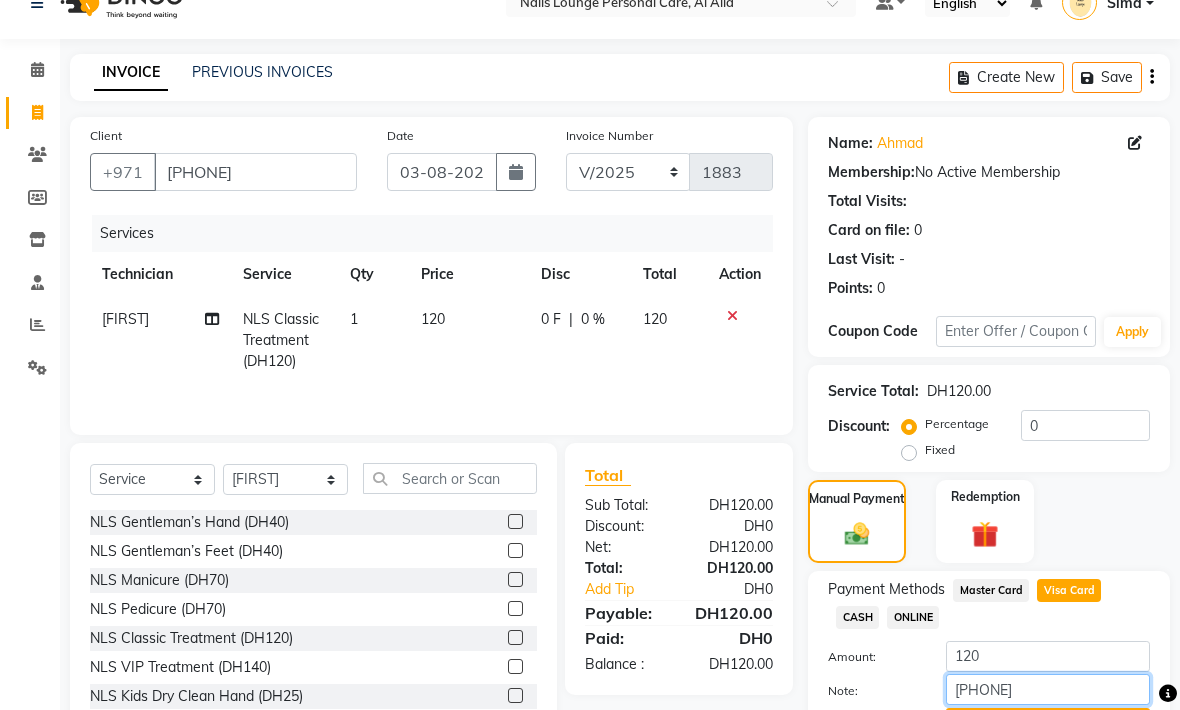 type on "12853927" 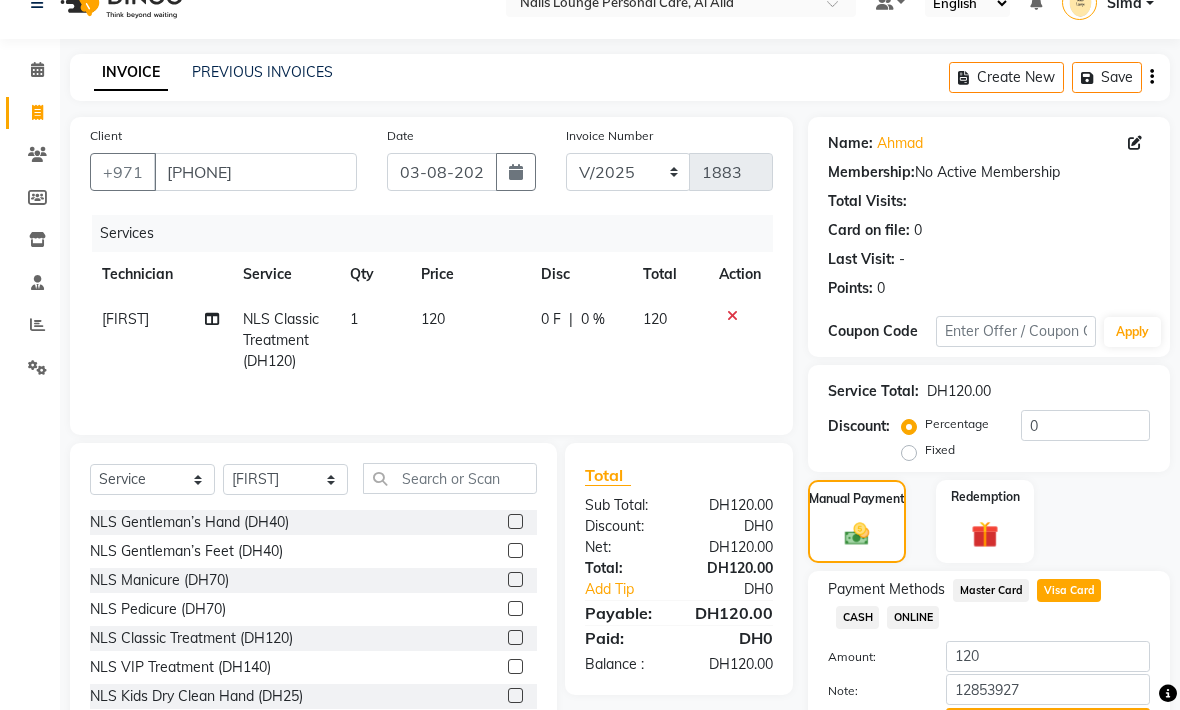 click on "Add Payment" 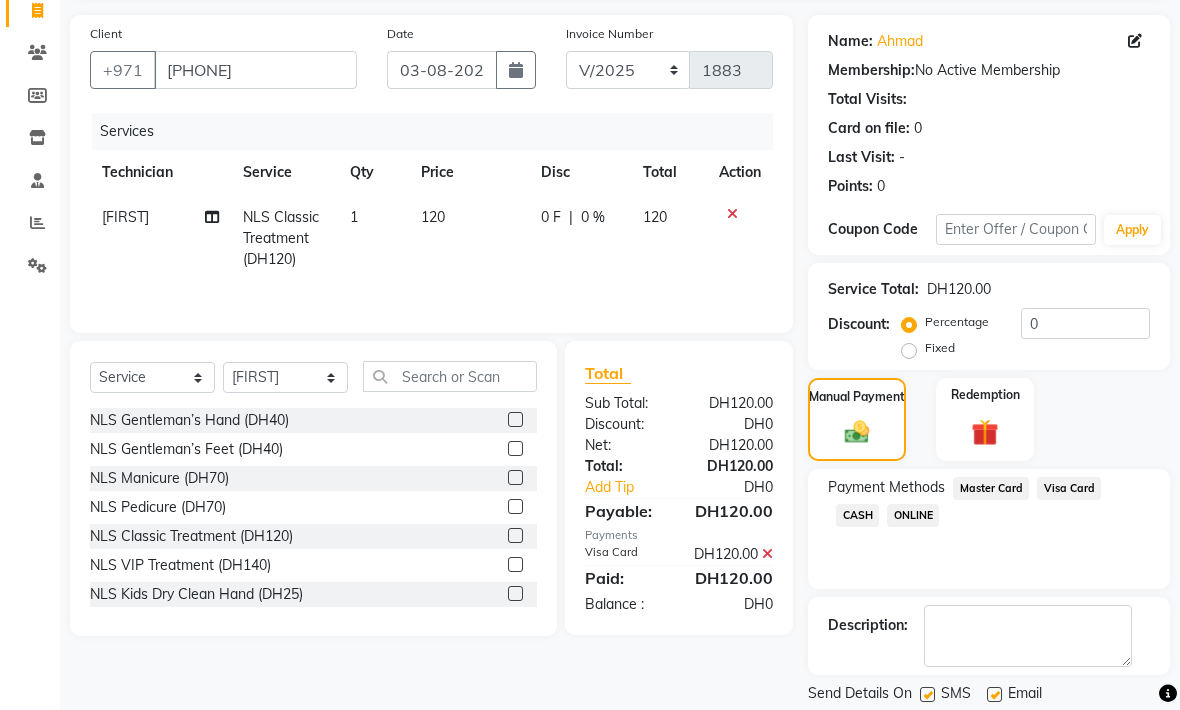 click on "Checkout" 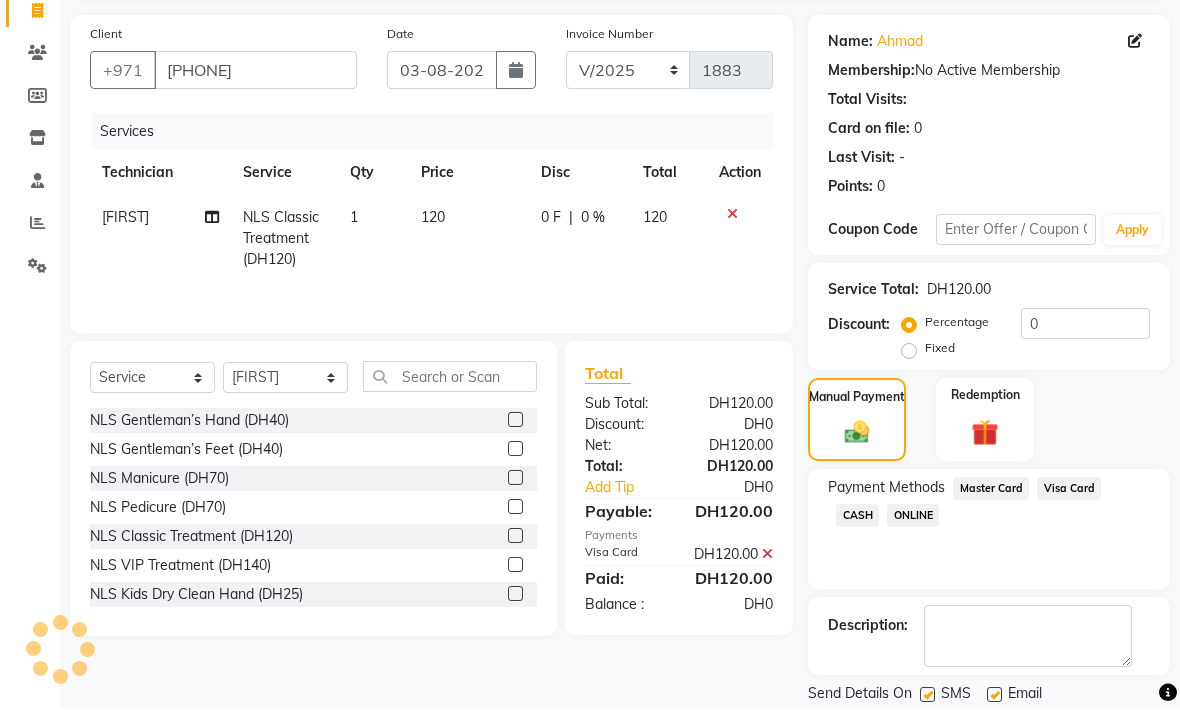 scroll, scrollTop: 0, scrollLeft: 0, axis: both 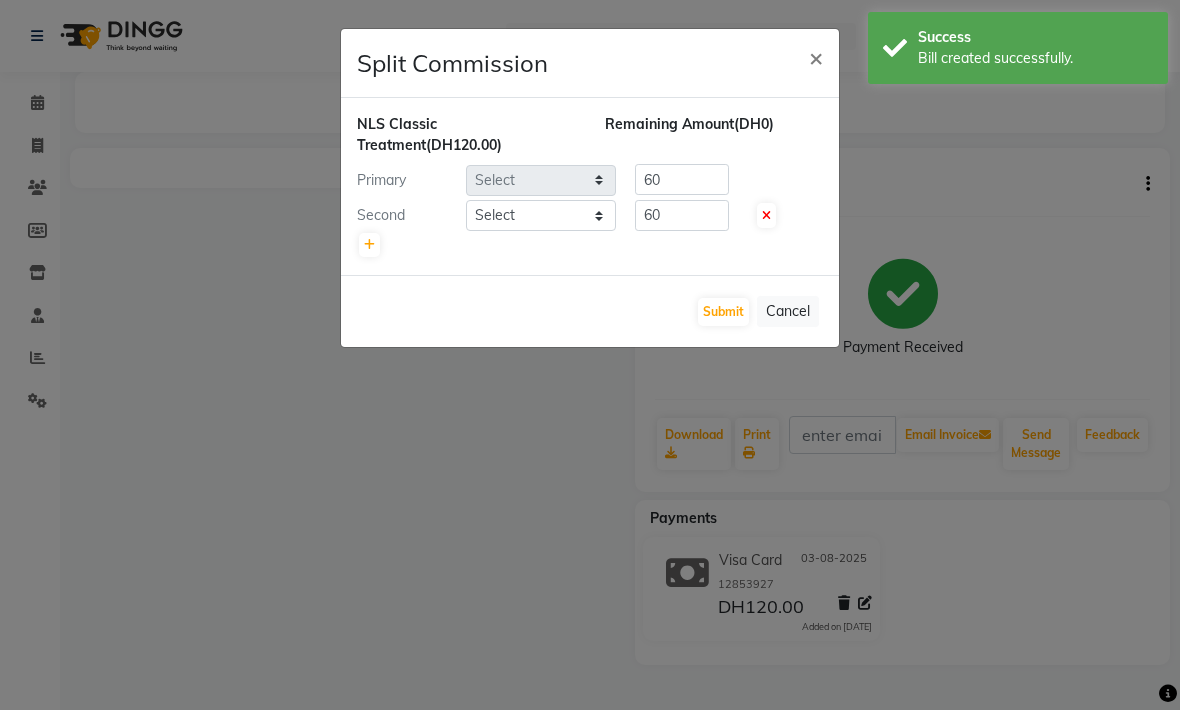 select on "53950" 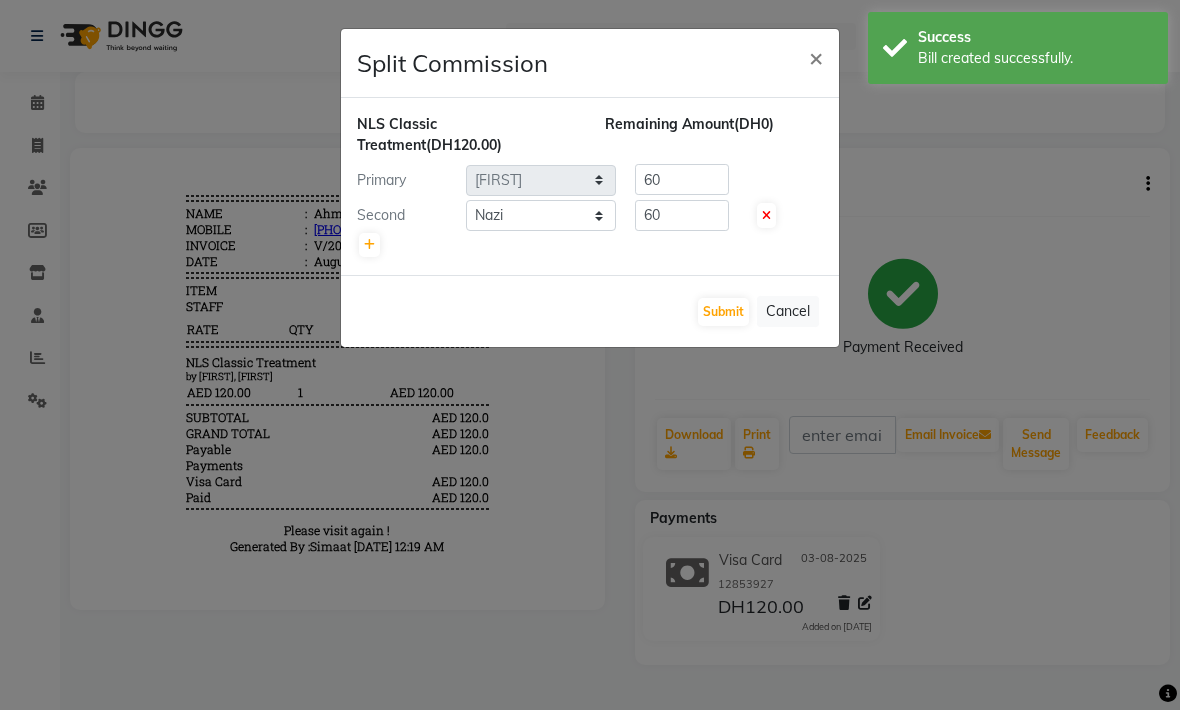 scroll, scrollTop: 0, scrollLeft: 0, axis: both 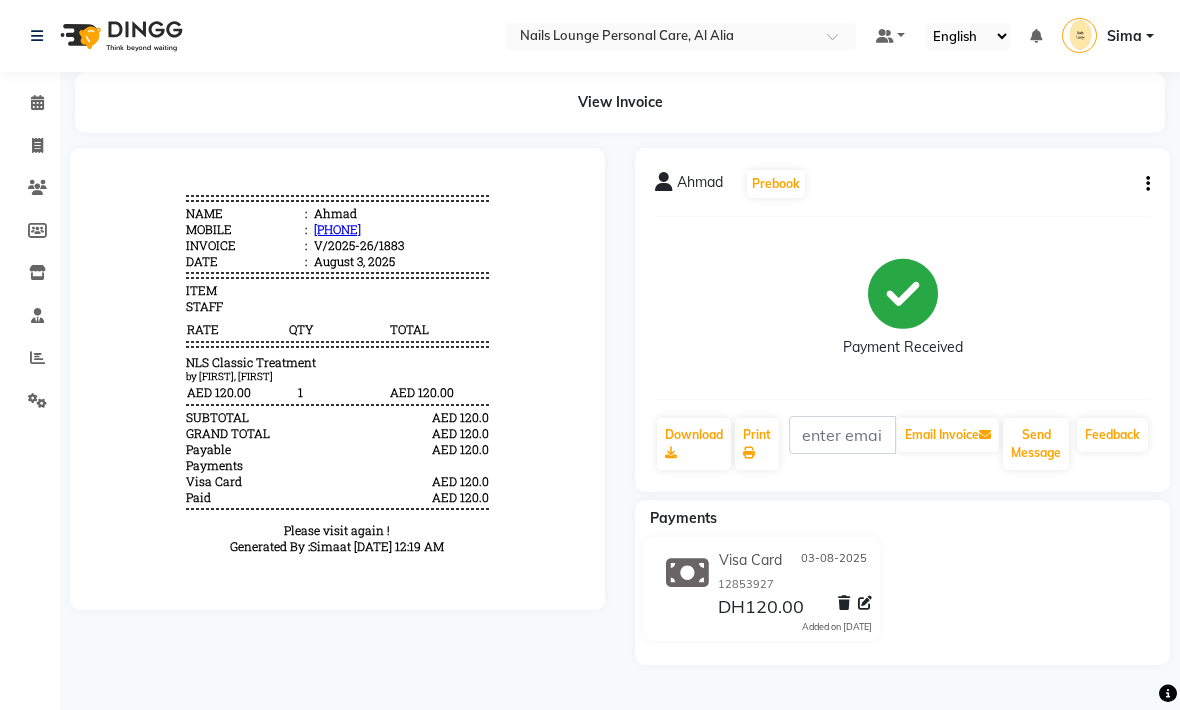click 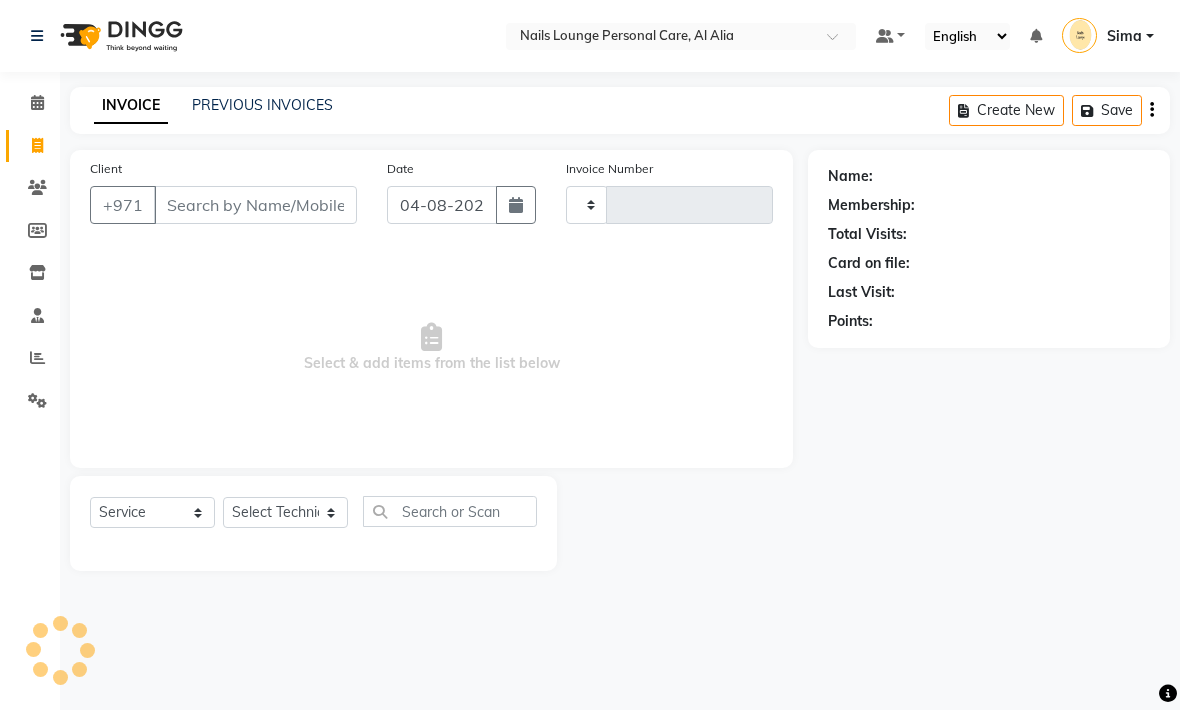 type on "1884" 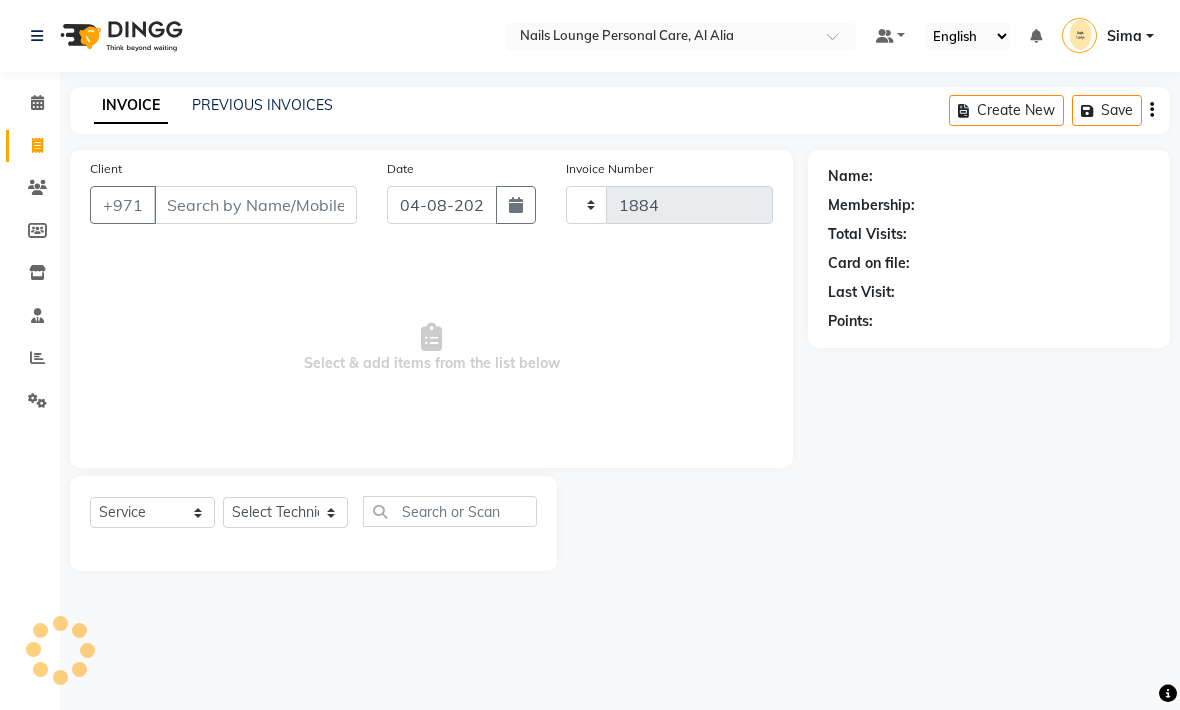 select on "6884" 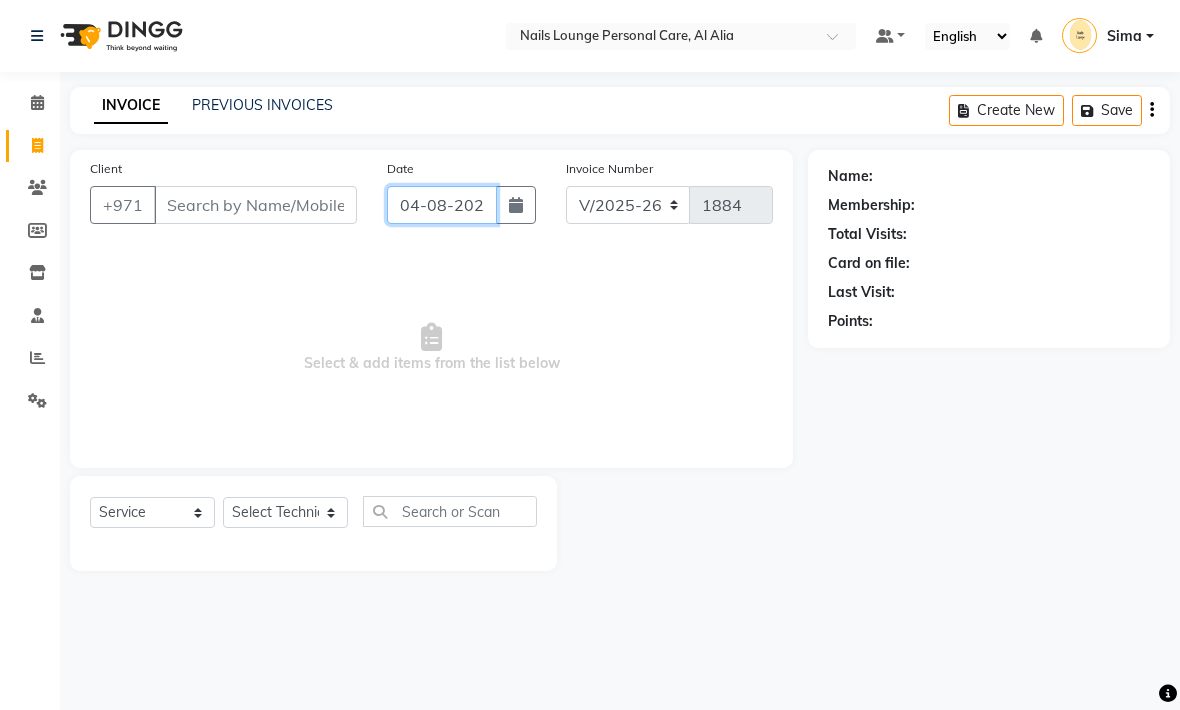 click on "04-08-2025" 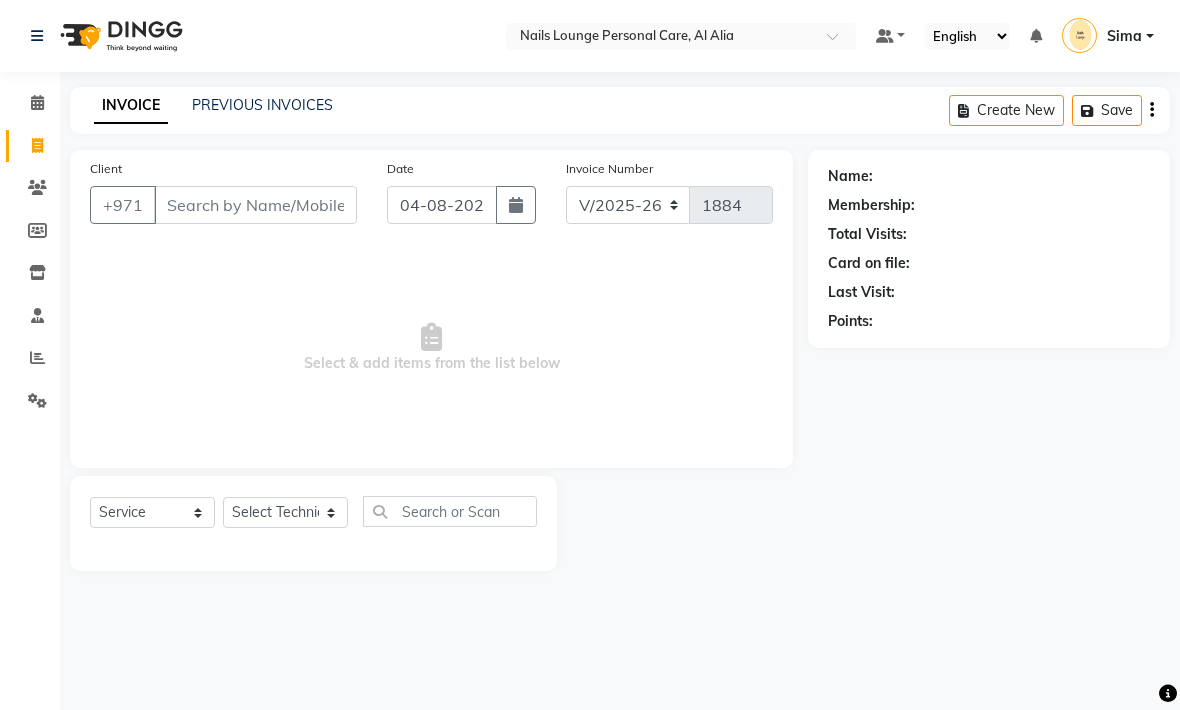 select on "8" 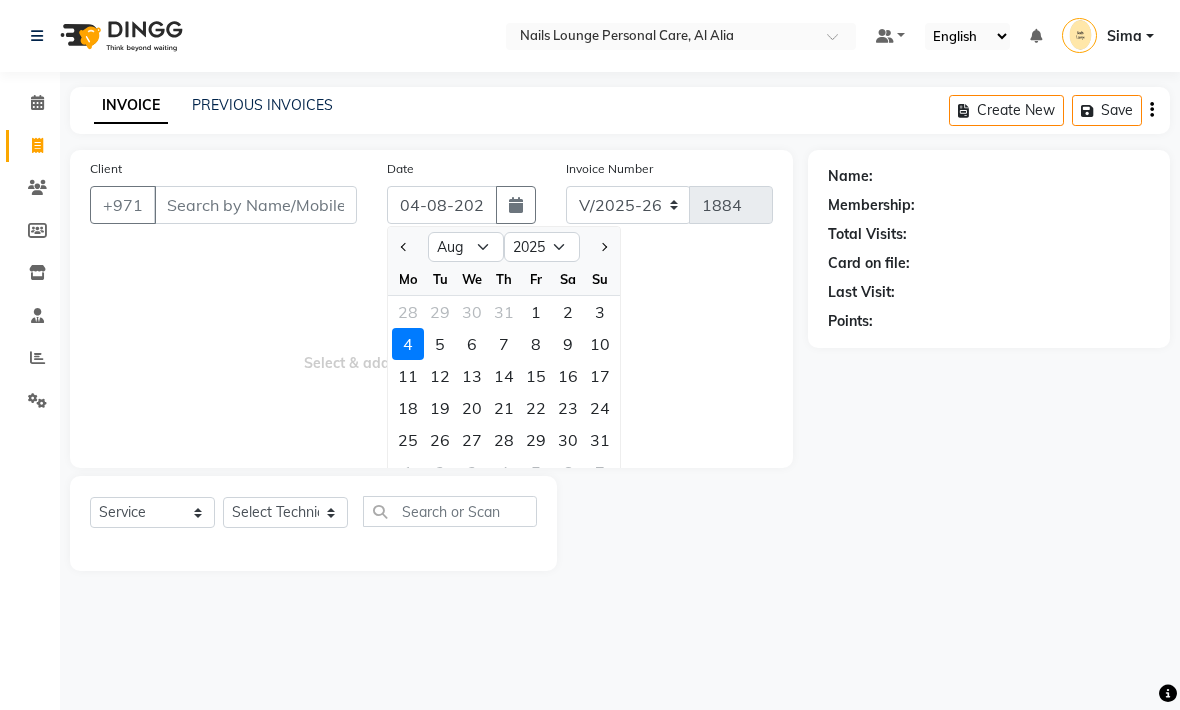 click on "3" 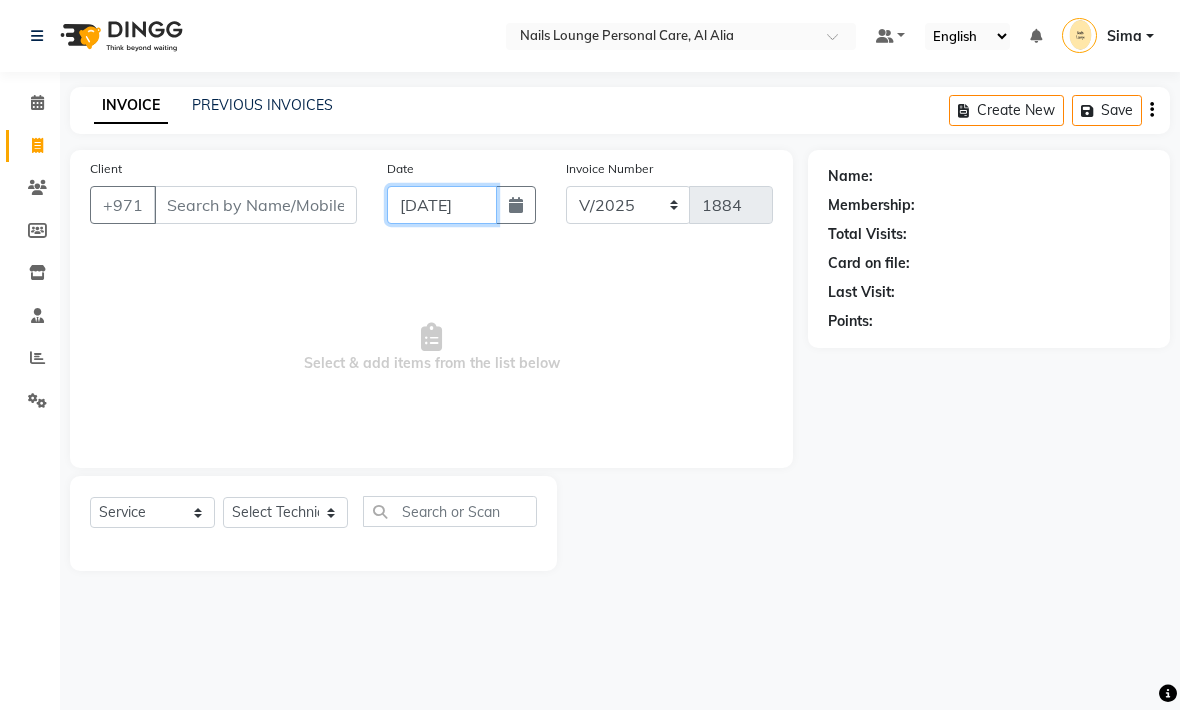type on "03-08-2025" 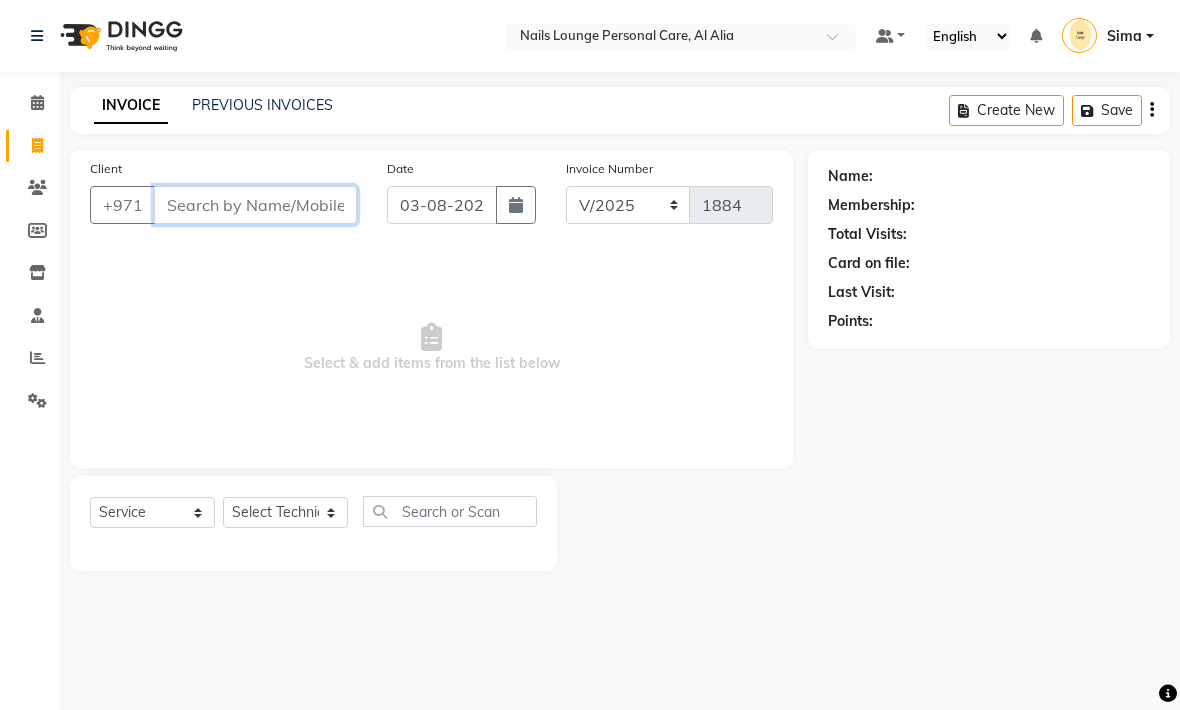 click on "Client" at bounding box center [255, 205] 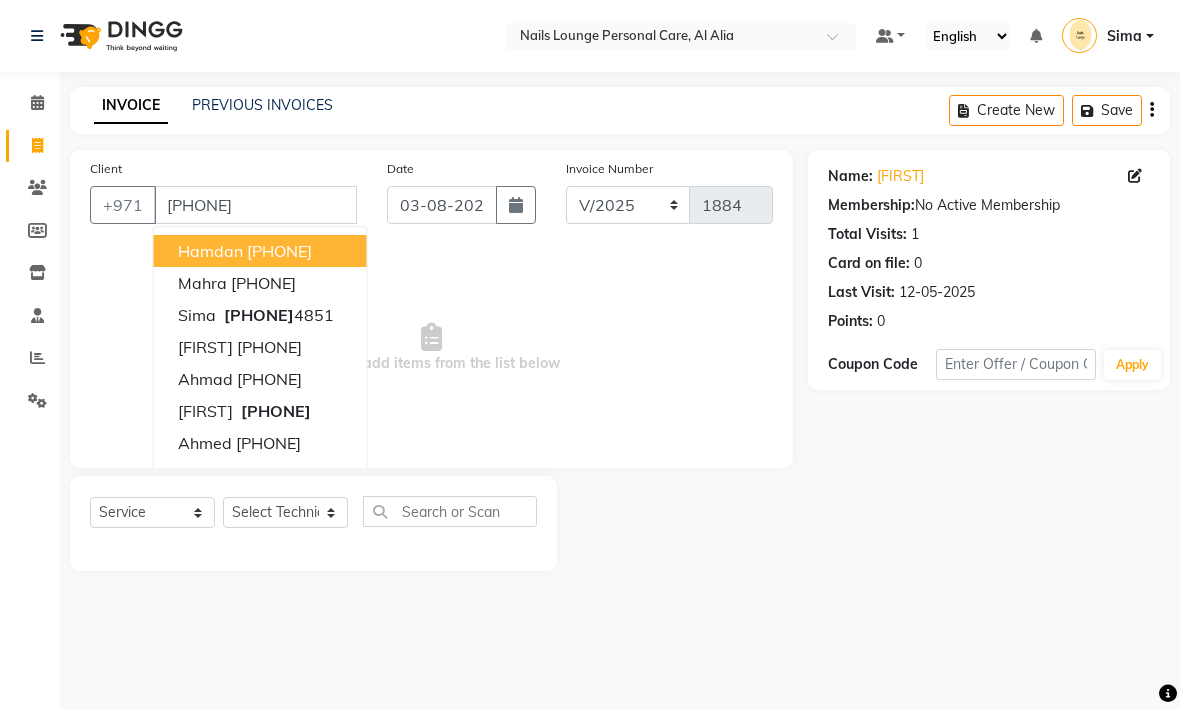 click on "[PHONE]" at bounding box center (277, 315) 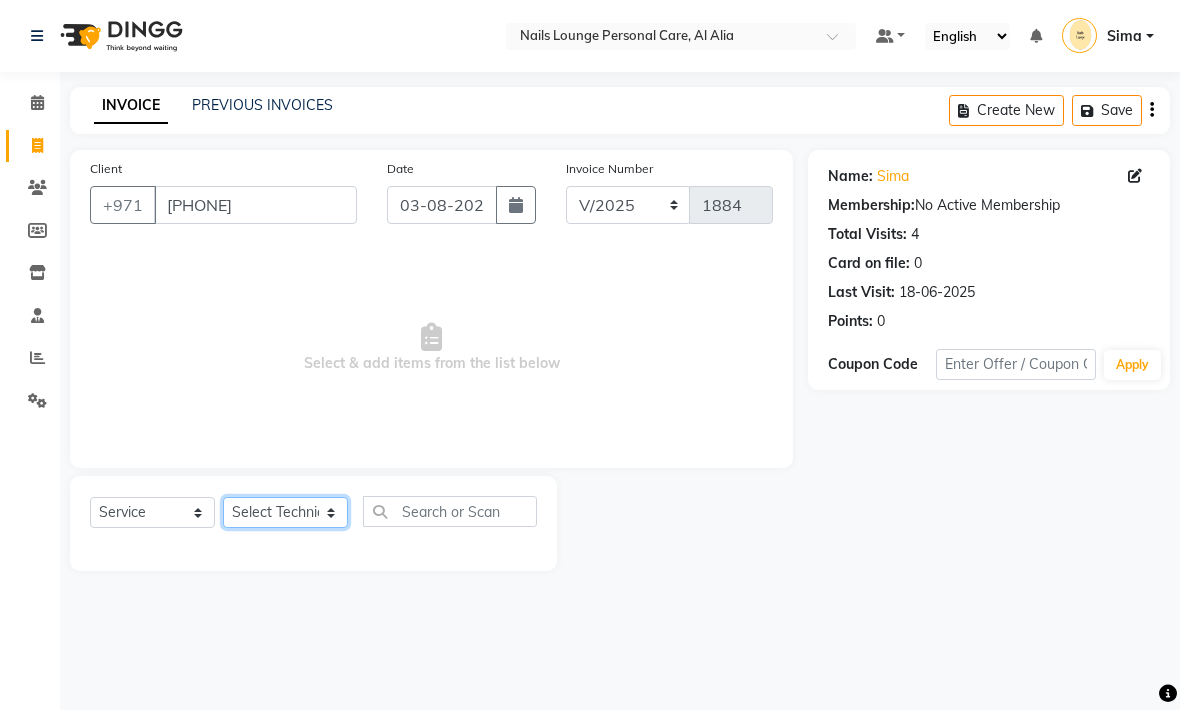 click on "Select Technician [FIRST] [FIRST] [FIRST] [FIRST] [FIRST] [FIRST]  Manami Spa Manami Spa 2 [FIRST] [FIRST] Nail Lounge Personal Care [FIRST]  [FIRST] [FIRST] [FIRST] [FIRST] [FIRST] [FIRST] [FIRST]" 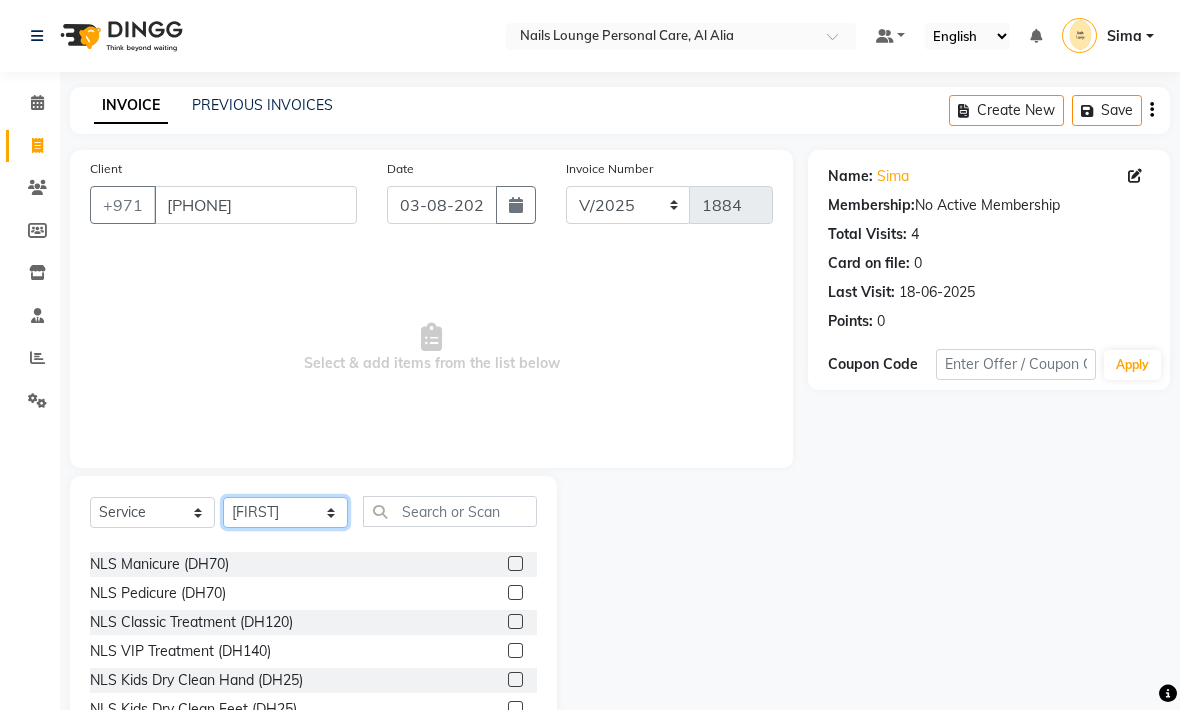 scroll, scrollTop: 61, scrollLeft: 0, axis: vertical 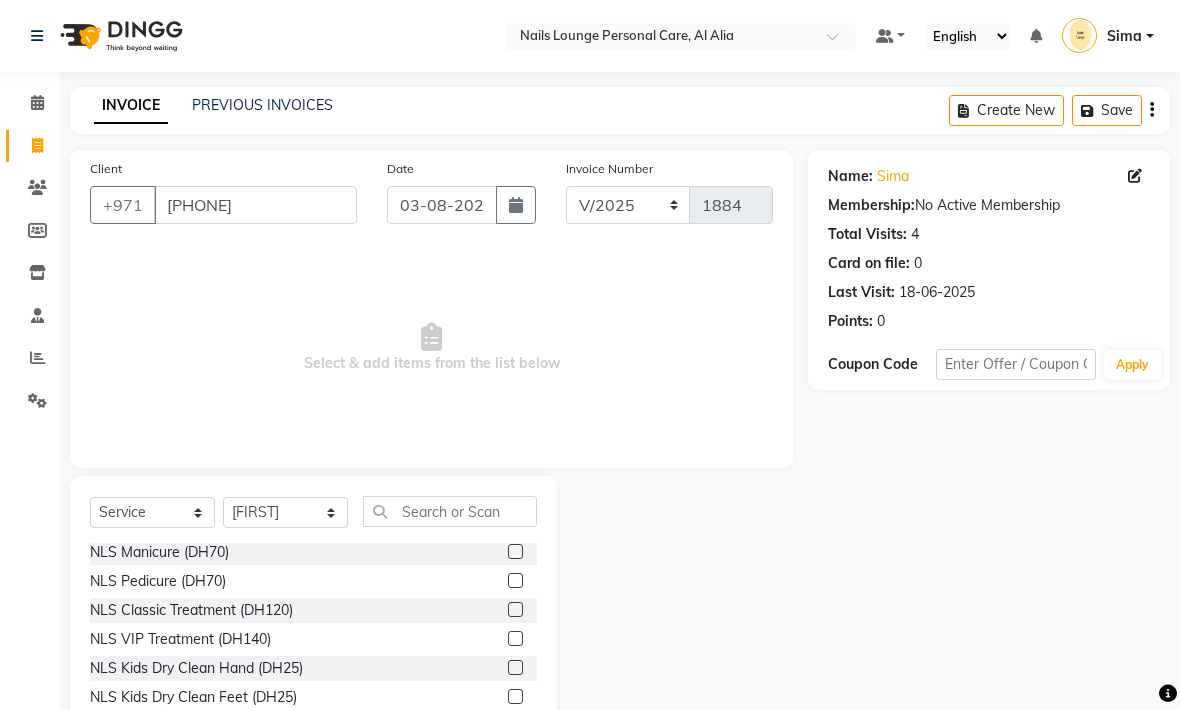 click on "NLS VIP Treatment (DH140)" 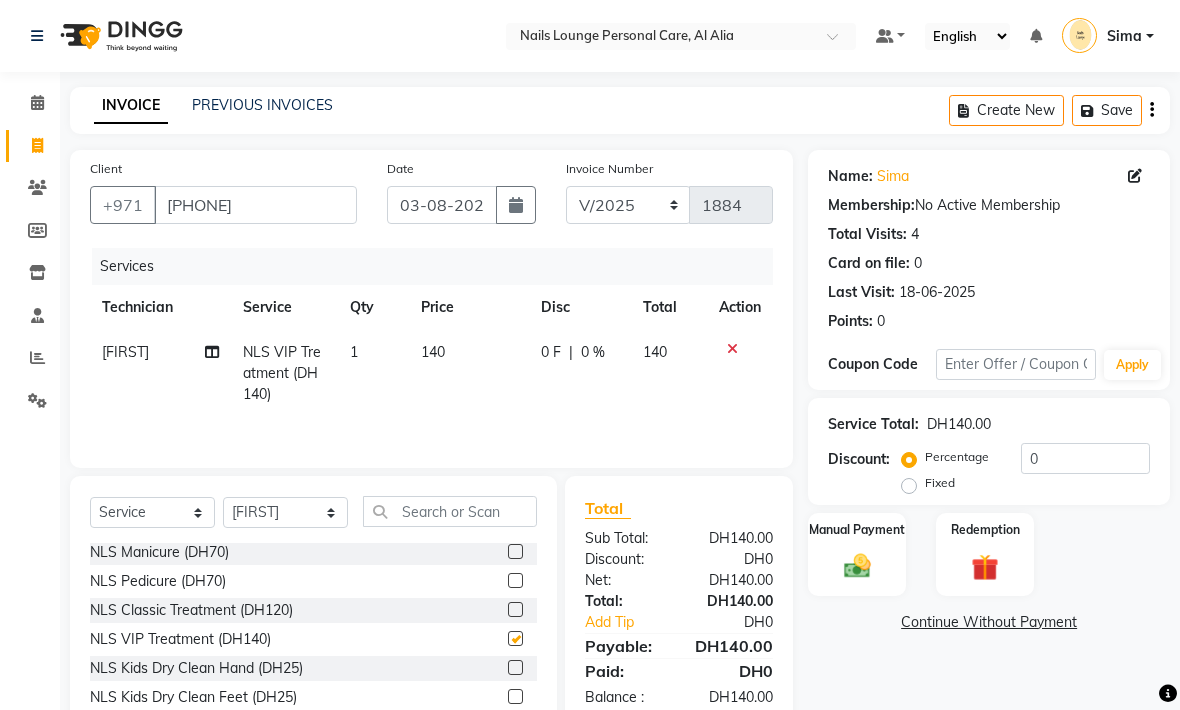 checkbox on "false" 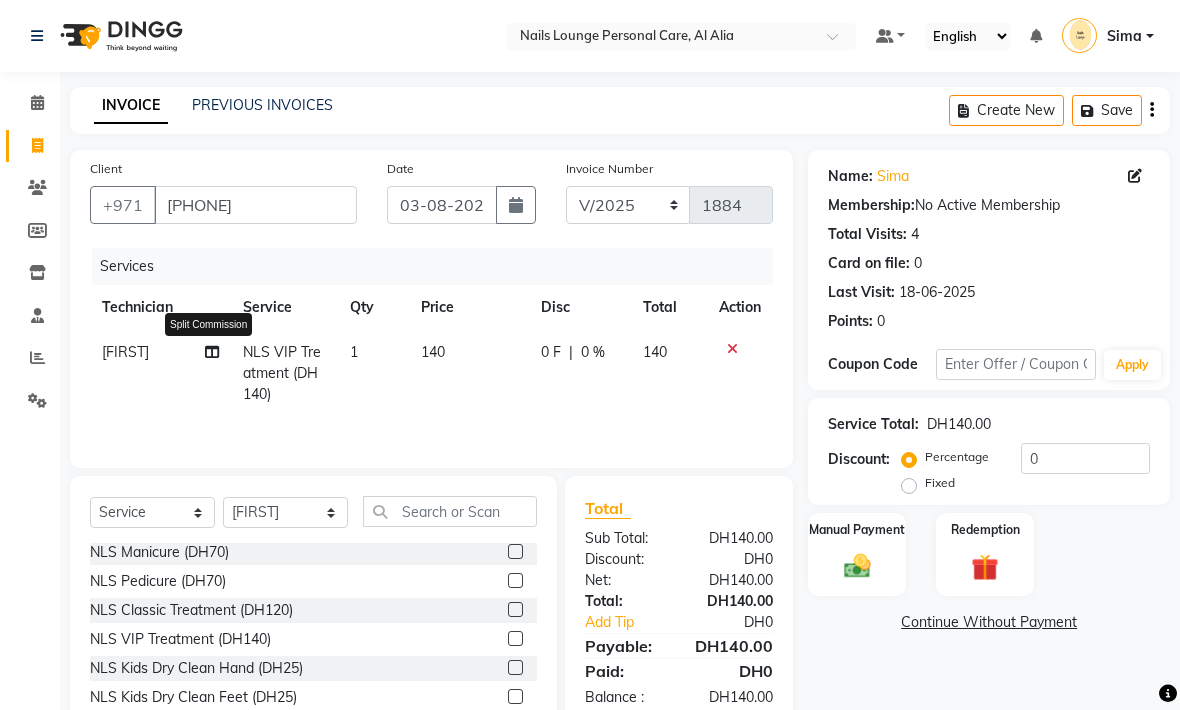 click 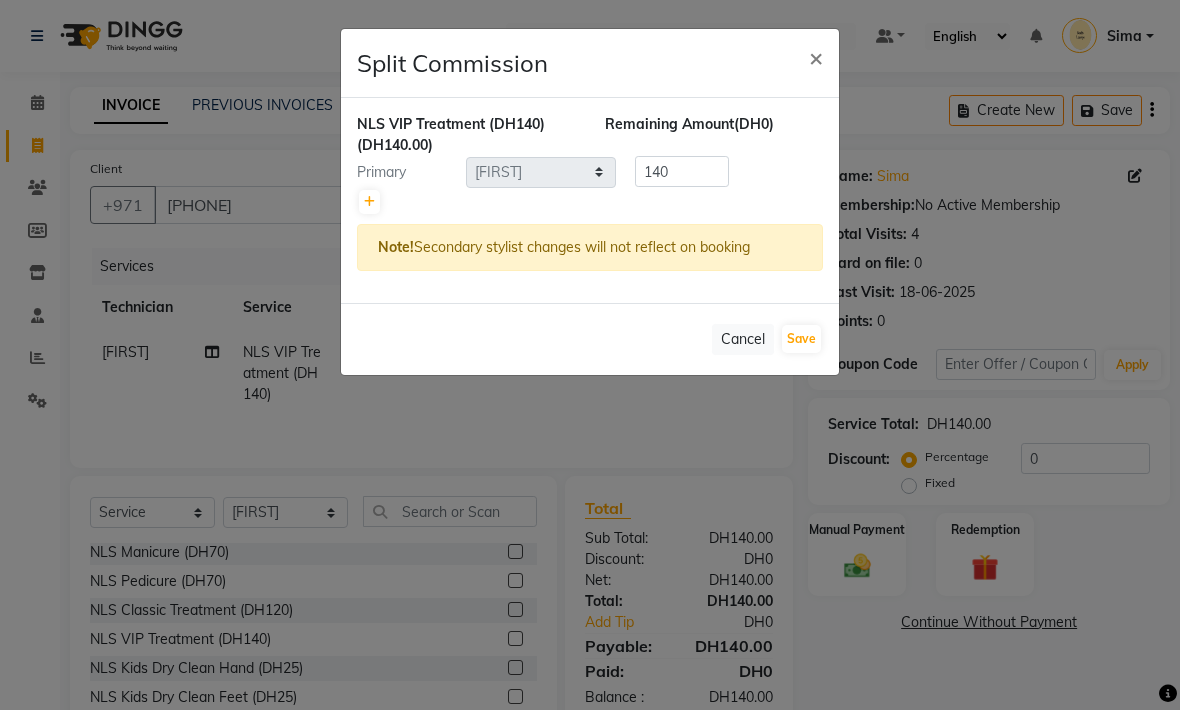 click 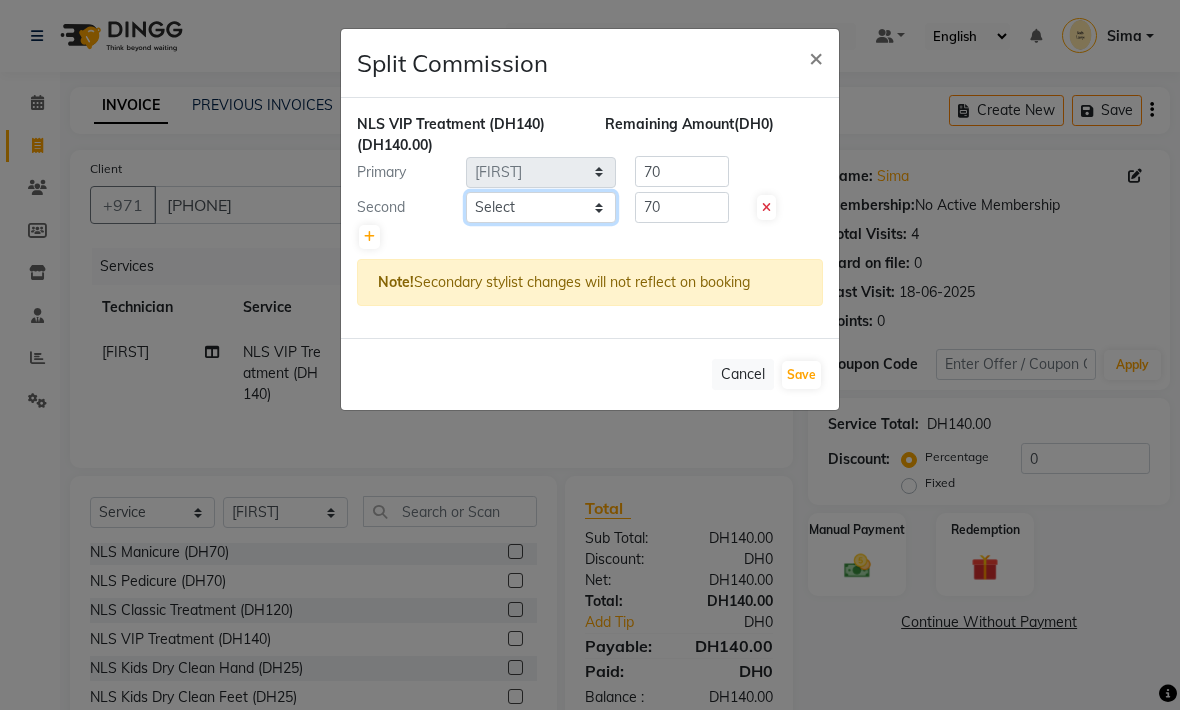 click on "Select  [FIRST]   [FIRST]   [FIRST]   [FIRST]   [FIRST]   [FIRST]    Manami Spa   Manami Spa 2   [FIRST]   [FIRST]   Nail Lounge Personal Care   [FIRST]    [FIRST]   [FIRST]   [FIRST]   [FIRST]   [FIRST]   [FIRST]   [FIRST]" 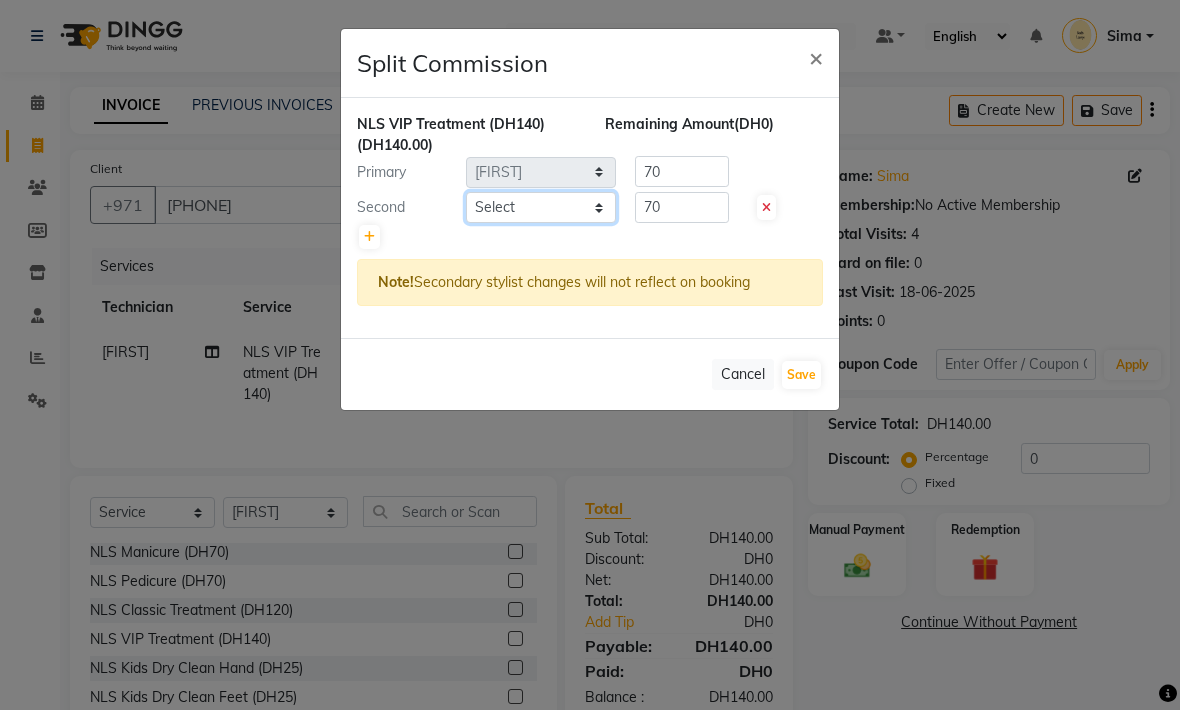 select on "53950" 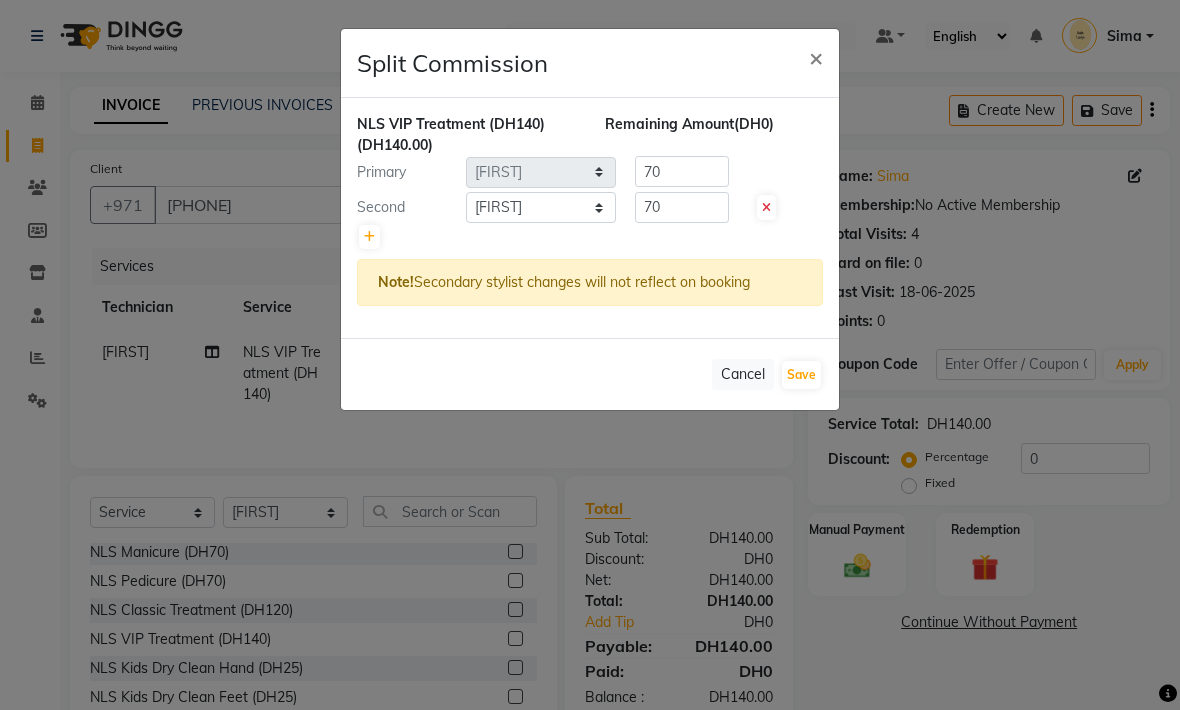 click on "Save" 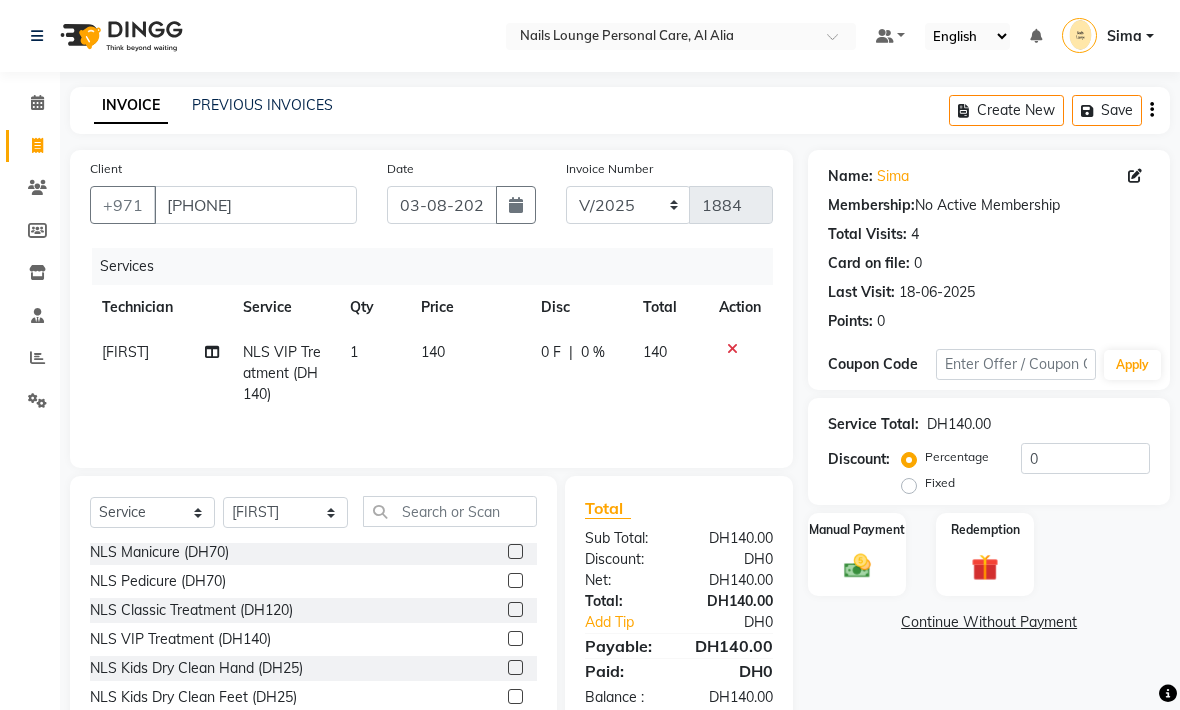 click 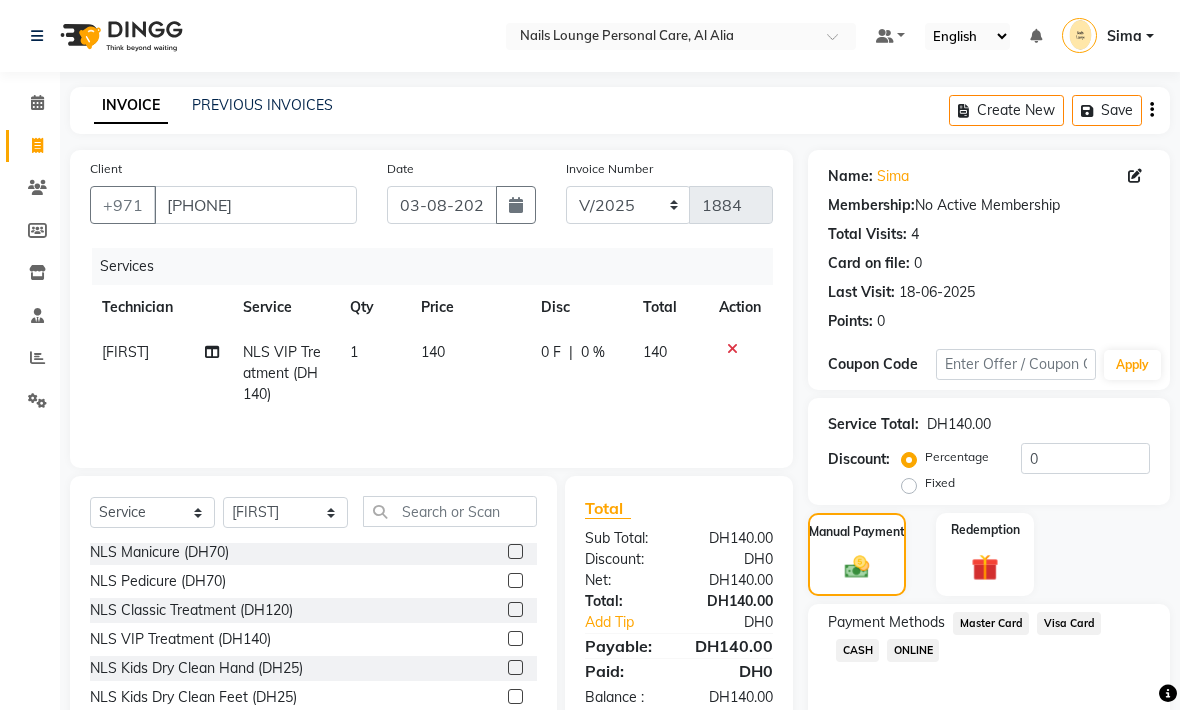 click on "Visa Card" 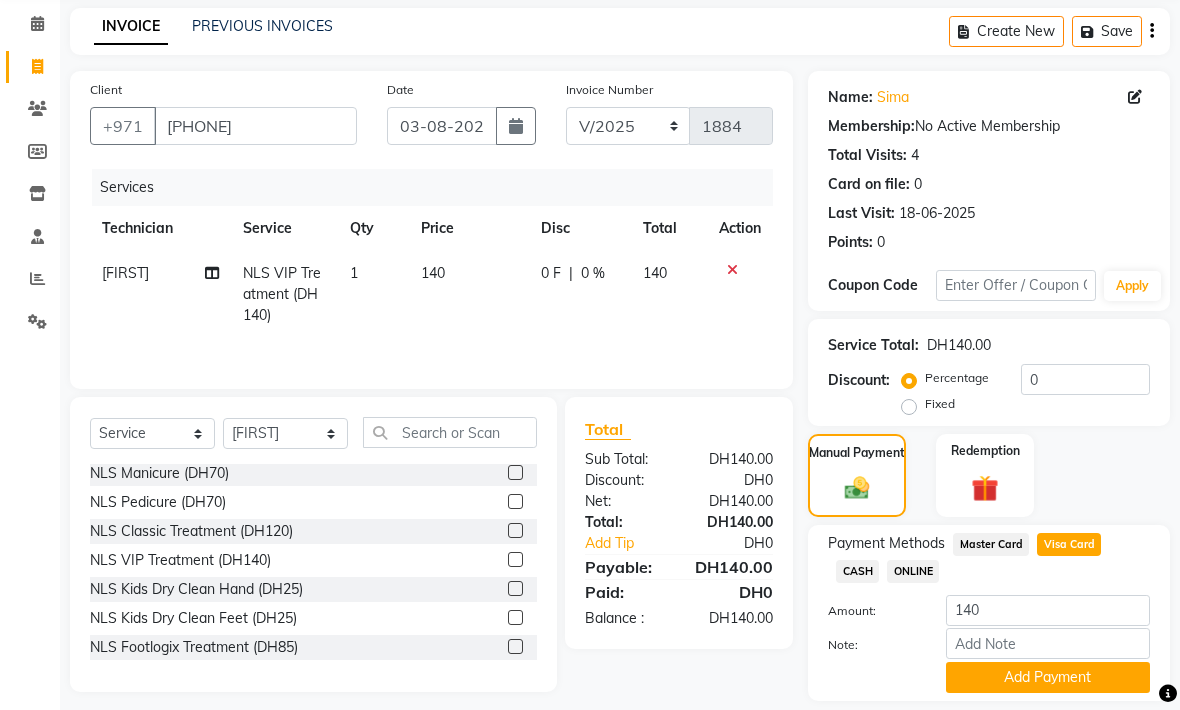 scroll, scrollTop: 78, scrollLeft: 0, axis: vertical 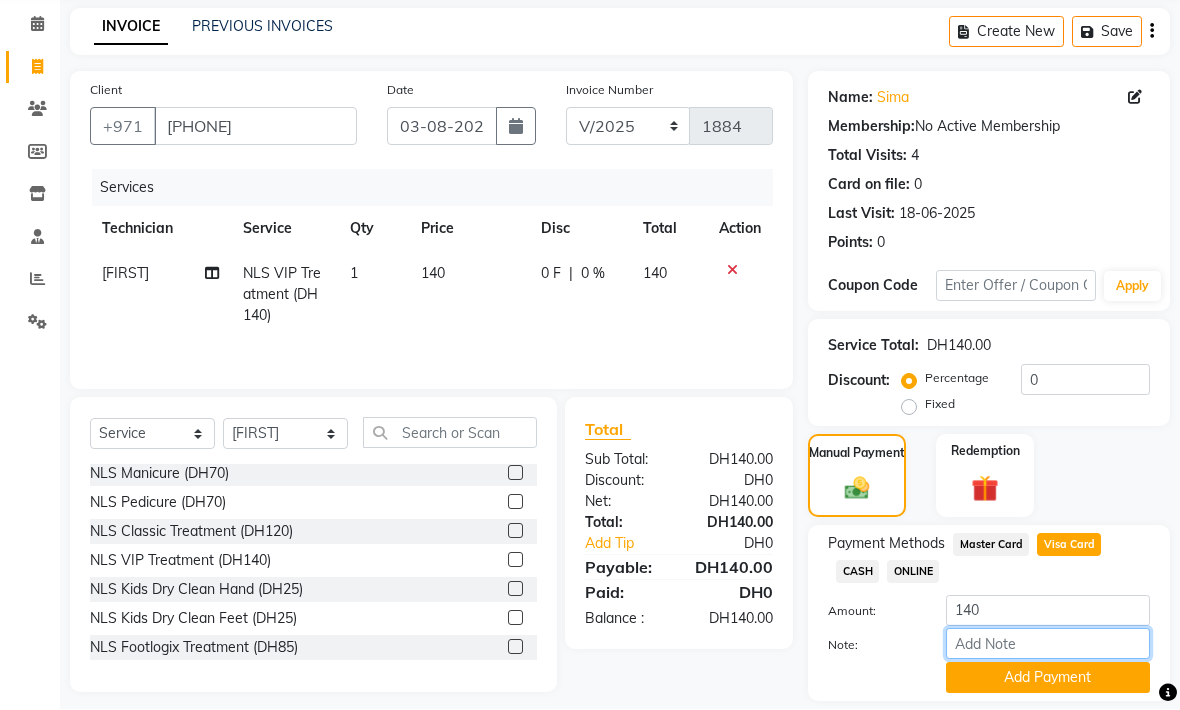 click on "Note:" at bounding box center [1048, 644] 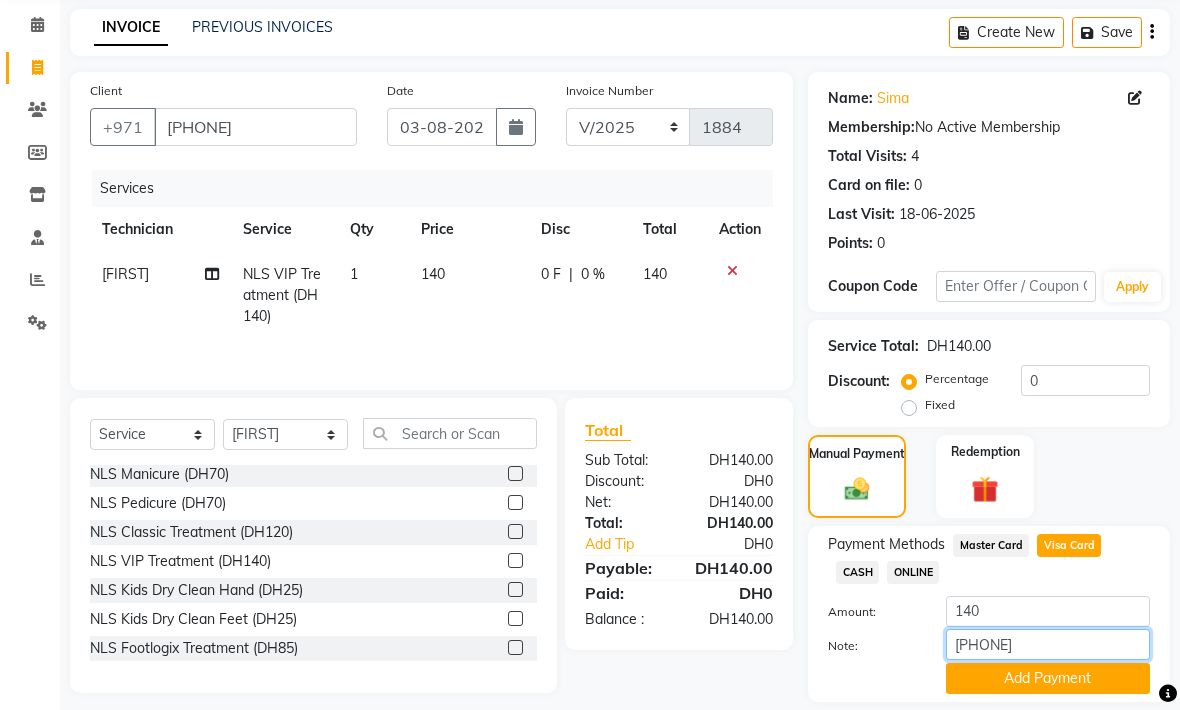 type on "12856109" 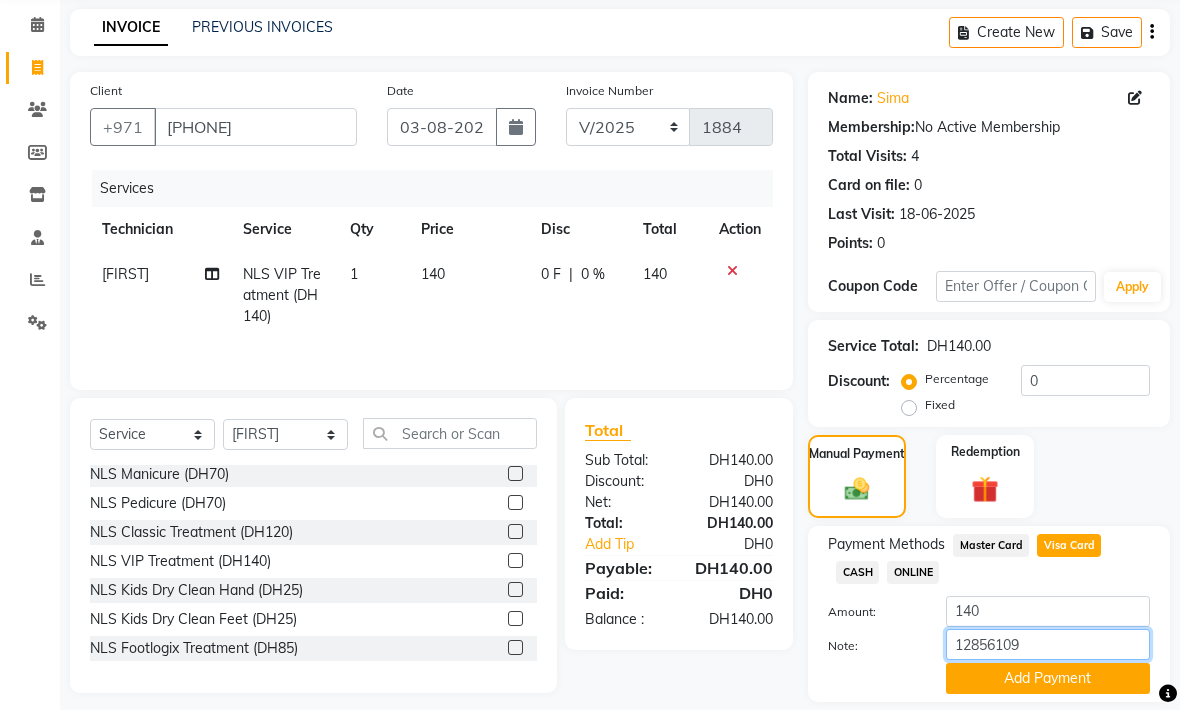 scroll, scrollTop: 78, scrollLeft: 0, axis: vertical 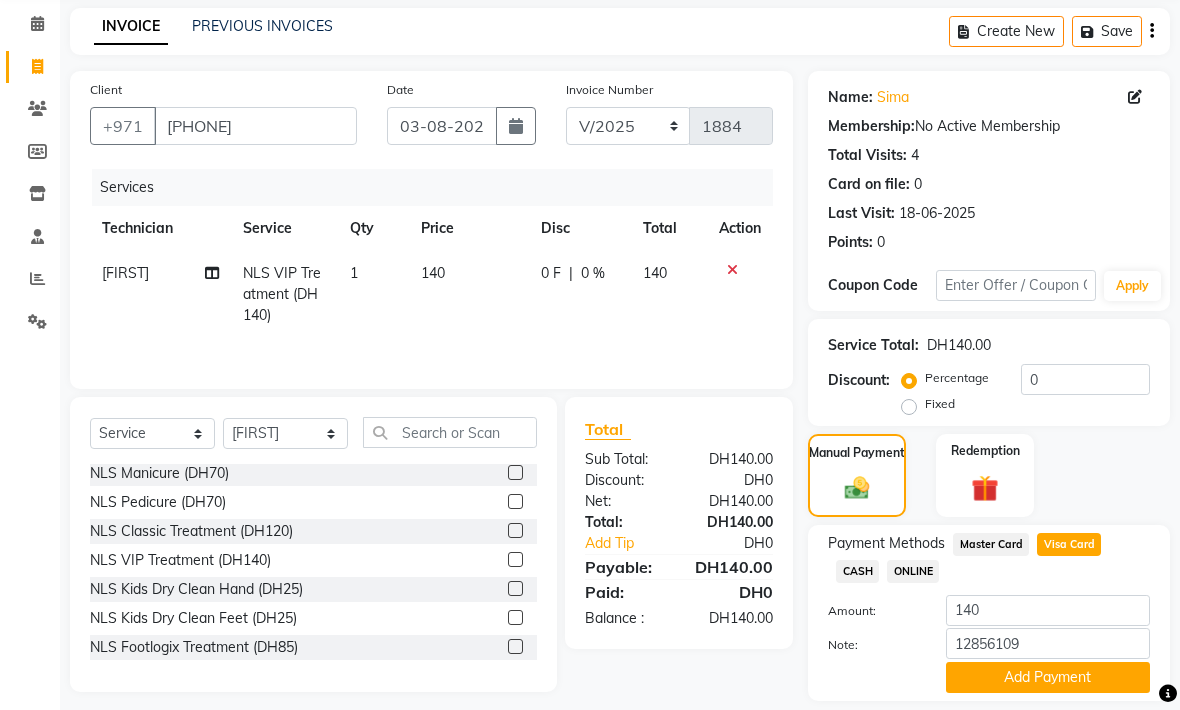 click on "Add Payment" 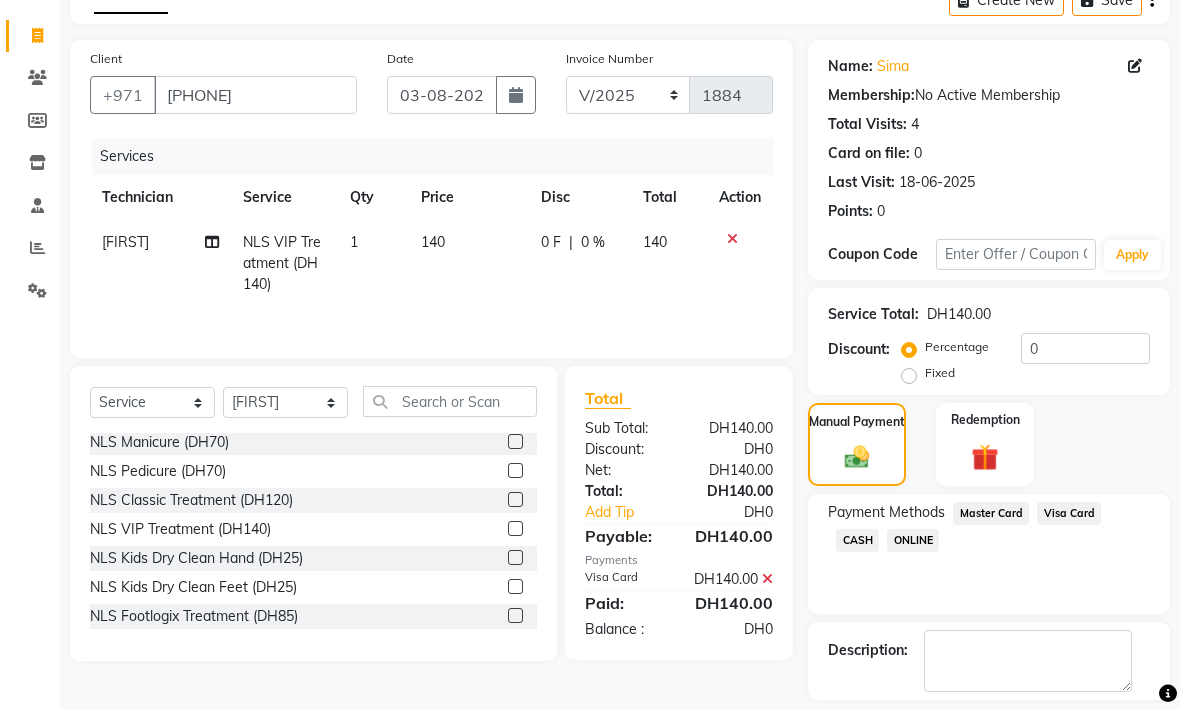 scroll, scrollTop: 134, scrollLeft: 0, axis: vertical 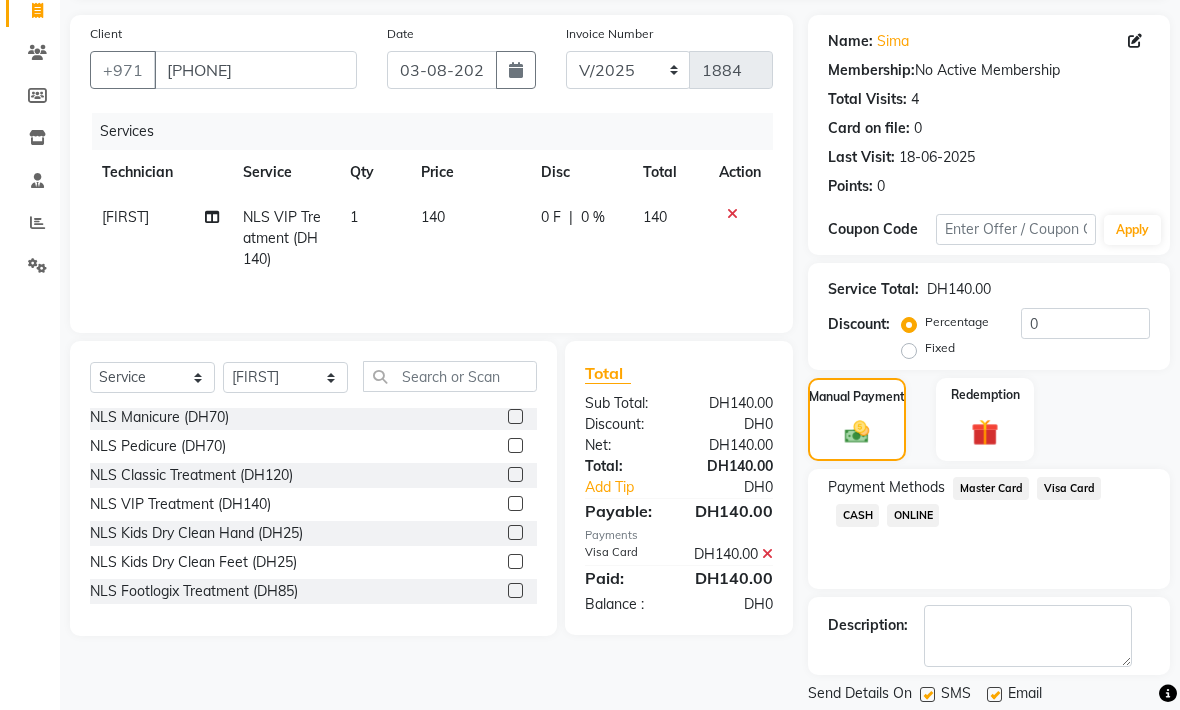 click on "Checkout" 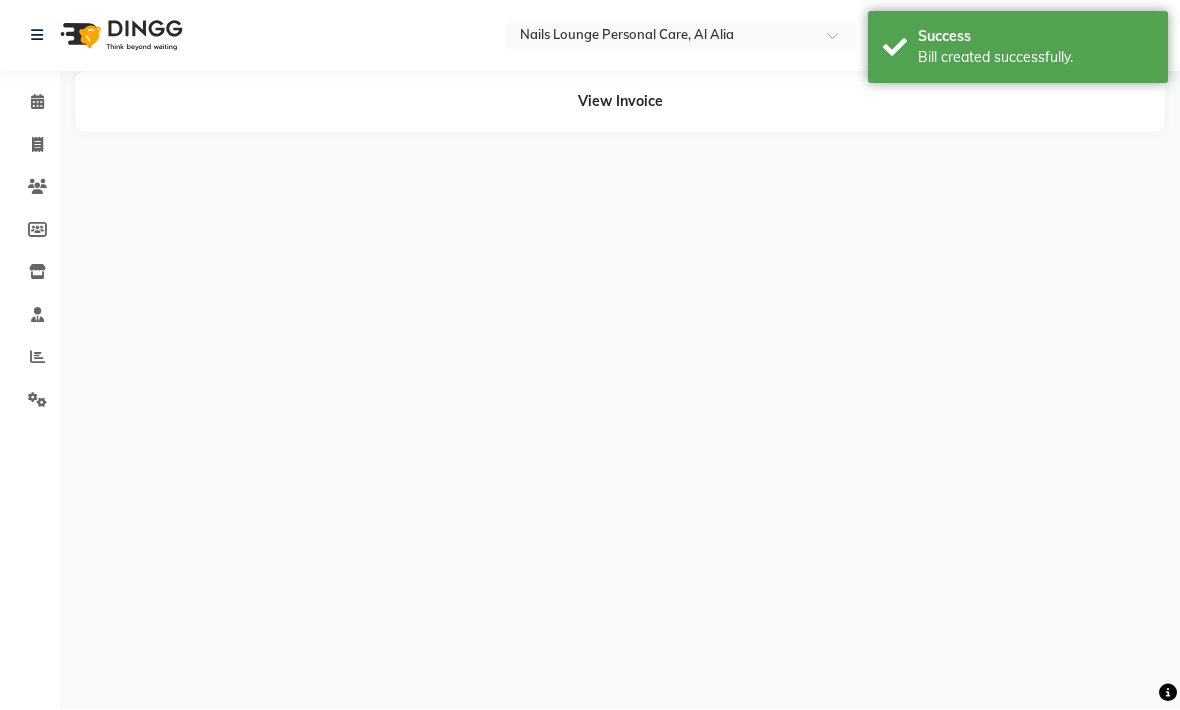 scroll, scrollTop: 0, scrollLeft: 0, axis: both 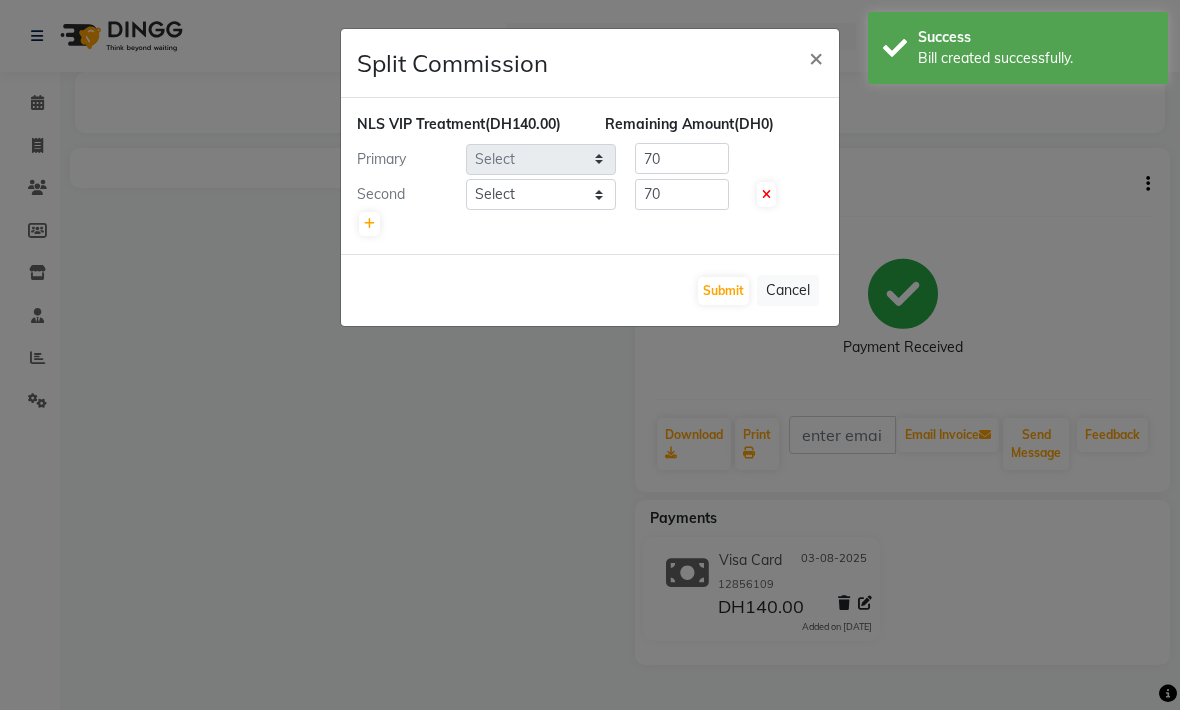 select on "53951" 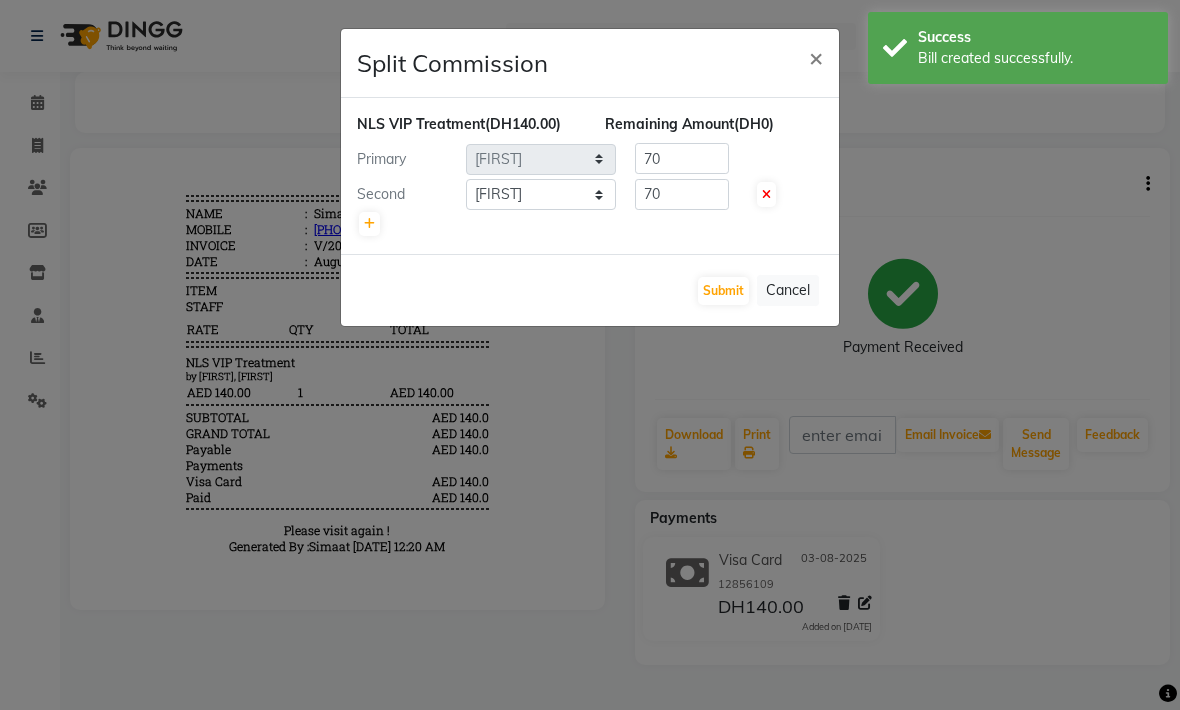 scroll, scrollTop: 0, scrollLeft: 0, axis: both 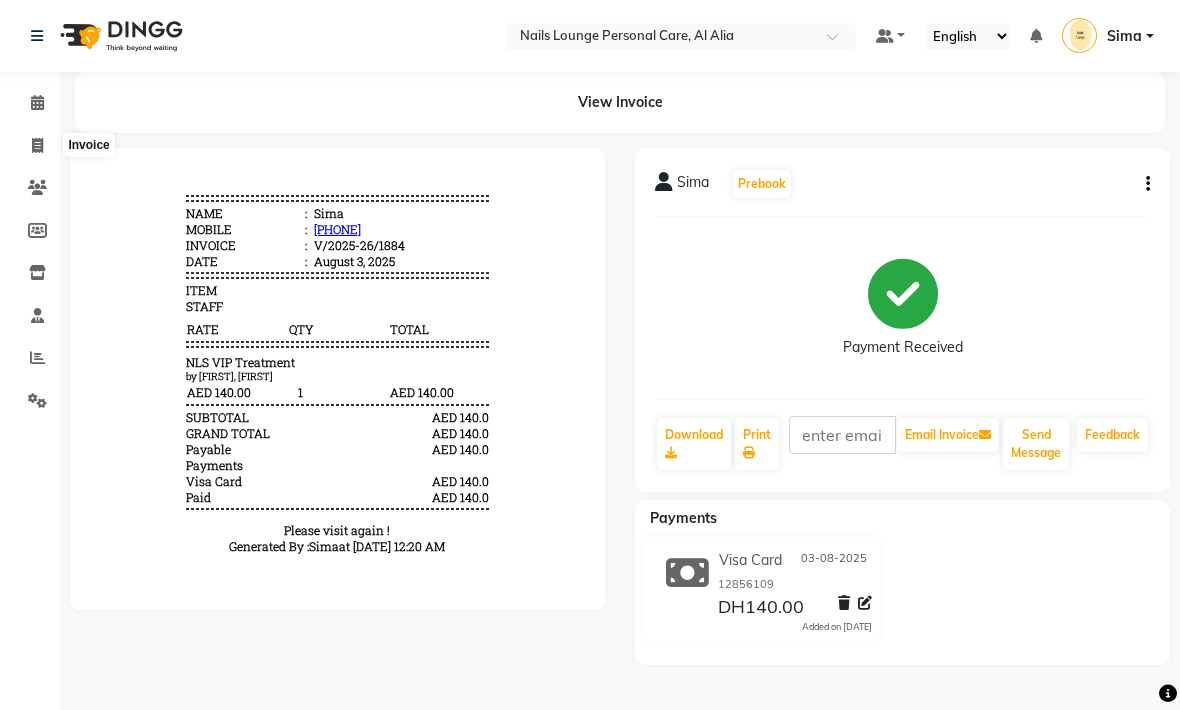 click 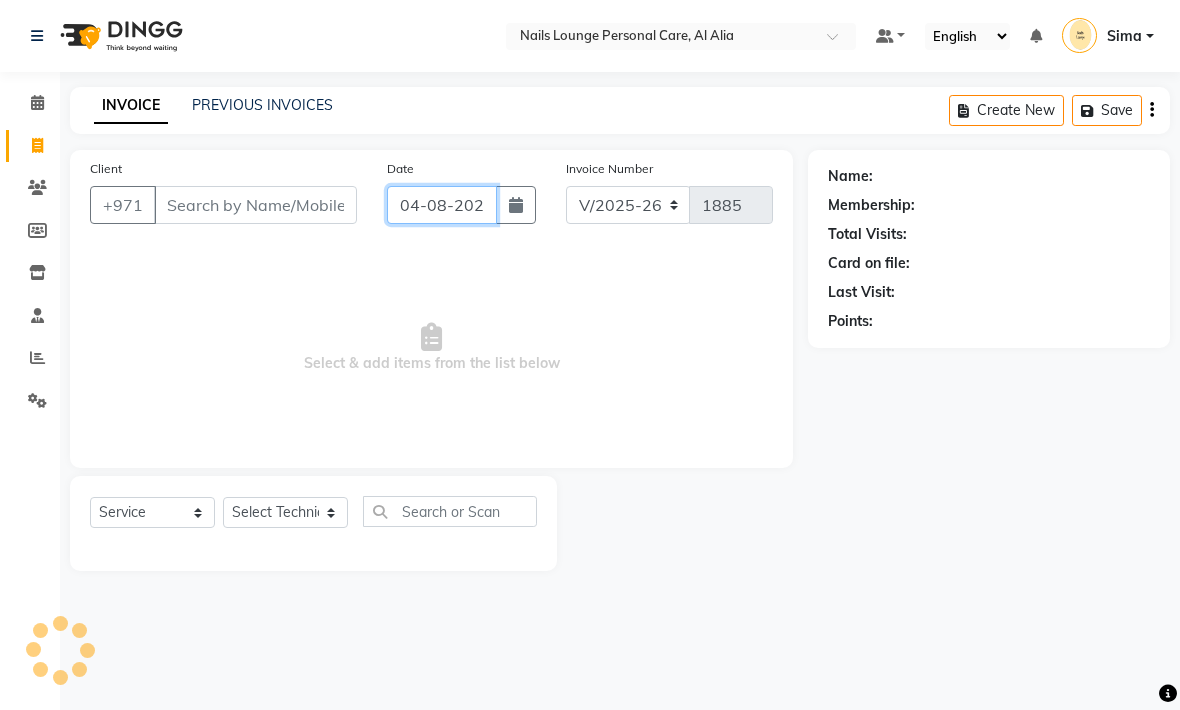 click on "04-08-2025" 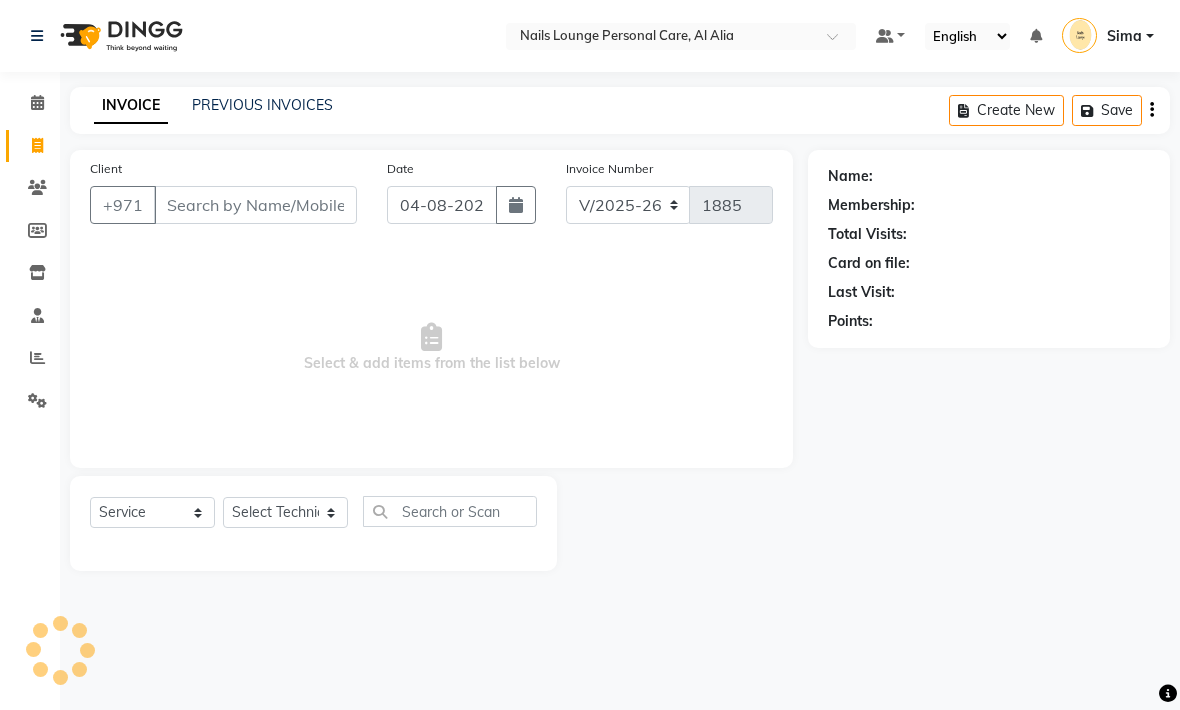 select on "8" 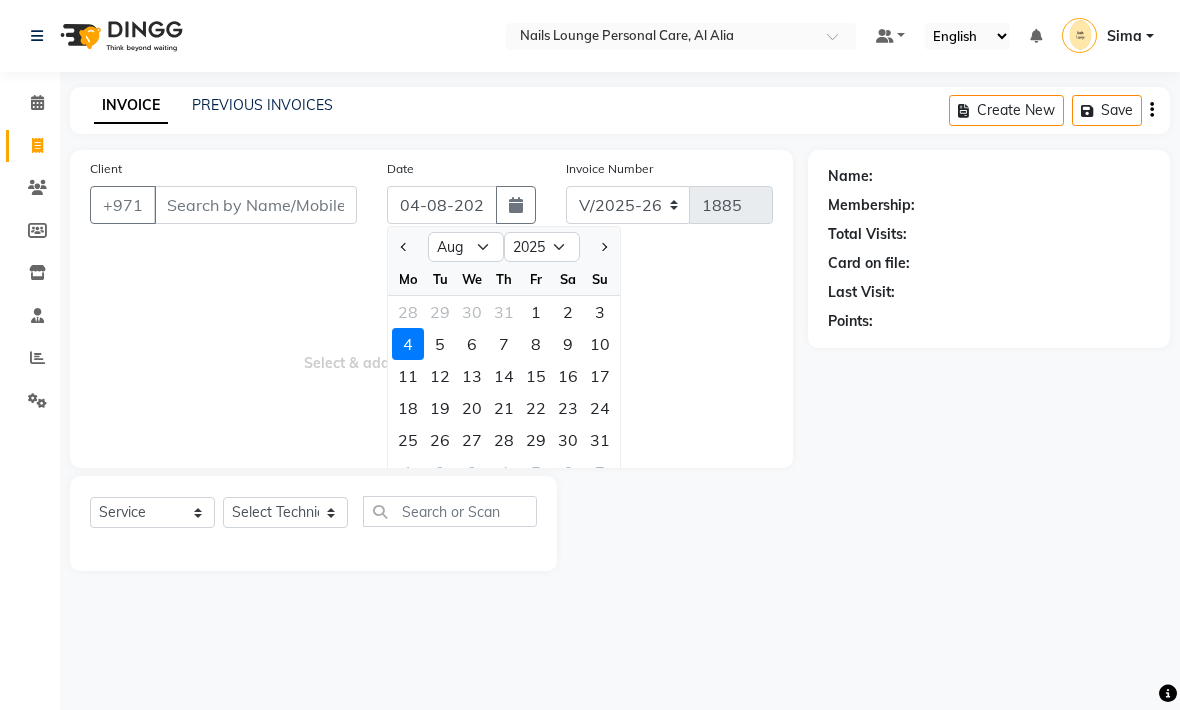 click on "3" 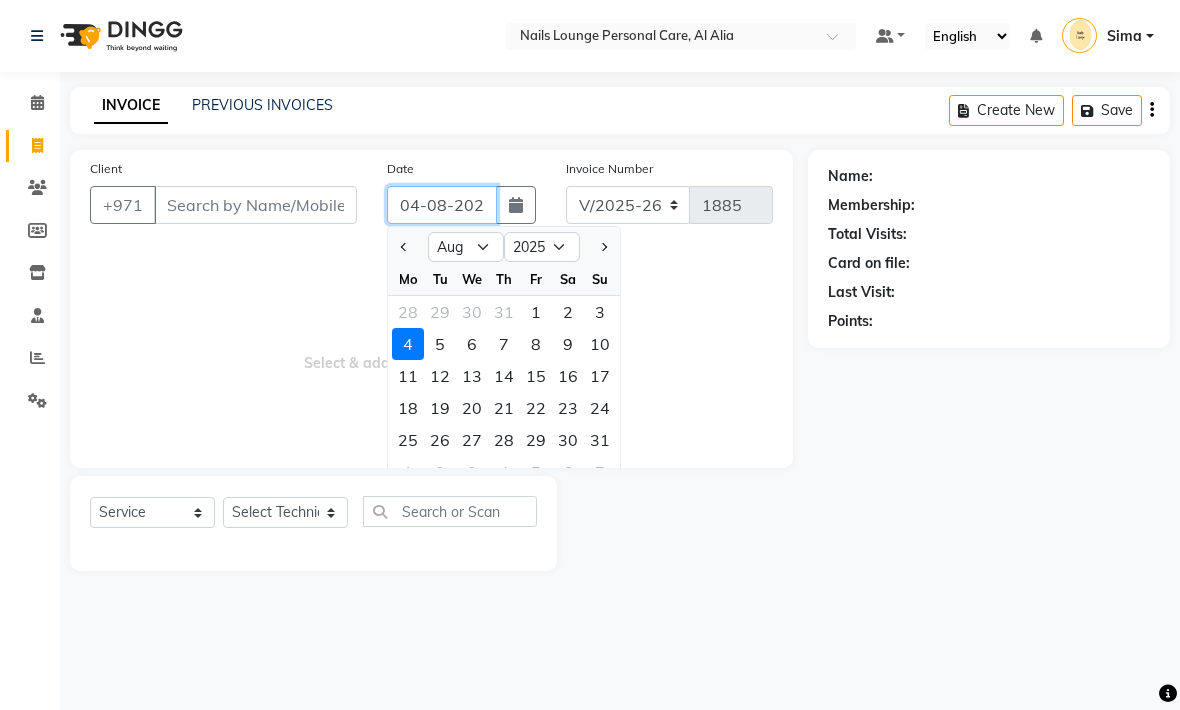 type on "03-08-2025" 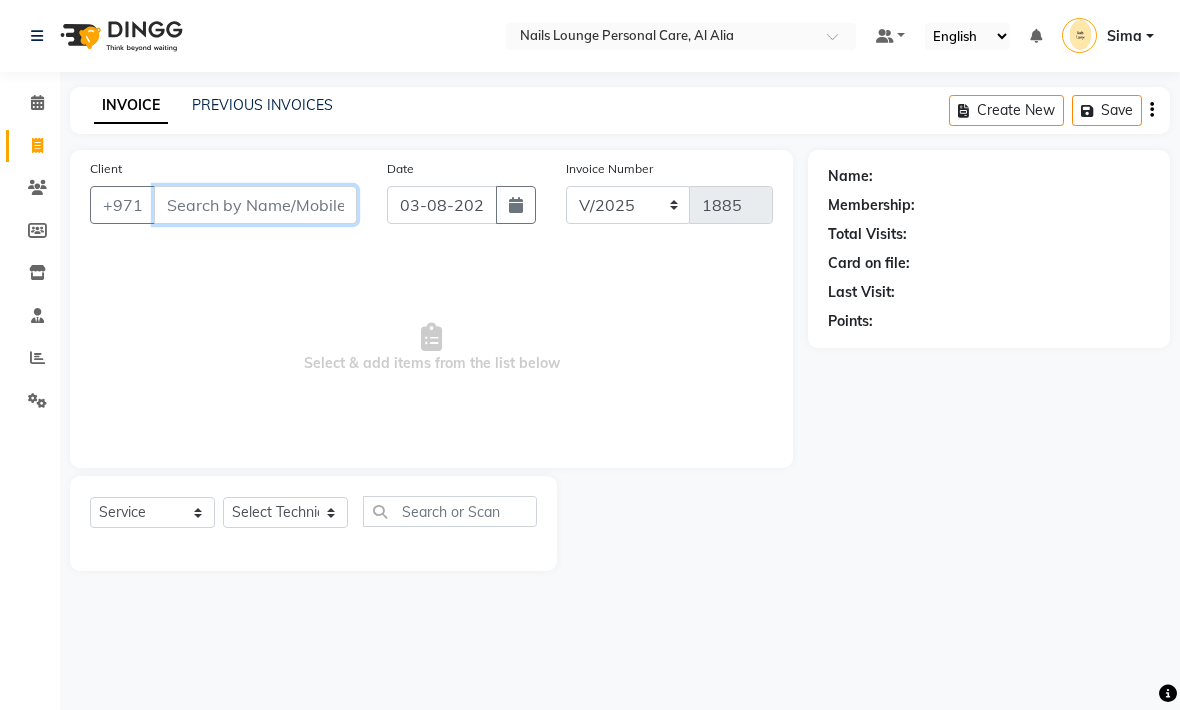 click on "Client" at bounding box center [255, 205] 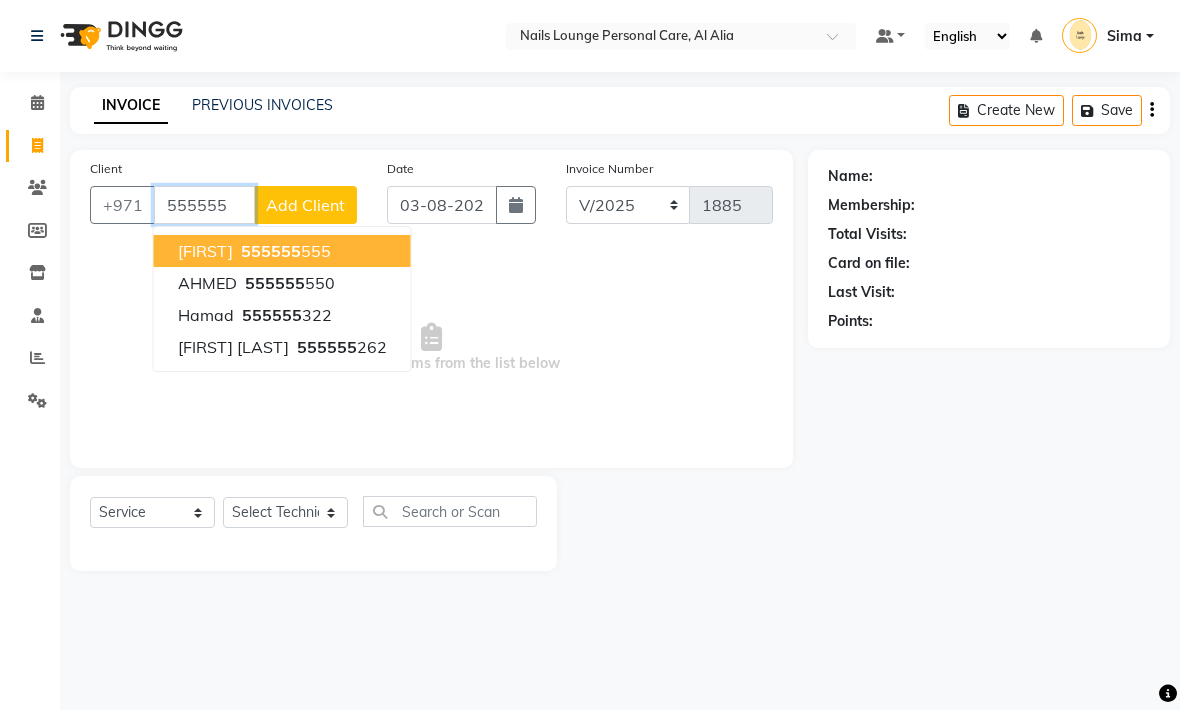 click on "[PHONE]" at bounding box center (340, 347) 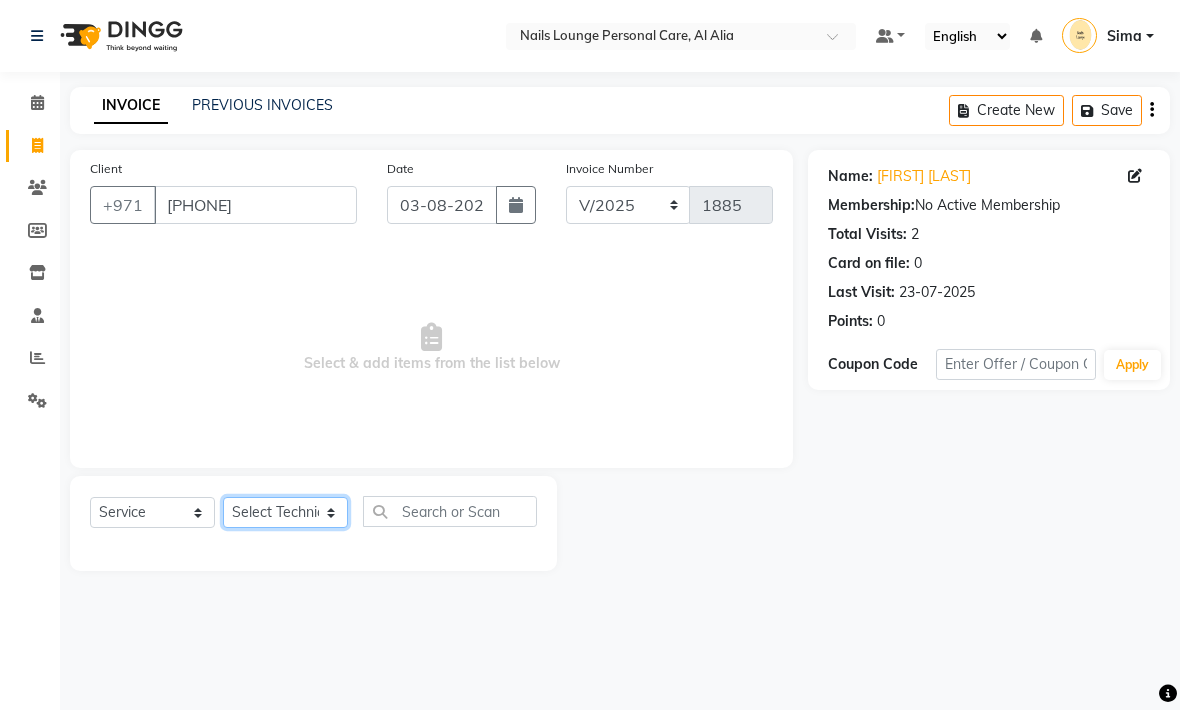 click on "Select Technician [FIRST] [FIRST] [FIRST] [FIRST] [FIRST] [FIRST]  Manami Spa Manami Spa 2 [FIRST] [FIRST] Nail Lounge Personal Care [FIRST]  [FIRST] [FIRST] [FIRST] [FIRST] [FIRST] [FIRST] [FIRST]" 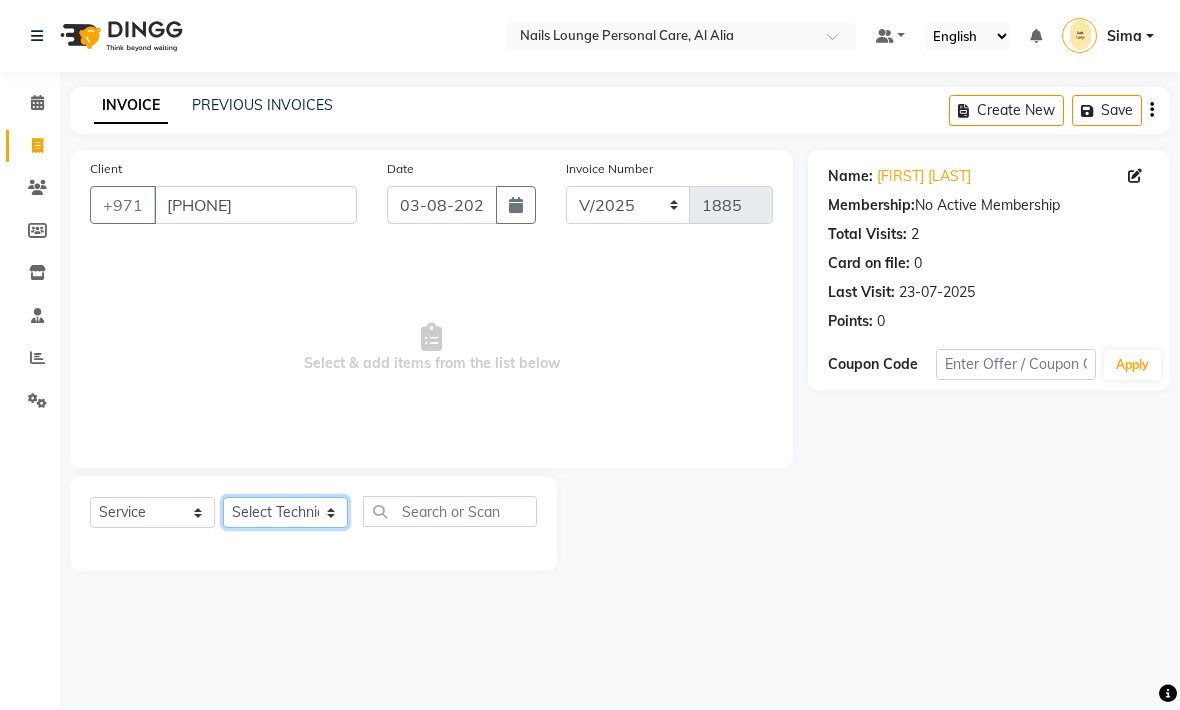 select on "71417" 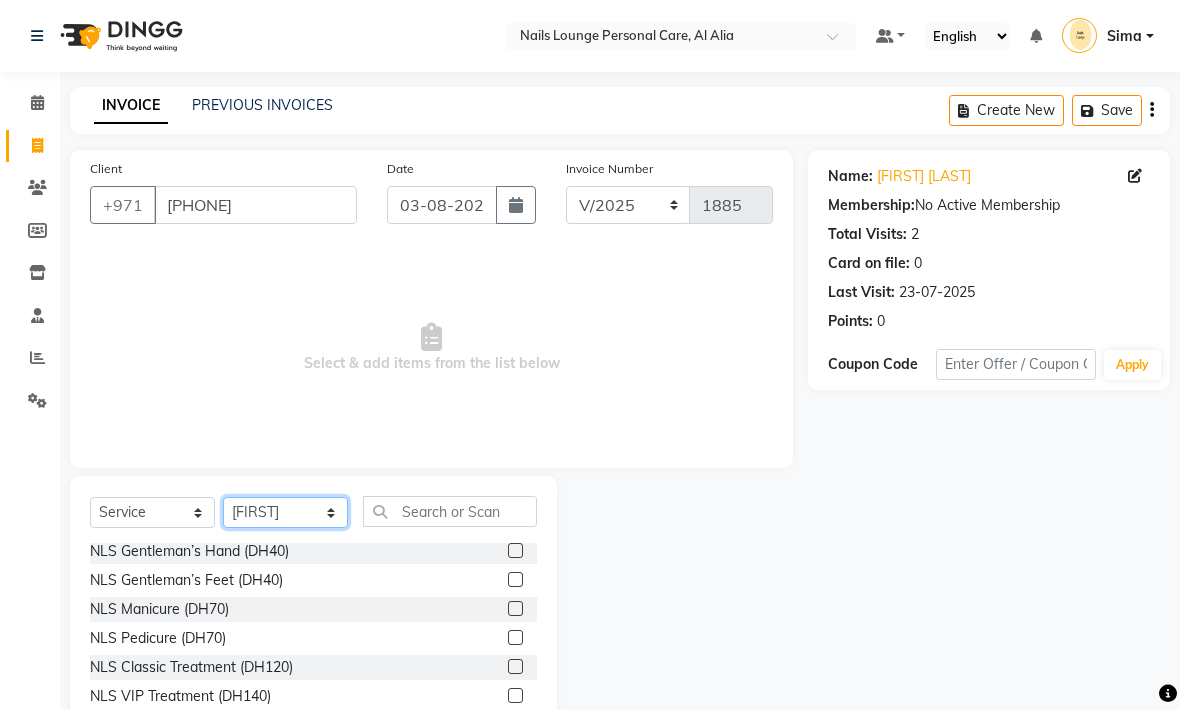 scroll, scrollTop: 6, scrollLeft: 0, axis: vertical 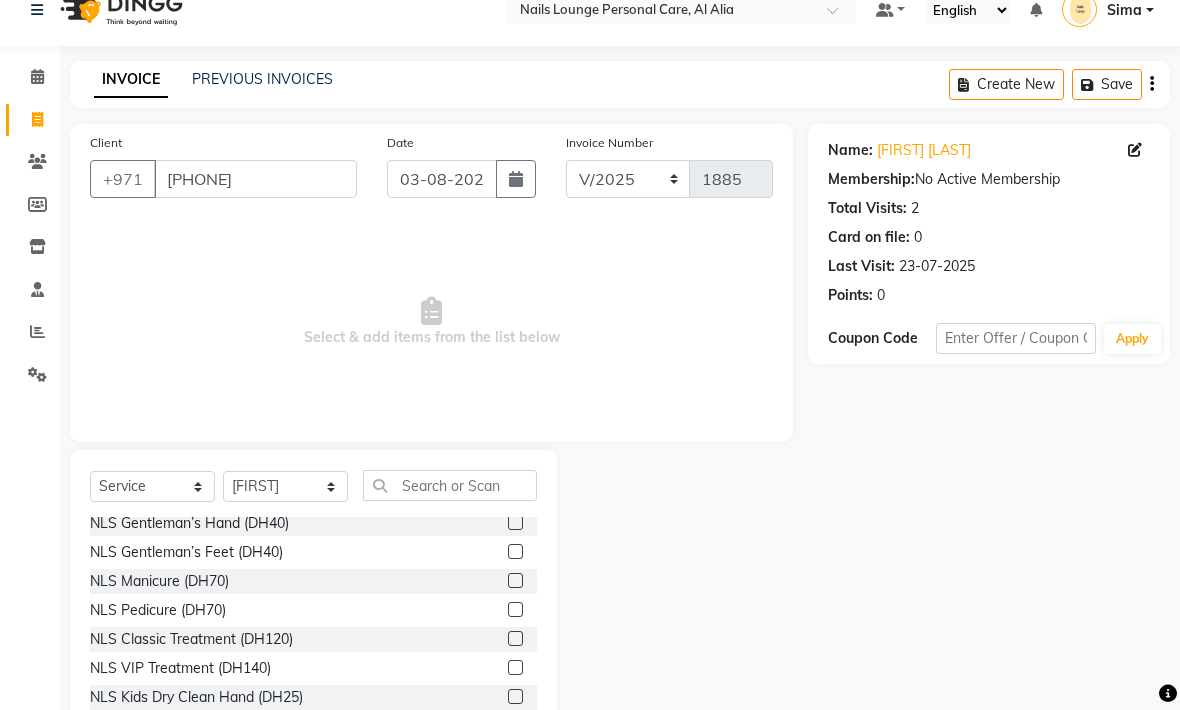 click on "NLS VIP Treatment (DH140)" 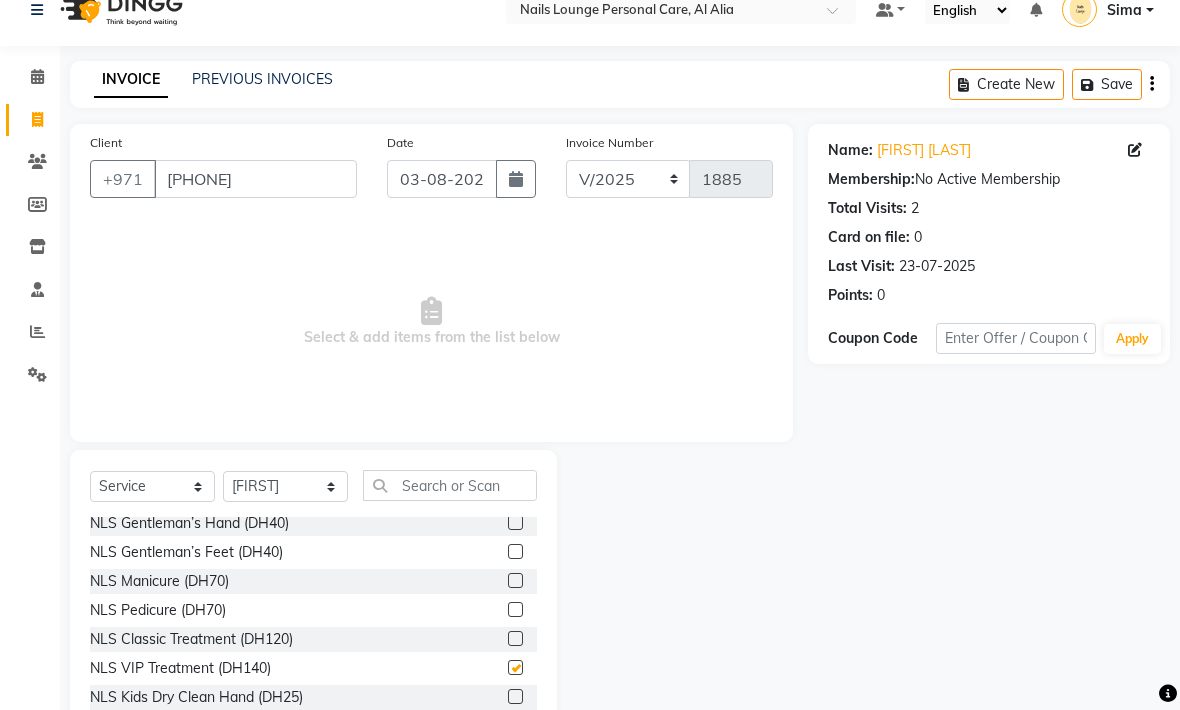 scroll, scrollTop: 25, scrollLeft: 0, axis: vertical 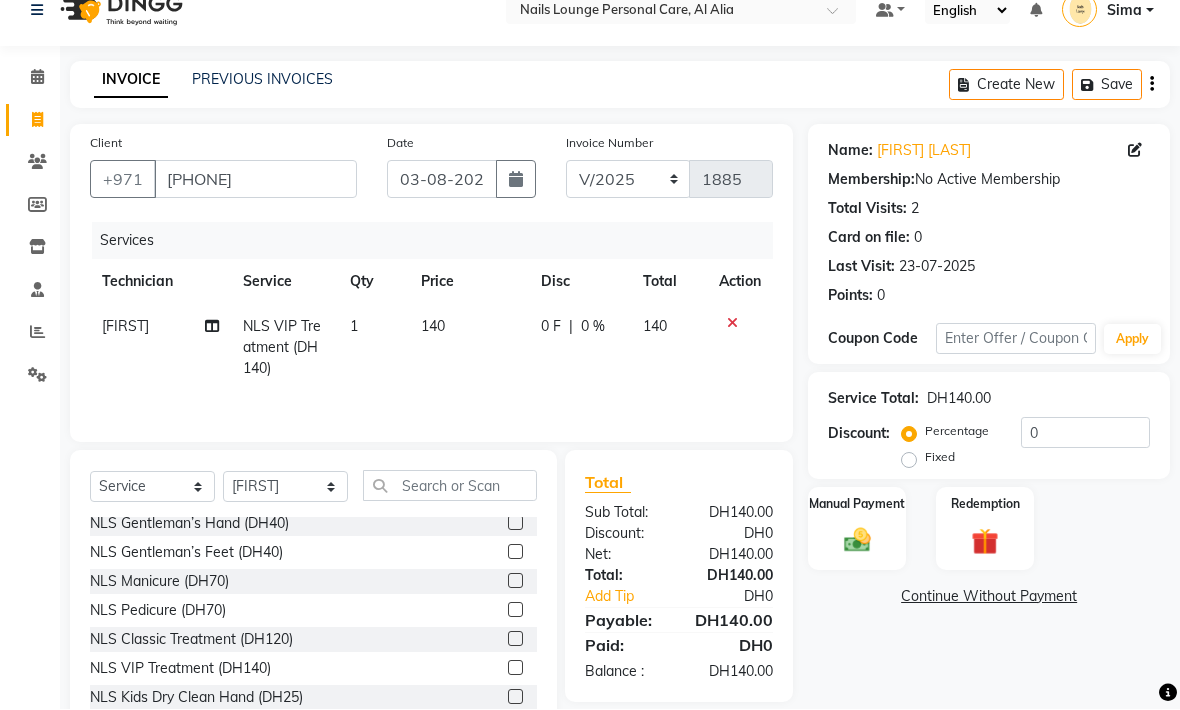 checkbox on "false" 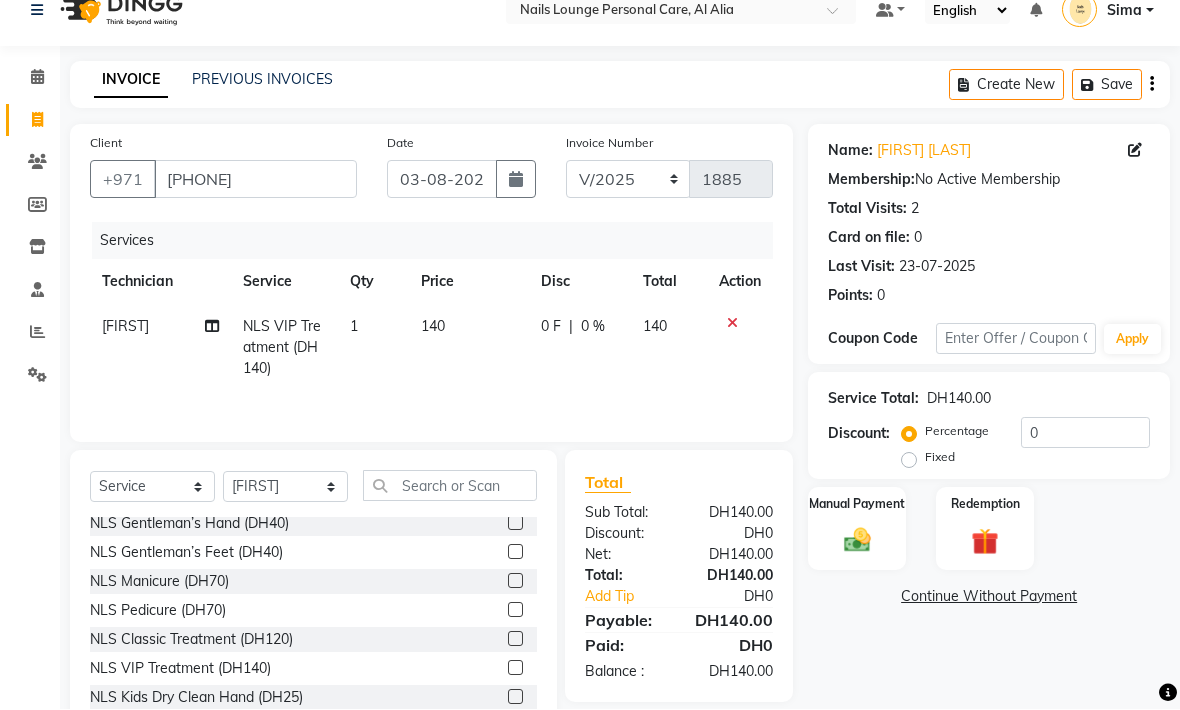 click 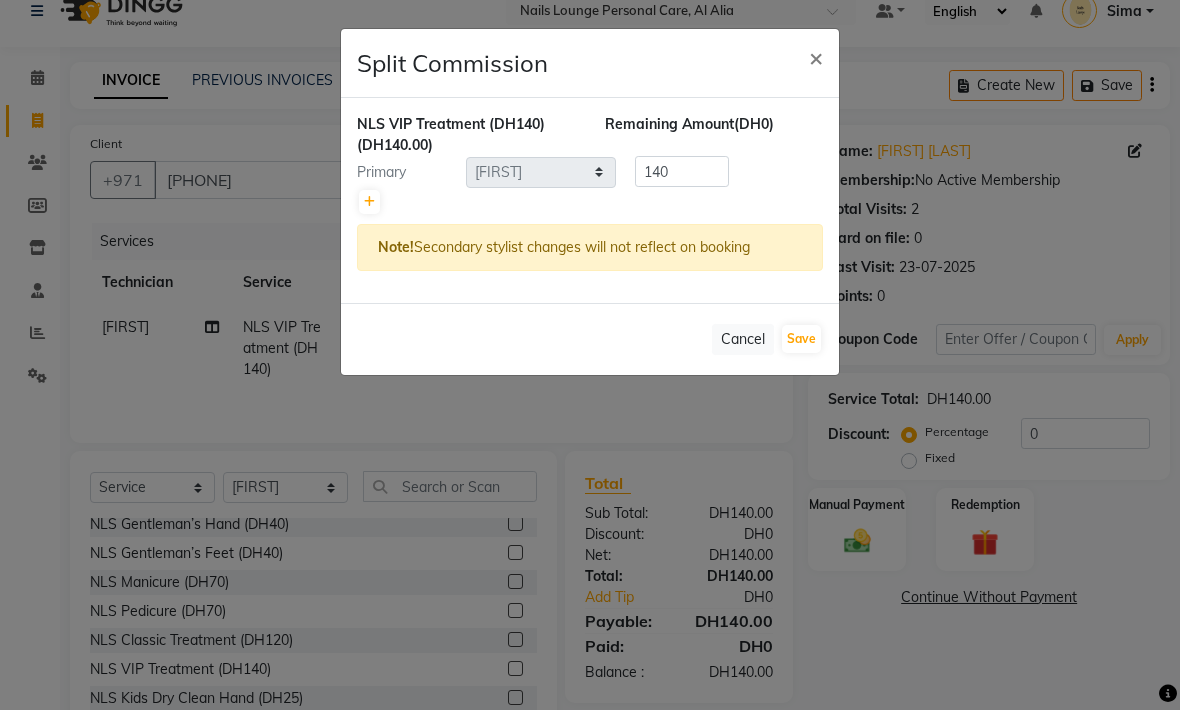 click on "NLS VIP Treatment (DH140)  (DH140.00) Remaining Amount  (DH0) Primary Select  [FIRST]   [FIRST]   [FIRST]   [FIRST]   [FIRST]   [FIRST]    Manami Spa   Manami Spa 2   [FIRST]   [FIRST]   Nail Lounge Personal Care   [FIRST]    [FIRST]   [FIRST]   [FIRST]   [FIRST]   [FIRST]   [FIRST]   [FIRST]  140 Note!  Secondary stylist changes will not reflect on booking" 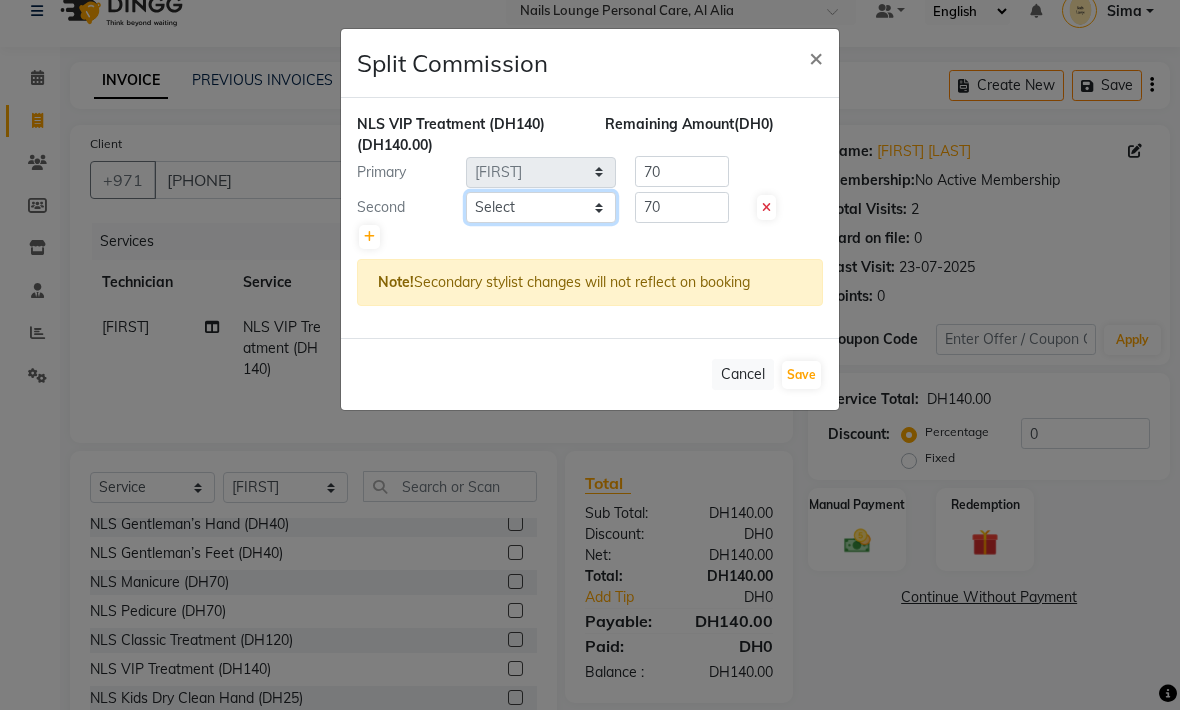click on "Select  [FIRST]   [FIRST]   [FIRST]   [FIRST]   [FIRST]   [FIRST]    Manami Spa   Manami Spa 2   [FIRST]   [FIRST]   Nail Lounge Personal Care   [FIRST]    [FIRST]   [FIRST]   [FIRST]   [FIRST]   [FIRST]   [FIRST]   [FIRST]" 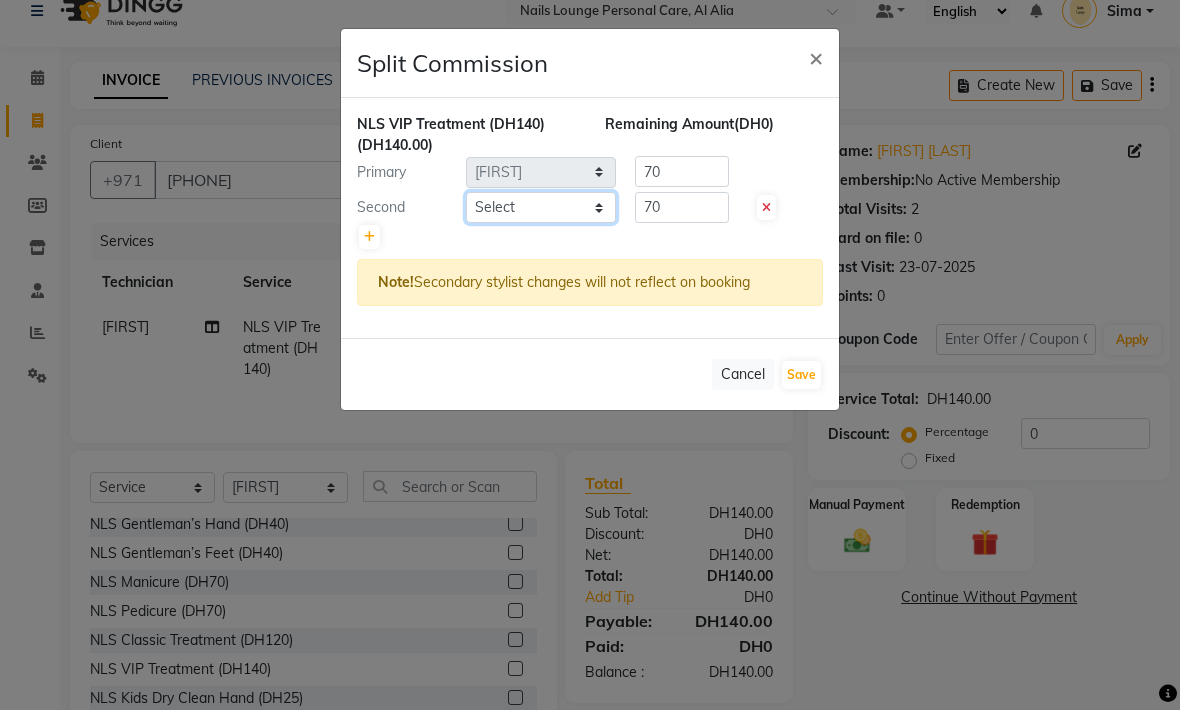 select on "87540" 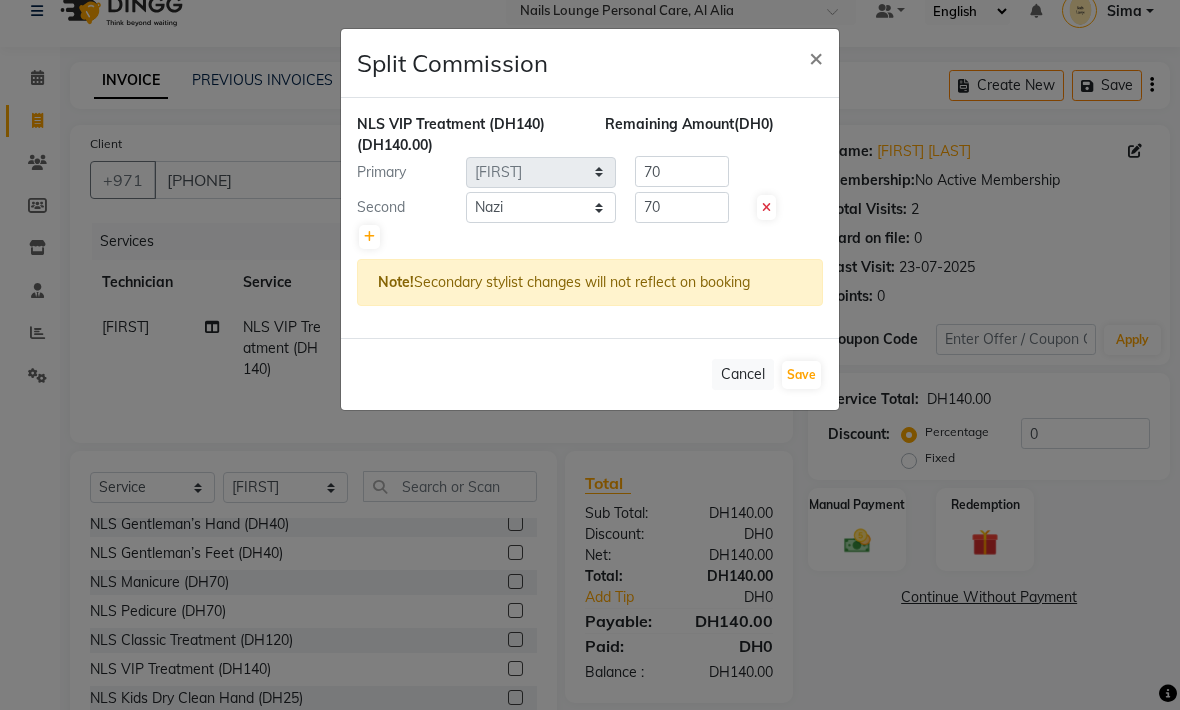 click on "Save" 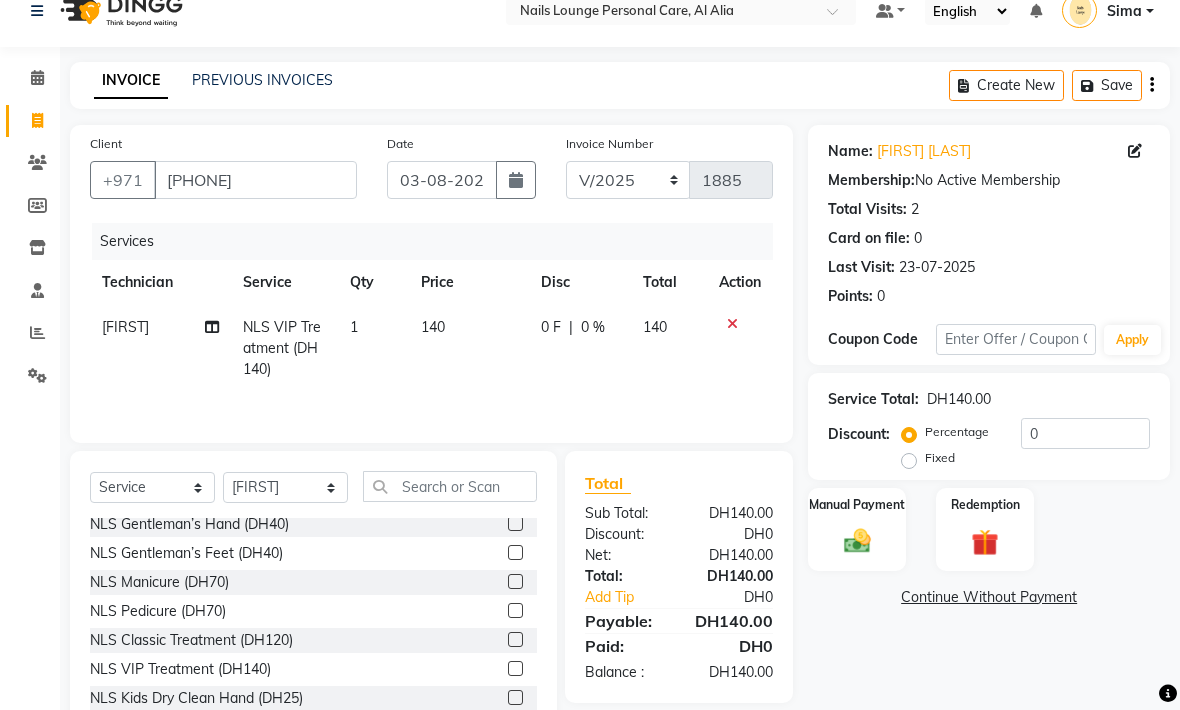 select on "Select" 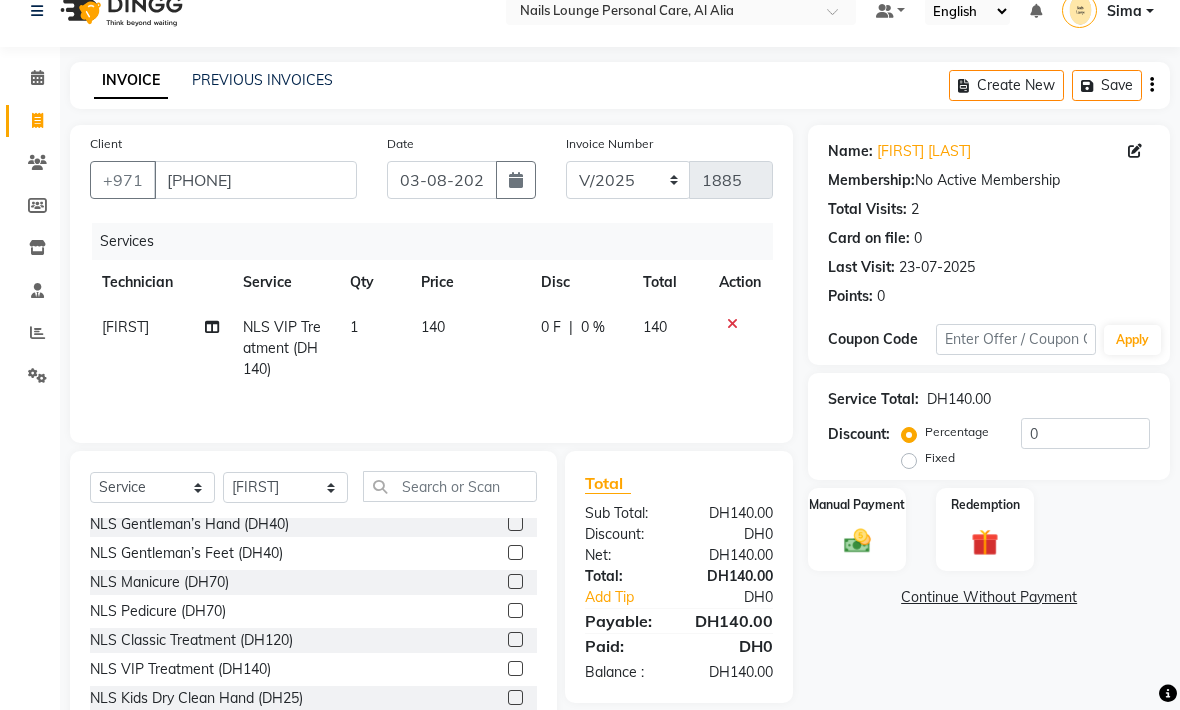 click 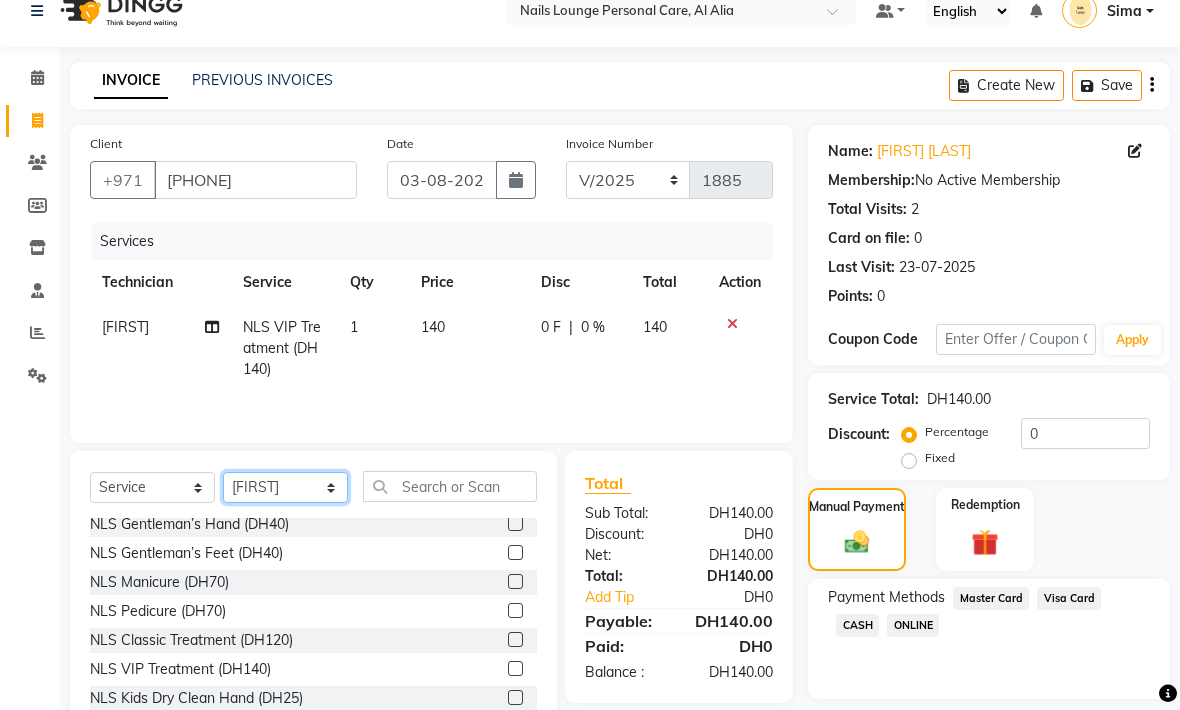 click on "Select Technician [FIRST] [FIRST] [FIRST] [FIRST] [FIRST] [FIRST]  Manami Spa Manami Spa 2 [FIRST] [FIRST] Nail Lounge Personal Care [FIRST]  [FIRST] [FIRST] [FIRST] [FIRST] [FIRST] [FIRST] [FIRST]" 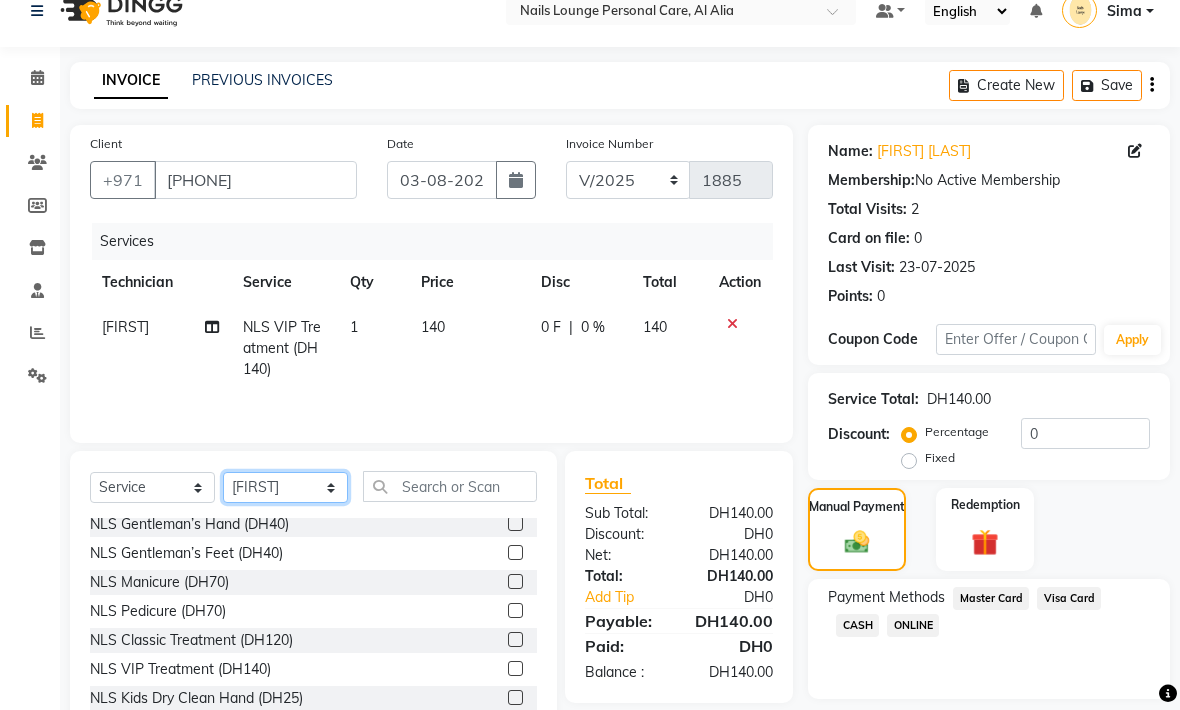 select on "53951" 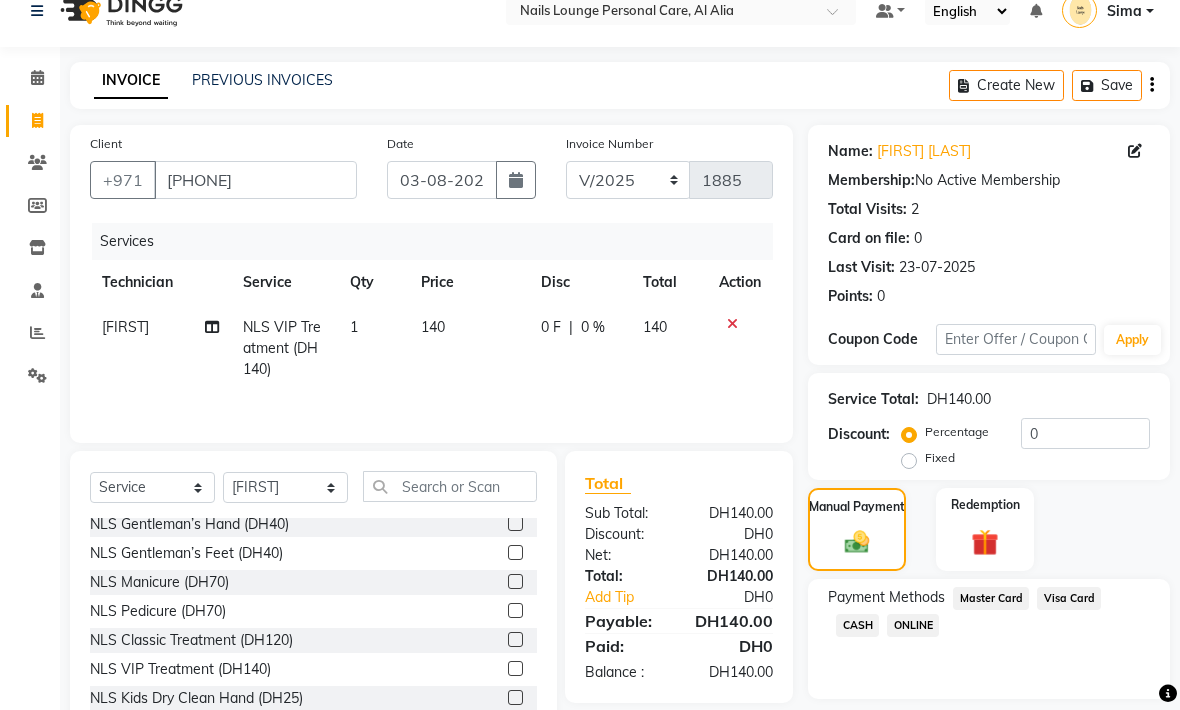 click 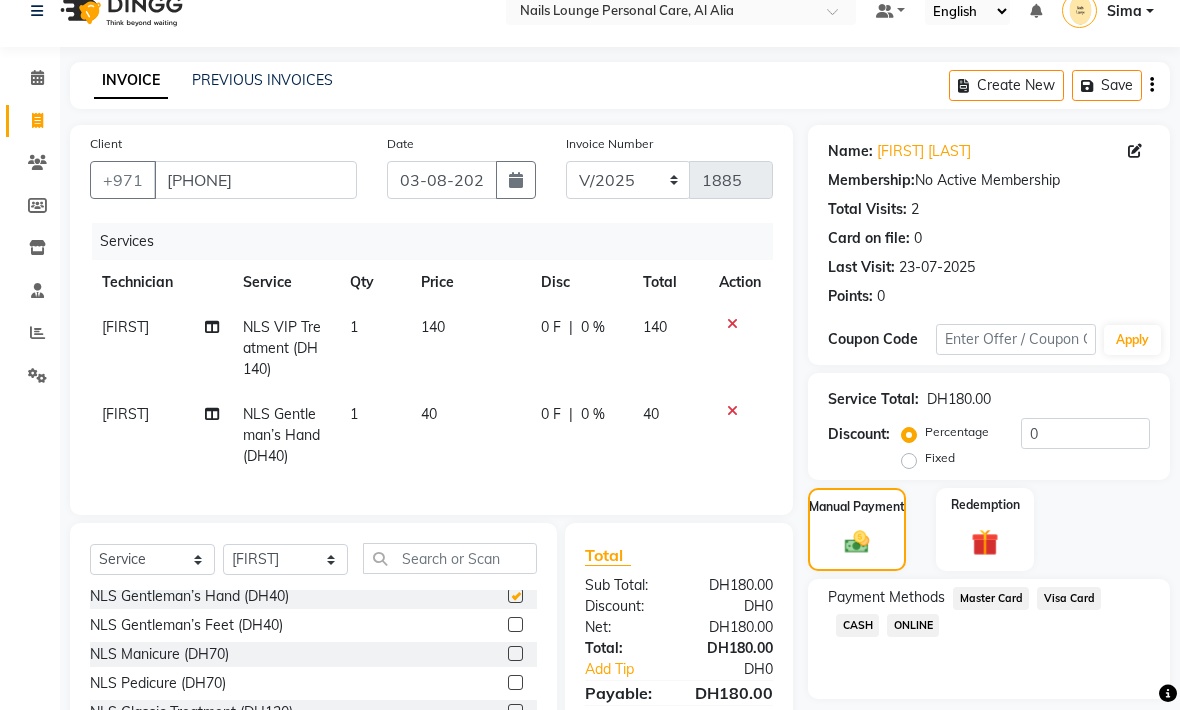 checkbox on "false" 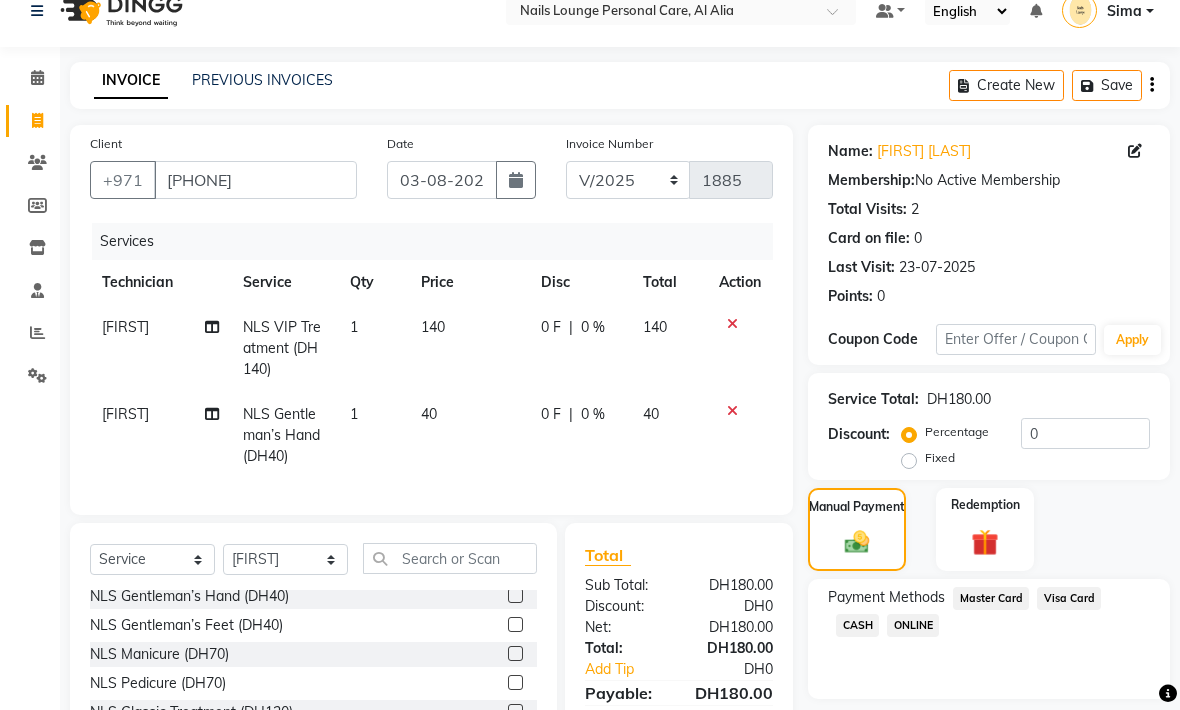 click 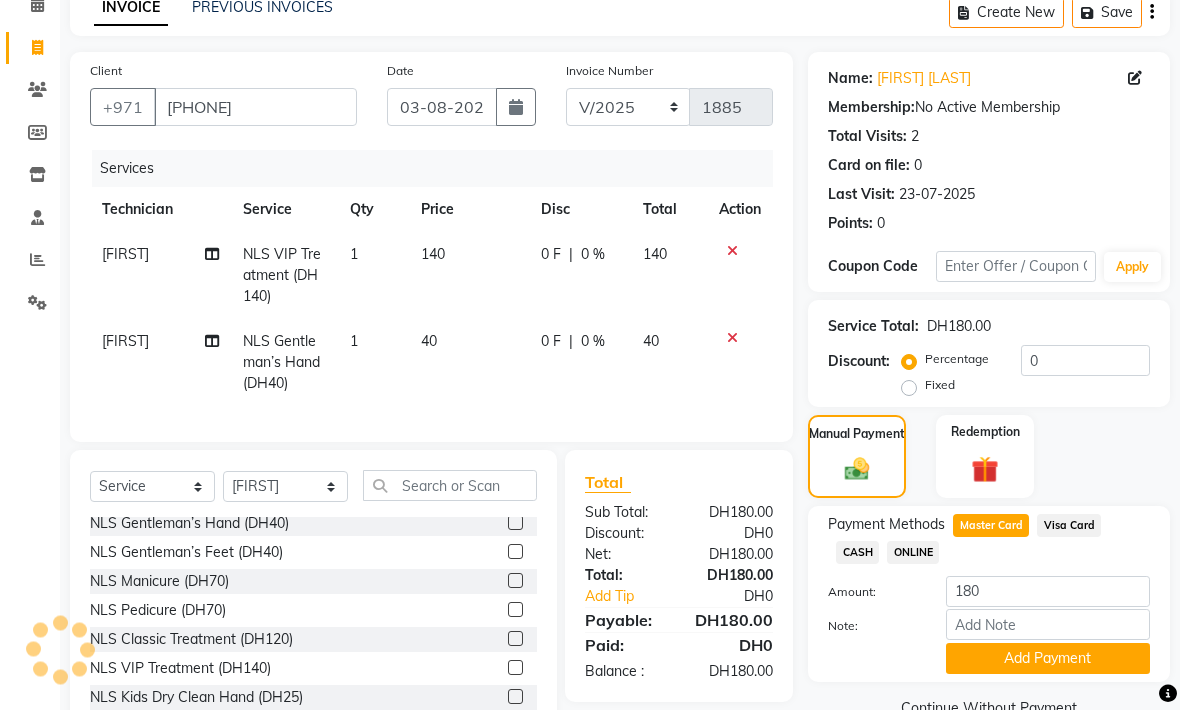 scroll, scrollTop: 97, scrollLeft: 0, axis: vertical 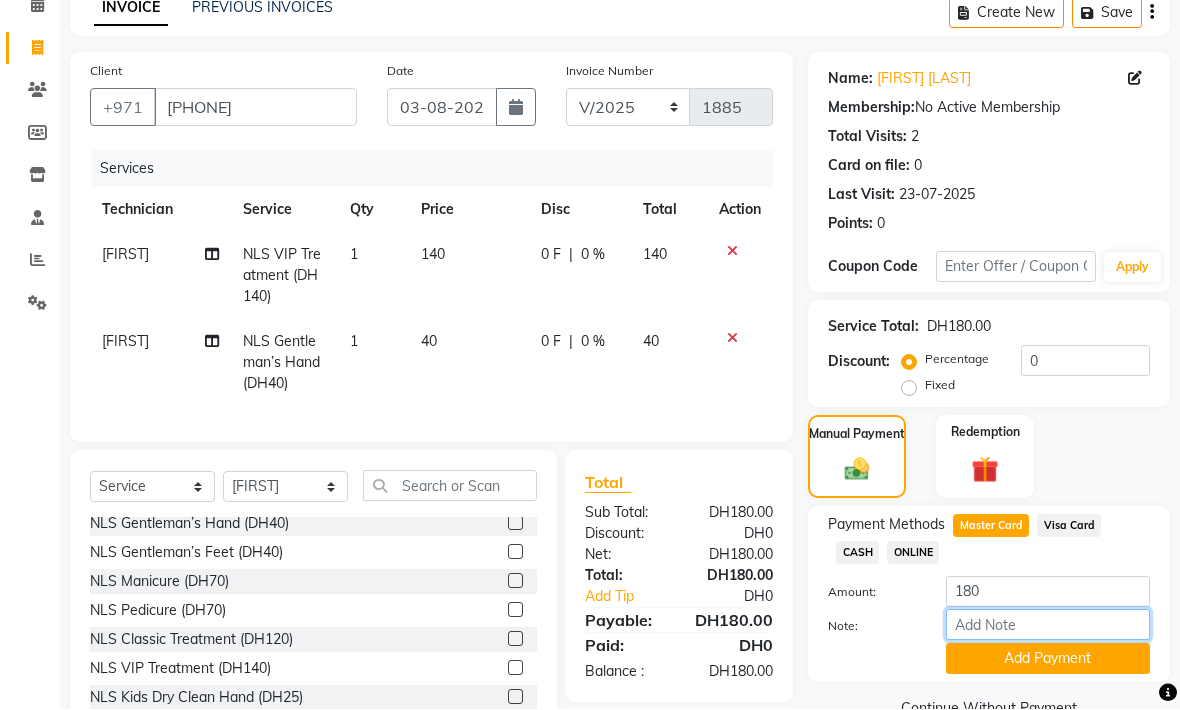 click on "Note:" at bounding box center (1048, 625) 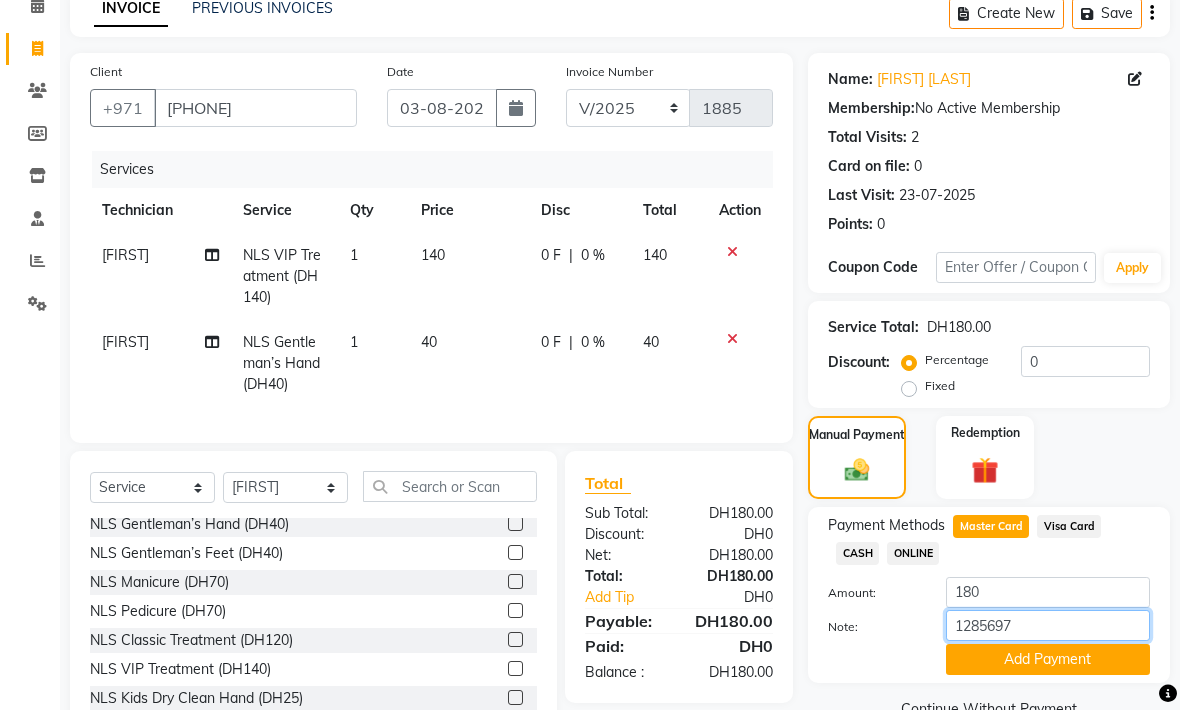 type on "12856975" 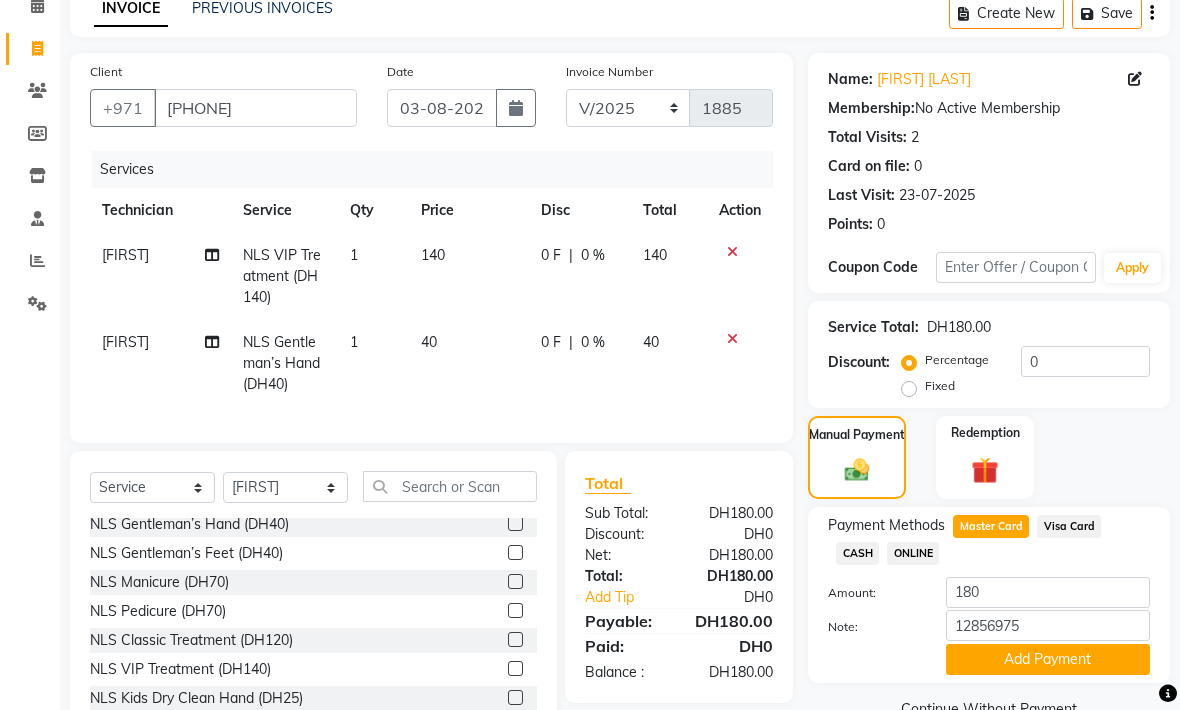click on "Add Payment" 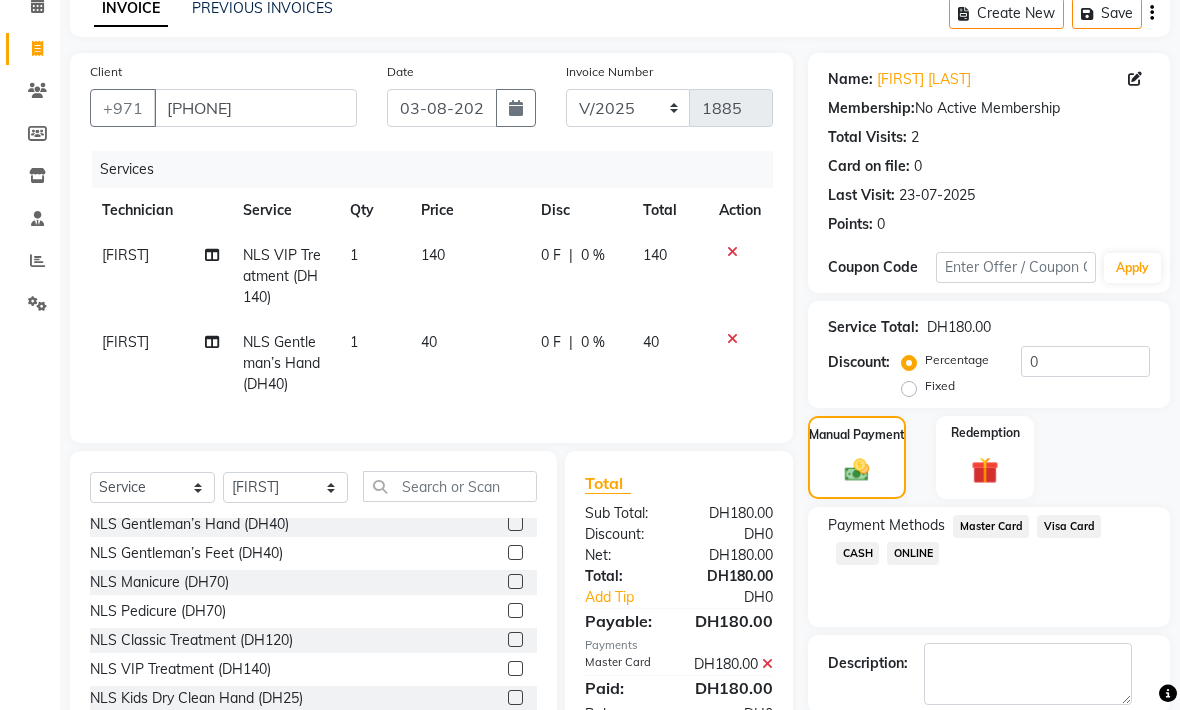click on "Checkout" 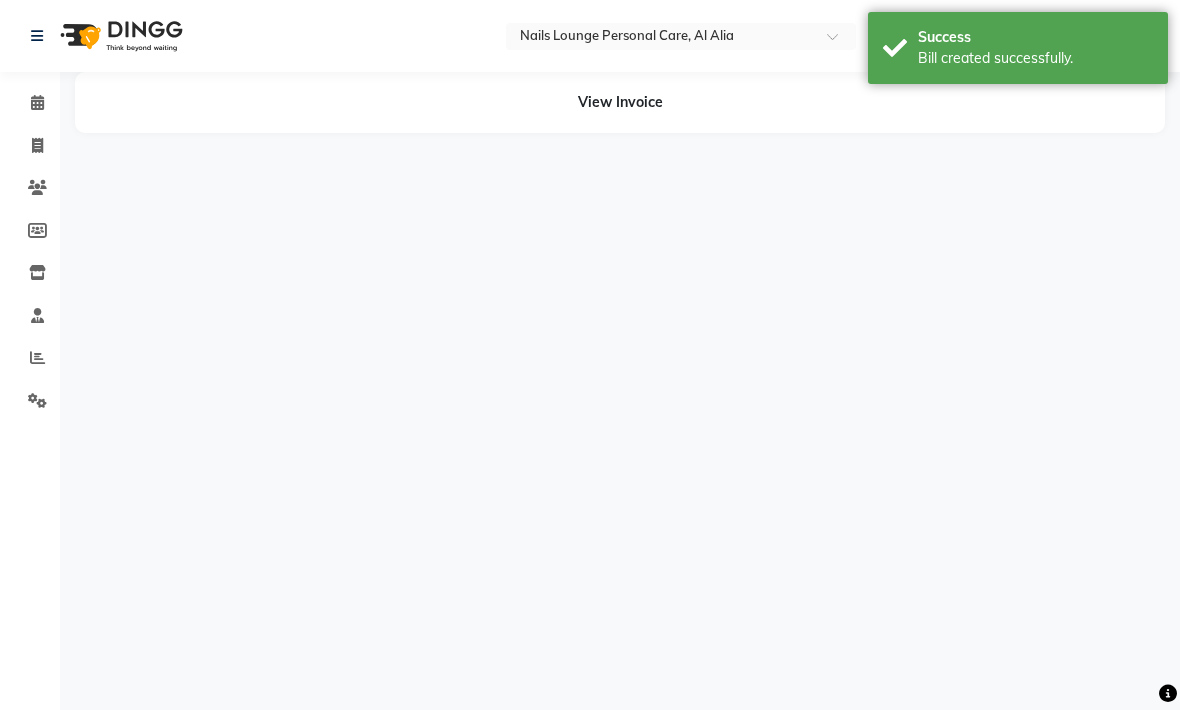 scroll, scrollTop: 0, scrollLeft: 0, axis: both 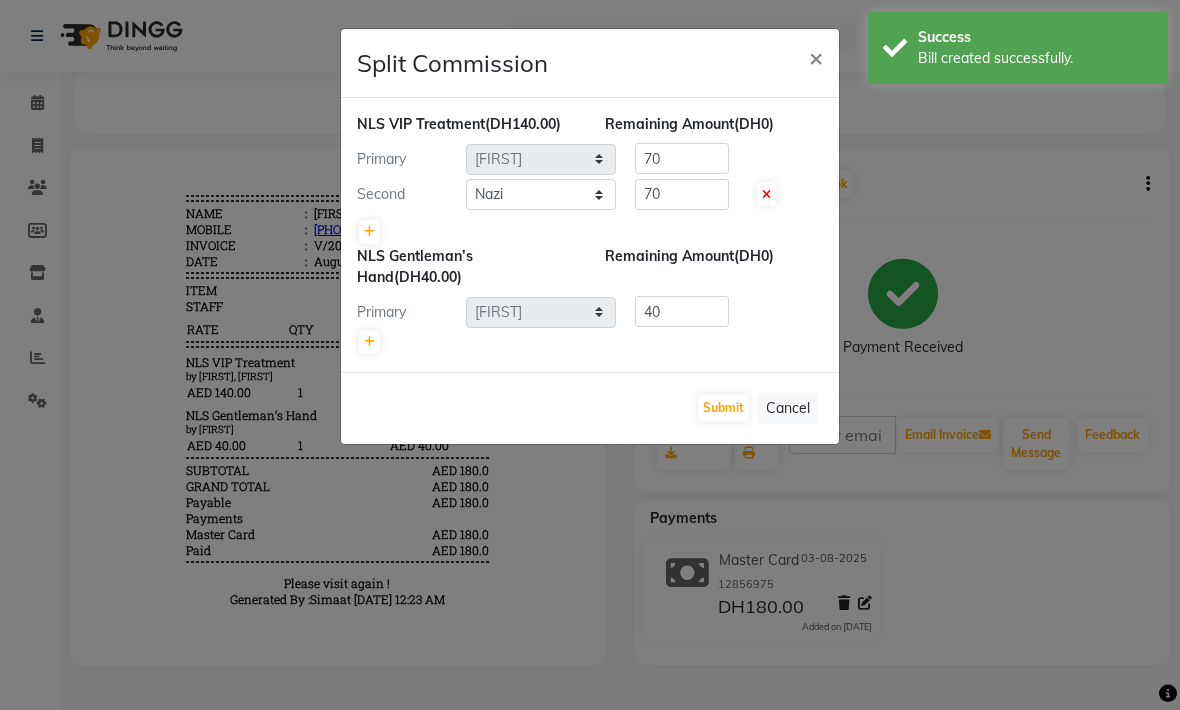 click on "Submit" 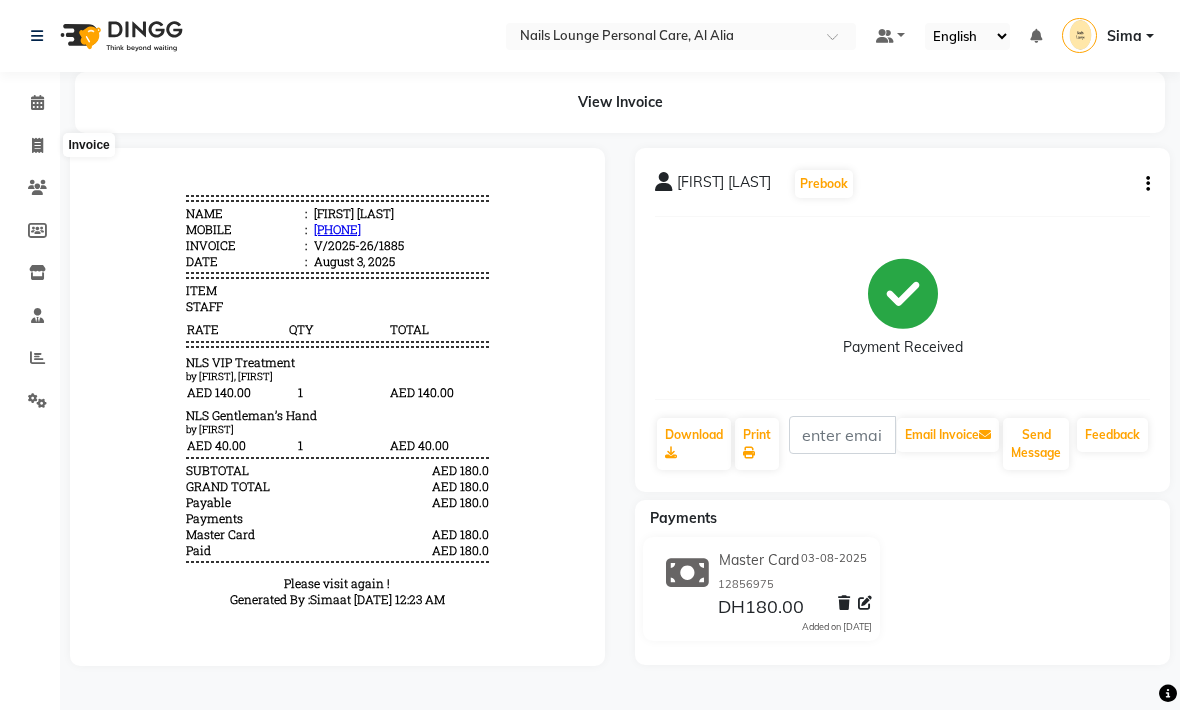 click 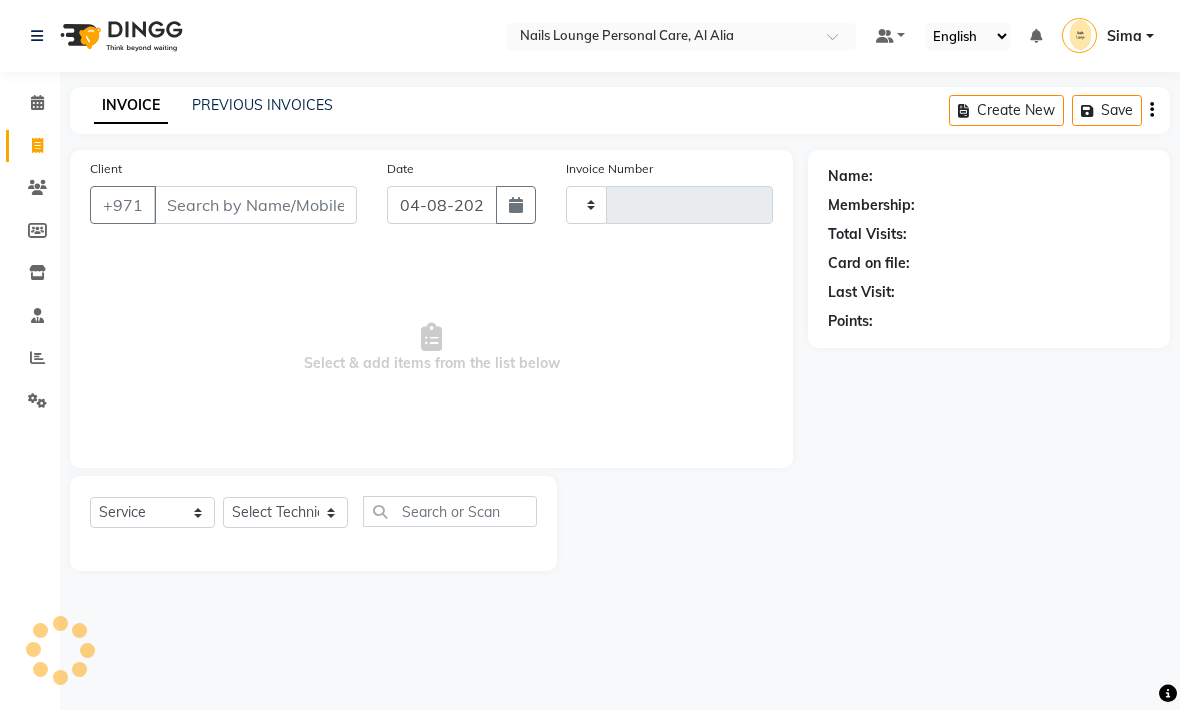 type on "1886" 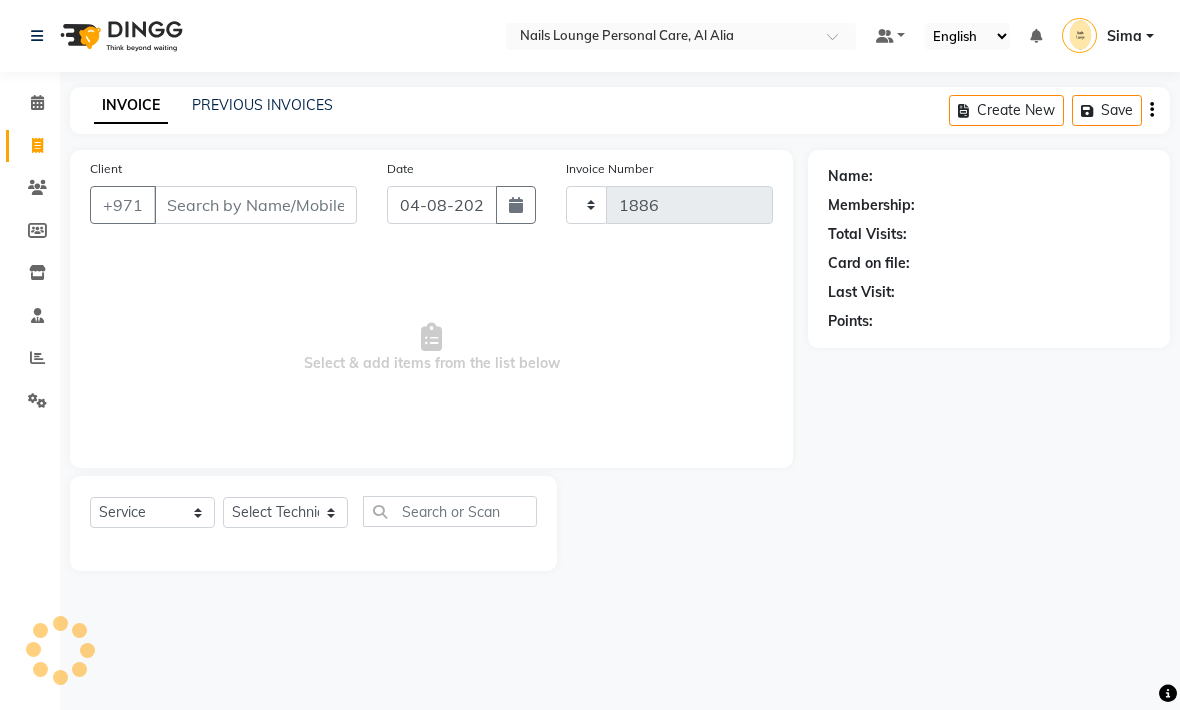select on "6884" 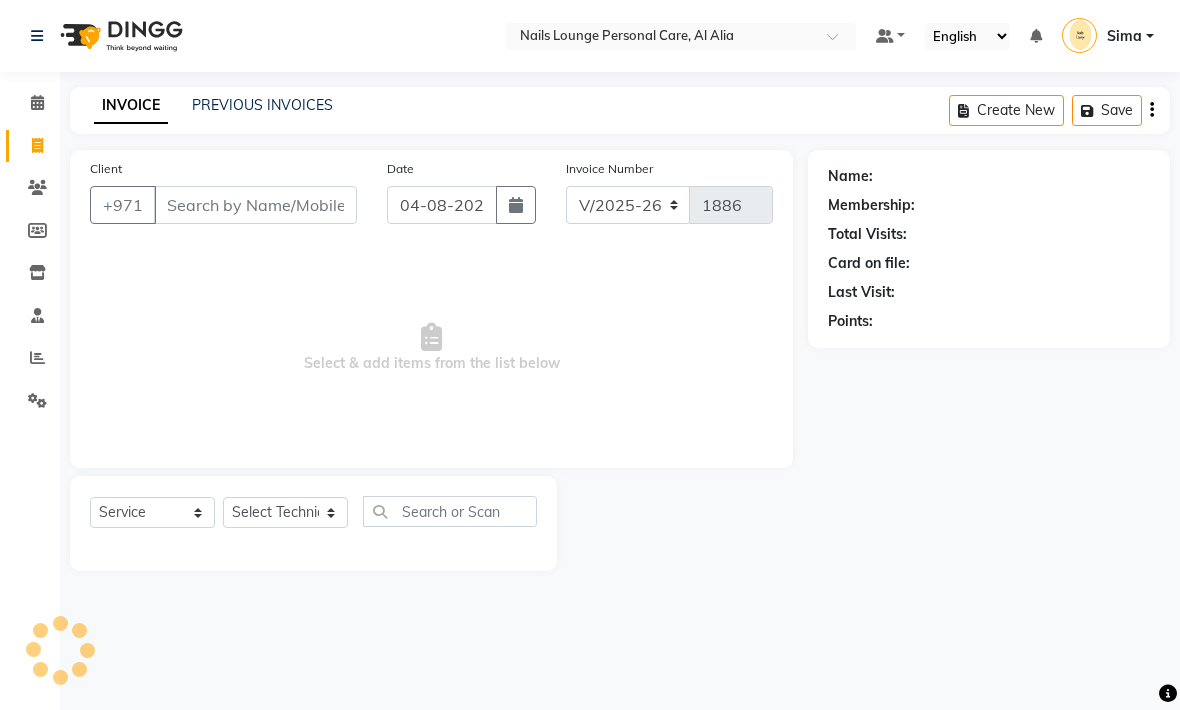 click on "Client" at bounding box center [255, 205] 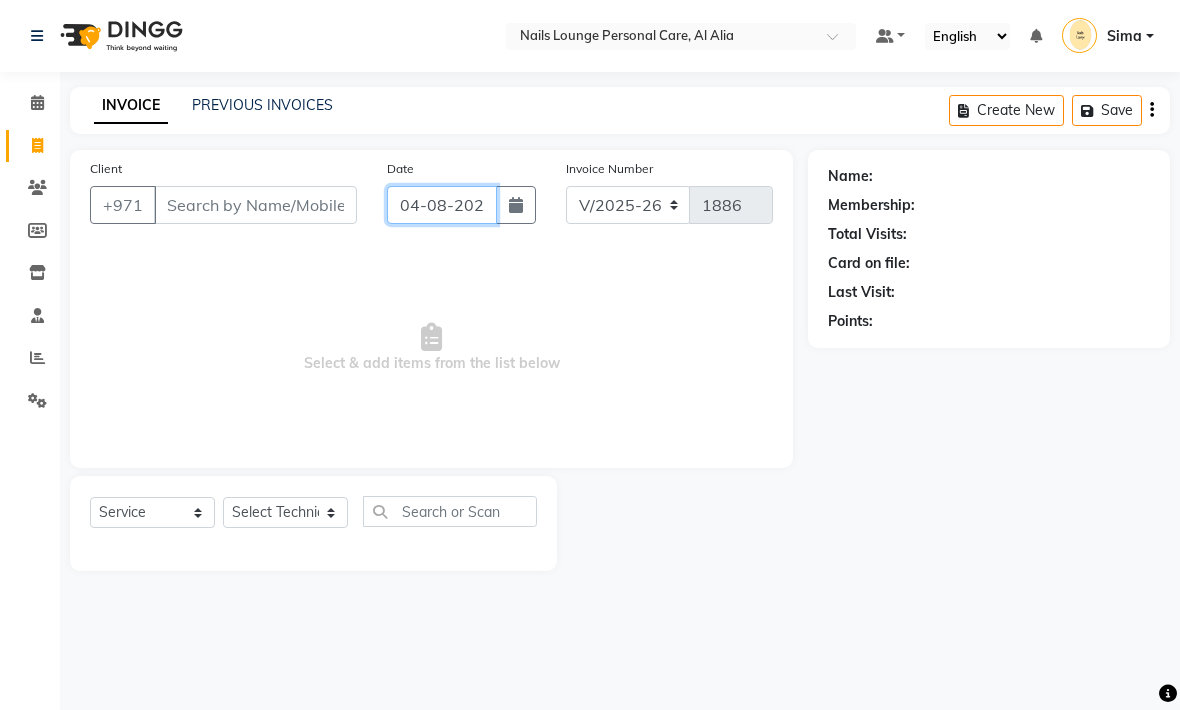 click on "04-08-2025" 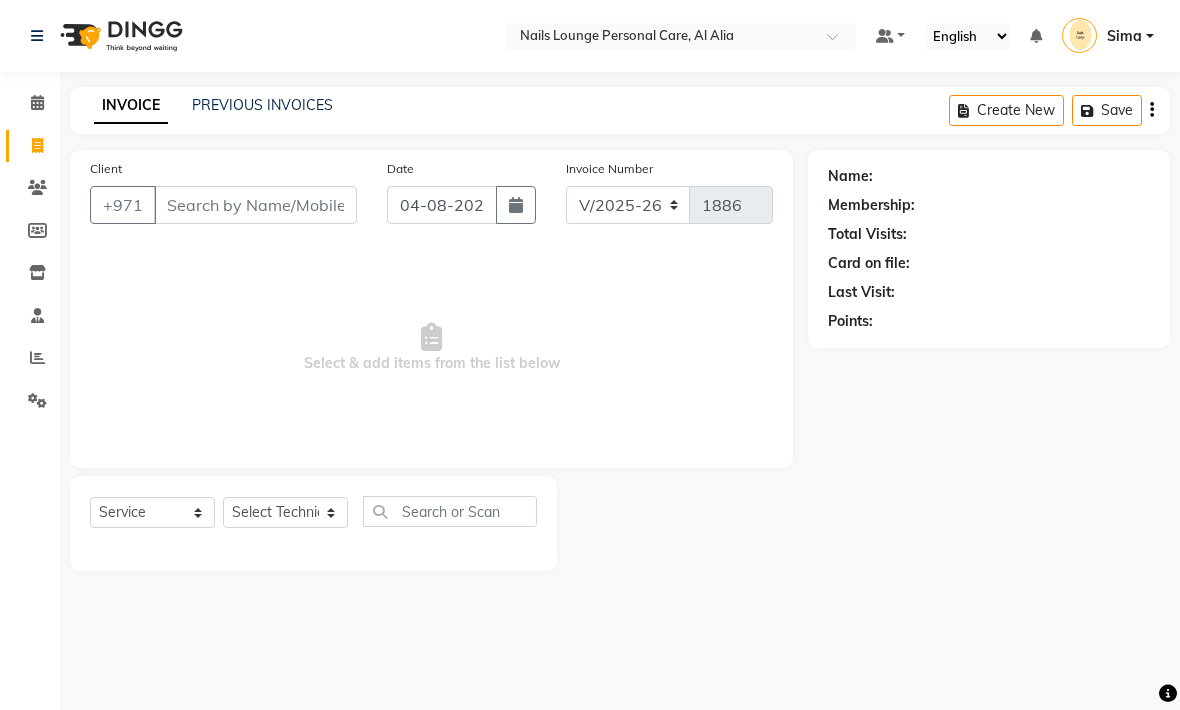 select on "8" 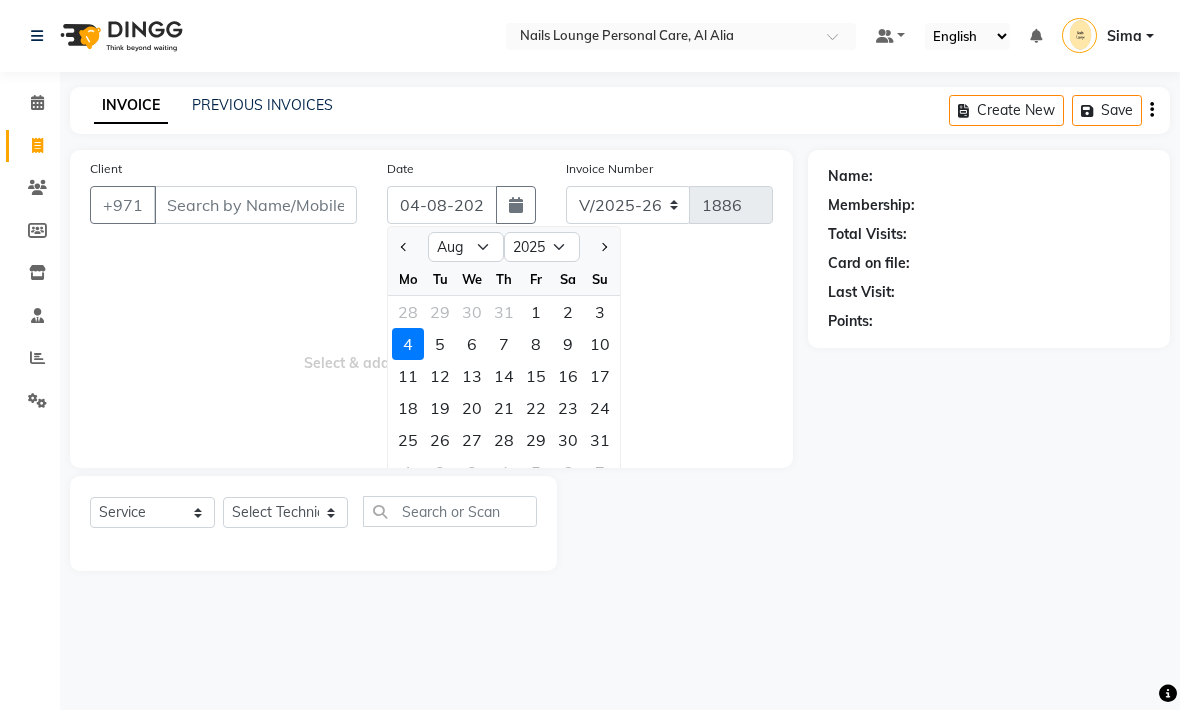 click on "3" 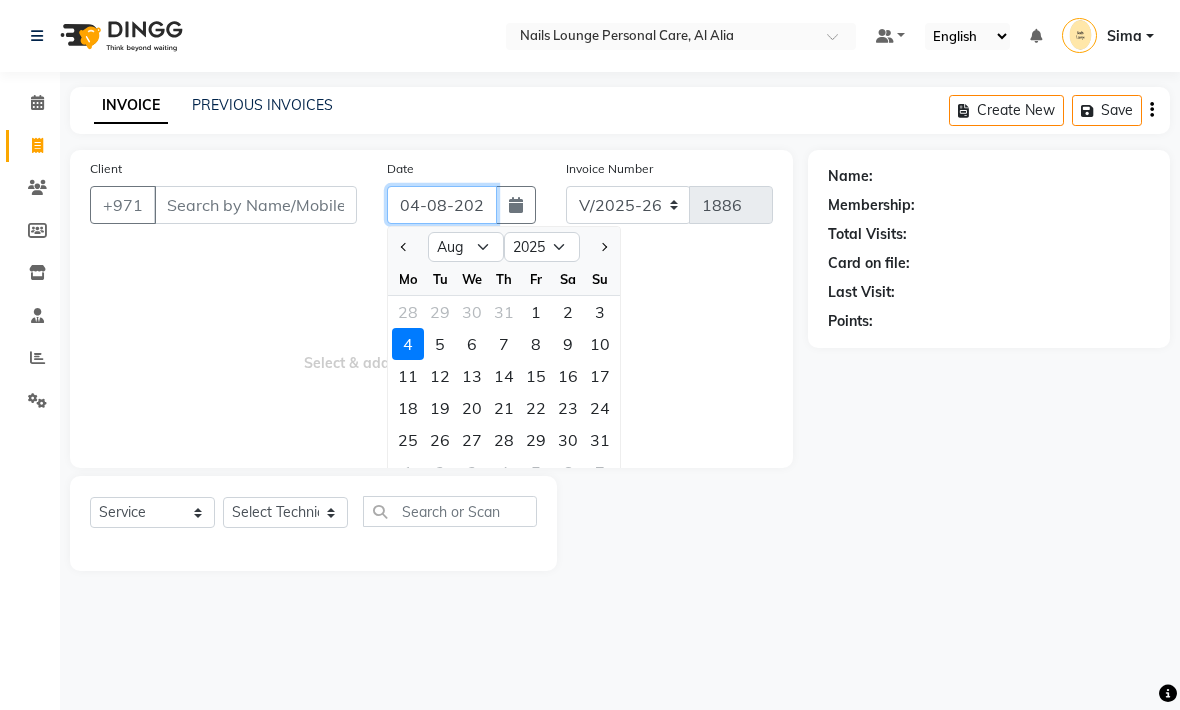 type on "03-08-2025" 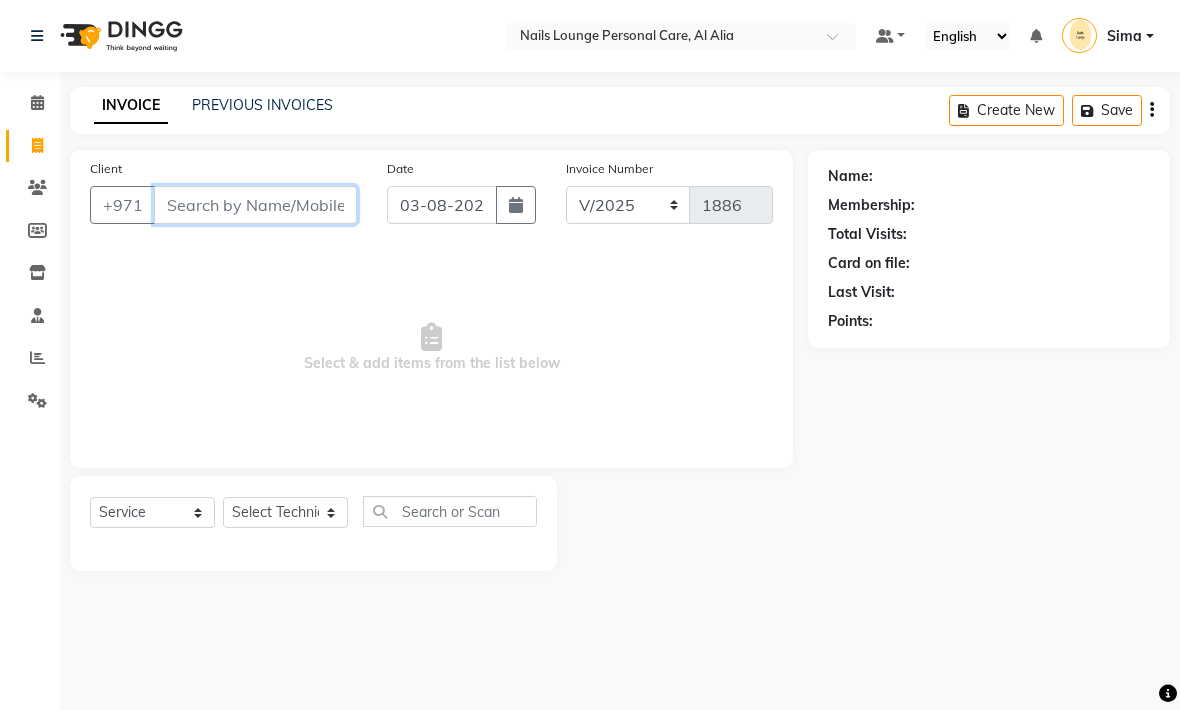 click on "Client" at bounding box center (255, 205) 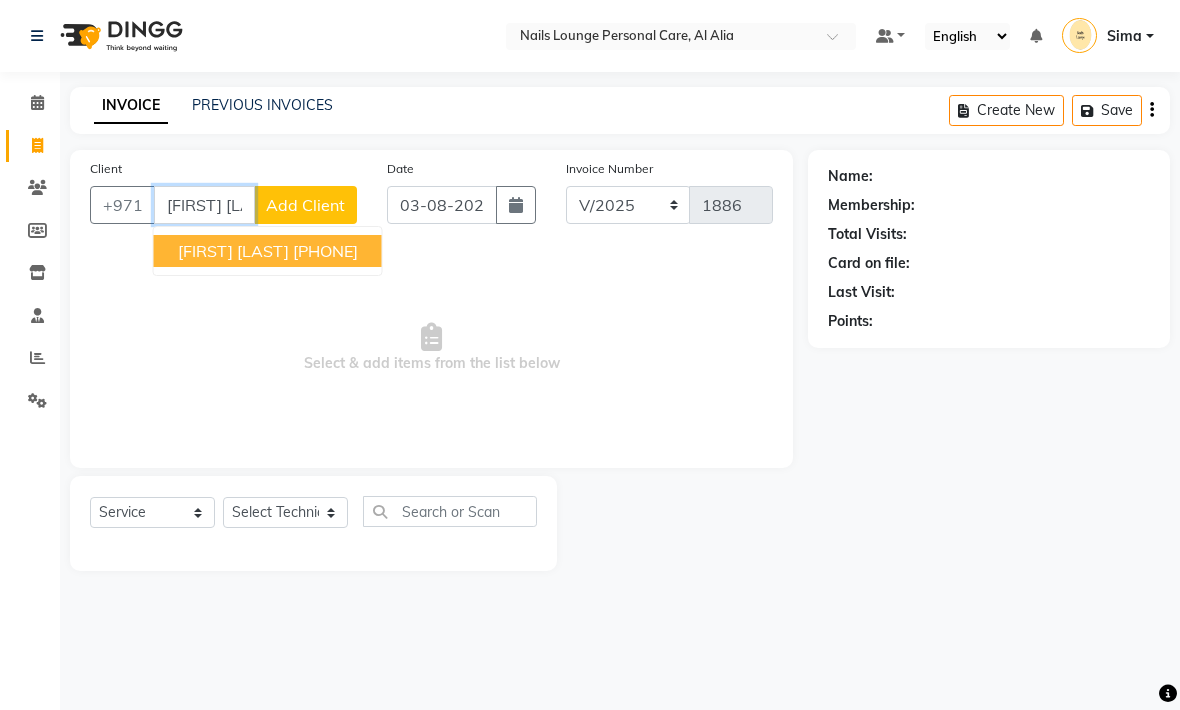 click on "[PHONE]" at bounding box center [325, 251] 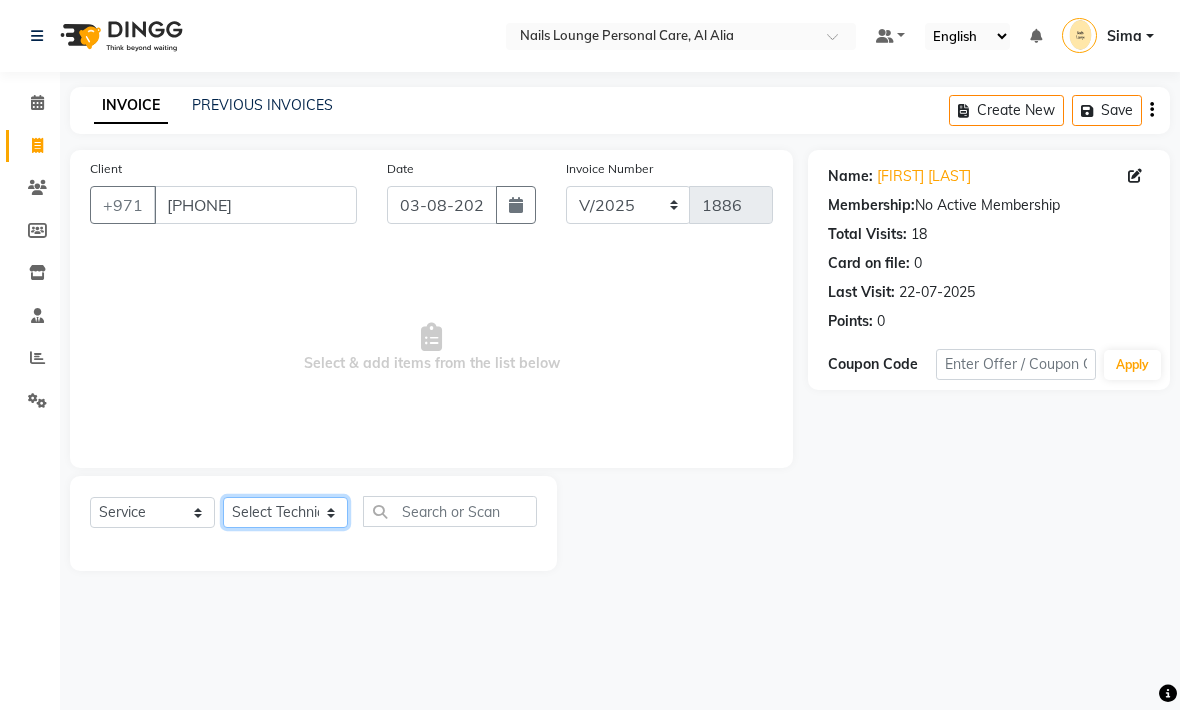 click on "Select Technician [FIRST] [FIRST] [FIRST] [FIRST] [FIRST] [FIRST]  Manami Spa Manami Spa 2 [FIRST] [FIRST] Nail Lounge Personal Care [FIRST]  [FIRST] [FIRST] [FIRST] [FIRST] [FIRST] [FIRST] [FIRST]" 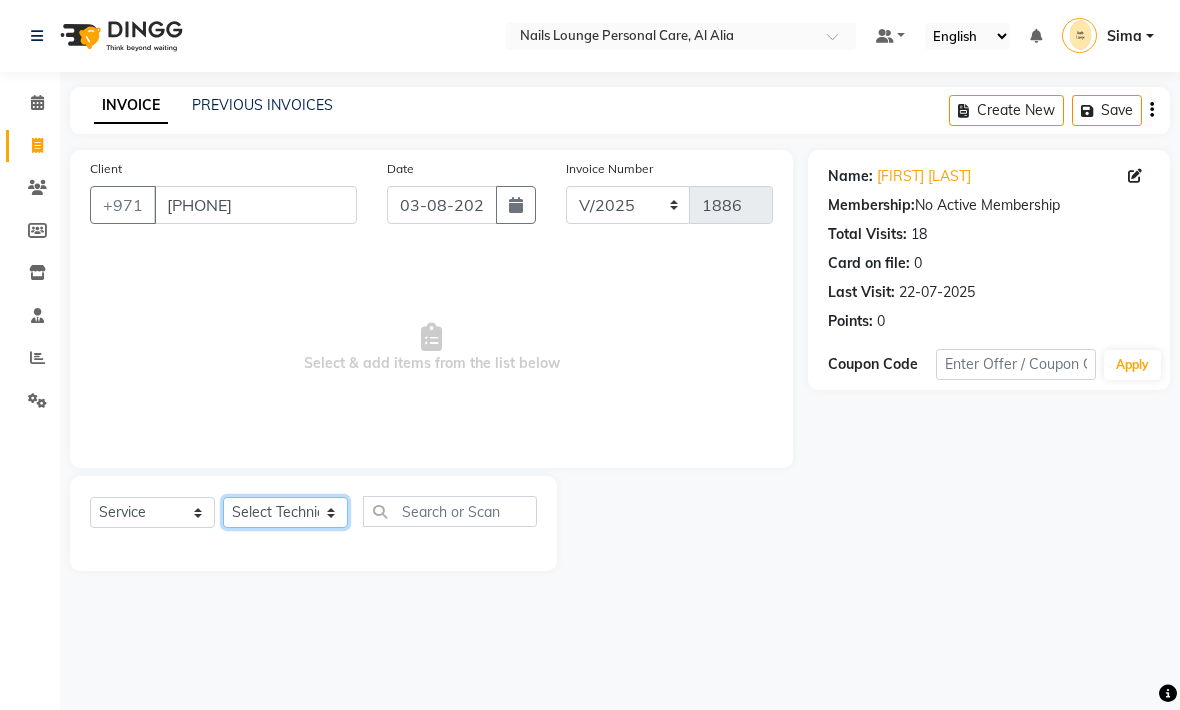 select on "53950" 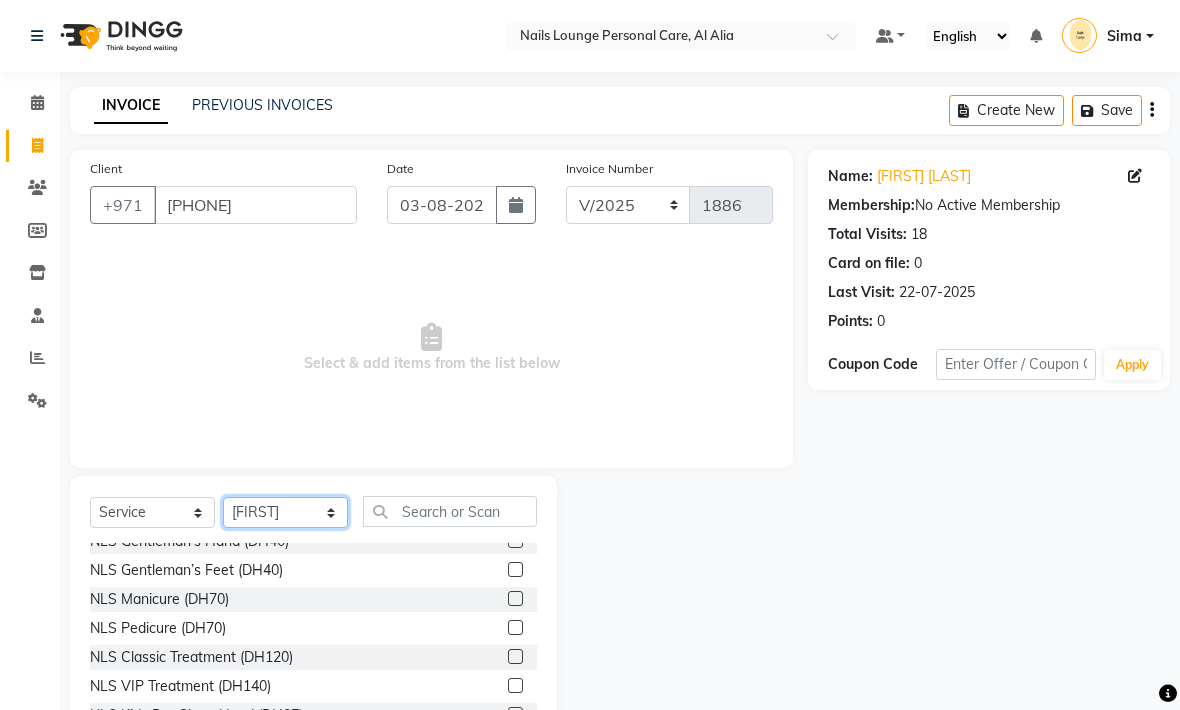 scroll, scrollTop: 23, scrollLeft: 0, axis: vertical 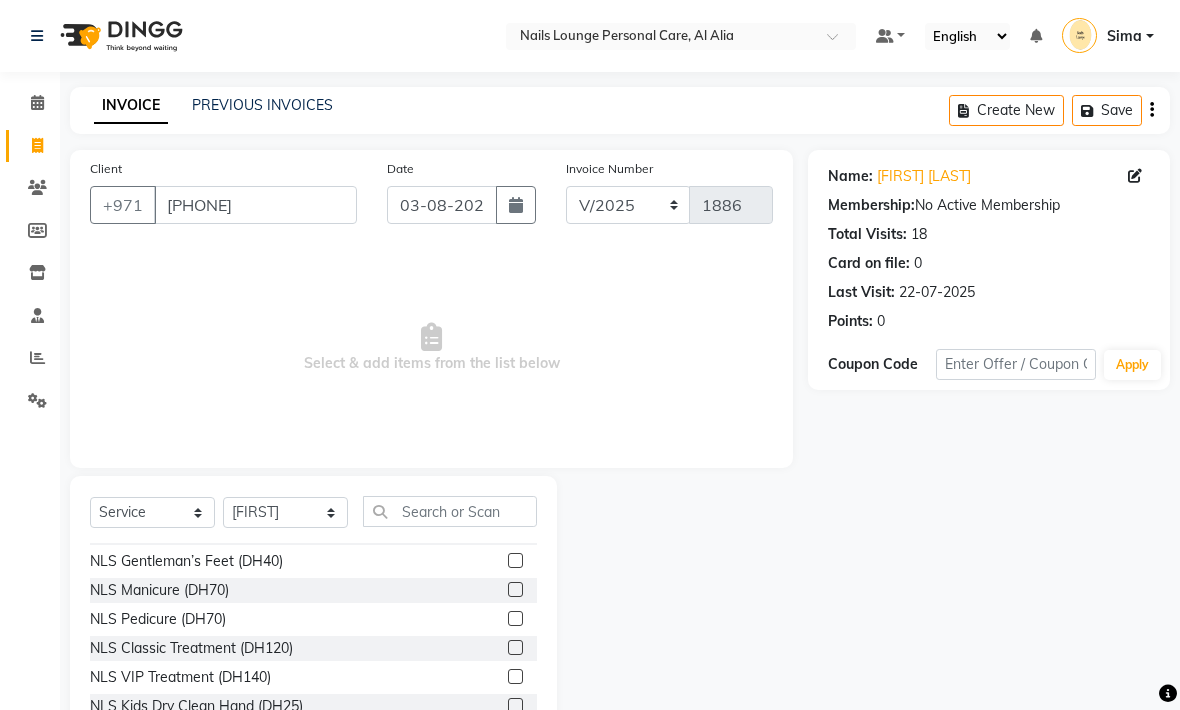 click on "NLS VIP Treatment (DH140)" 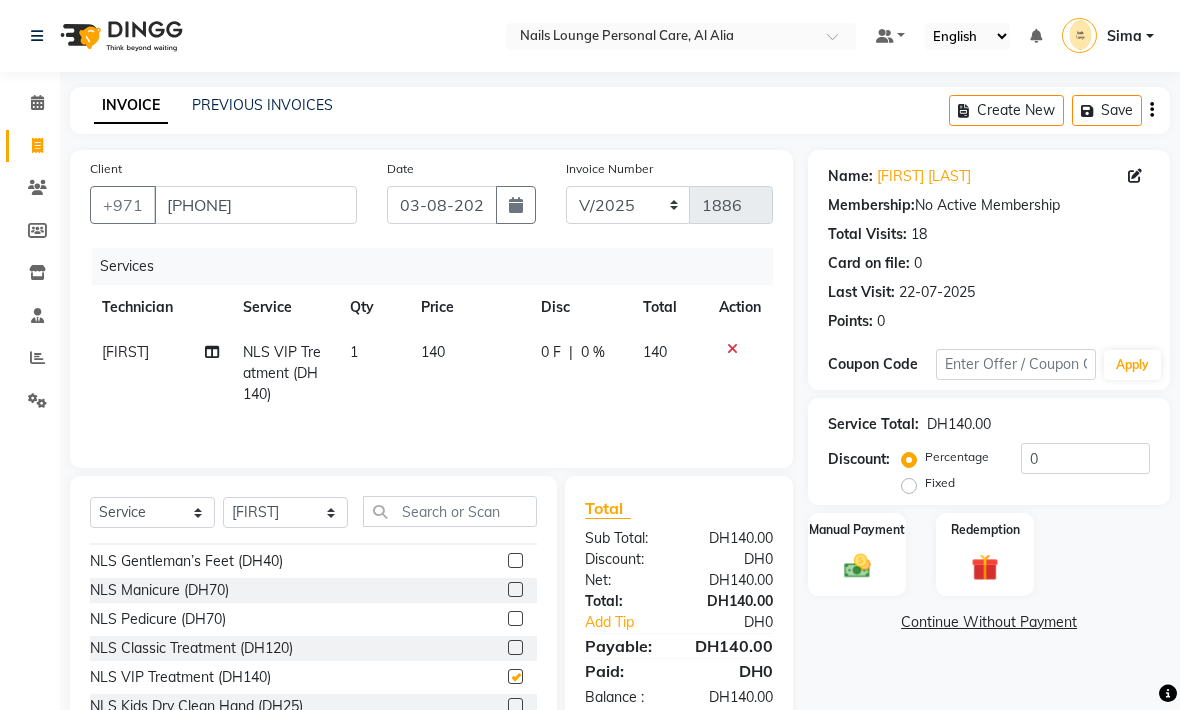 checkbox on "false" 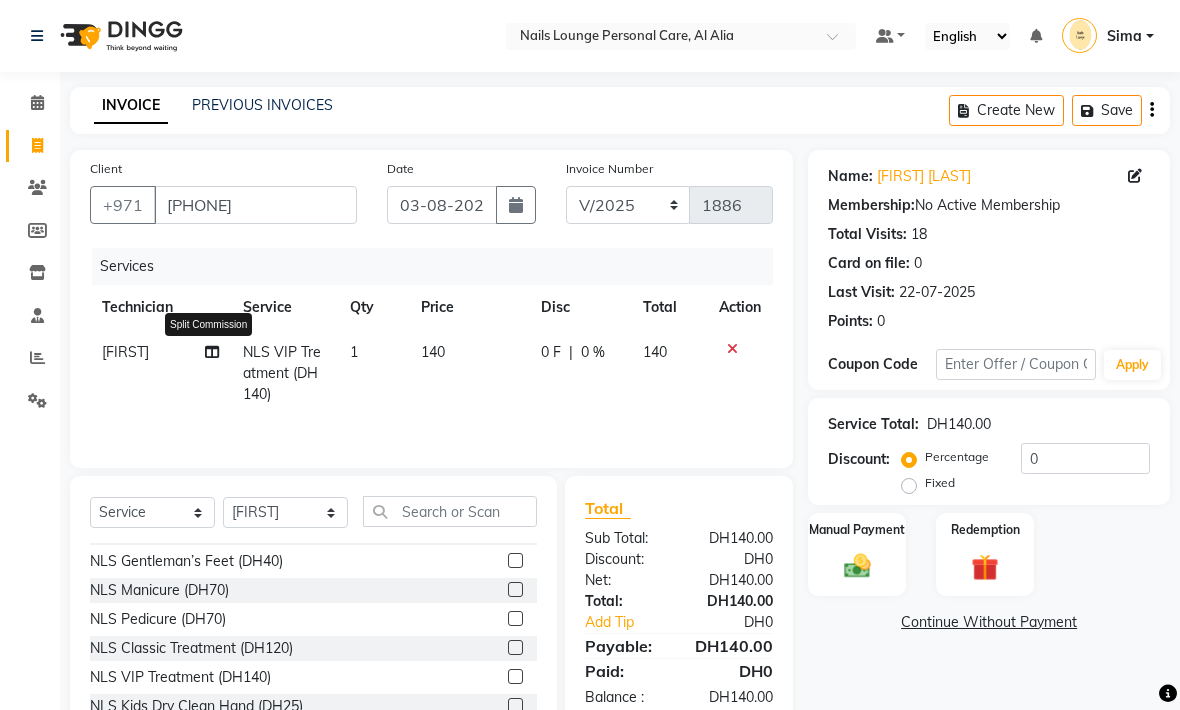 click 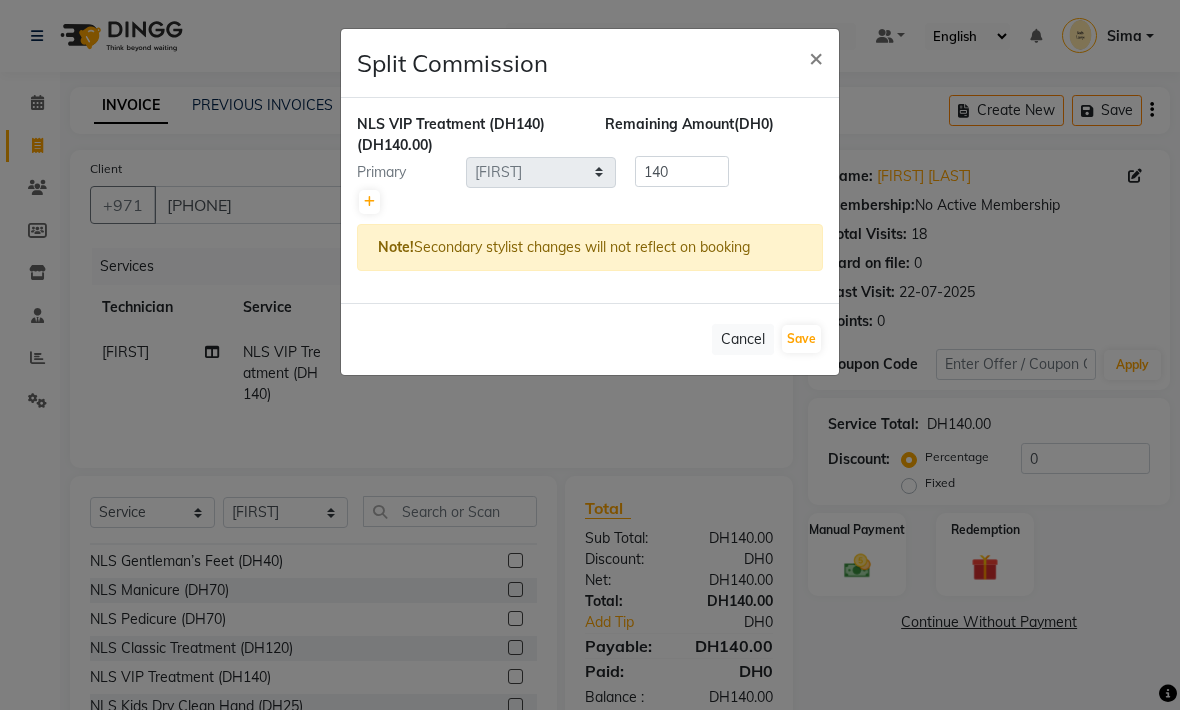 click 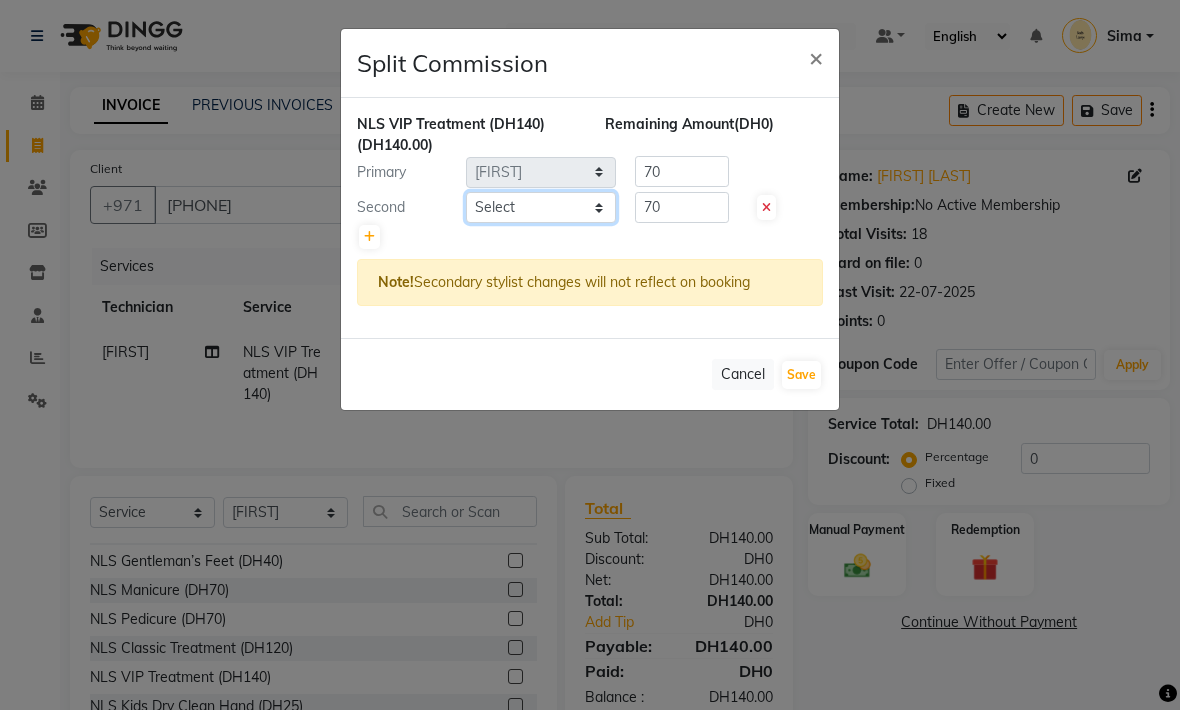 click on "Select  [FIRST]   [FIRST]   [FIRST]   [FIRST]   [FIRST]   [FIRST]    Manami Spa   Manami Spa 2   [FIRST]   [FIRST]   Nail Lounge Personal Care   [FIRST]    [FIRST]   [FIRST]   [FIRST]   [FIRST]   [FIRST]   [FIRST]   [FIRST]" 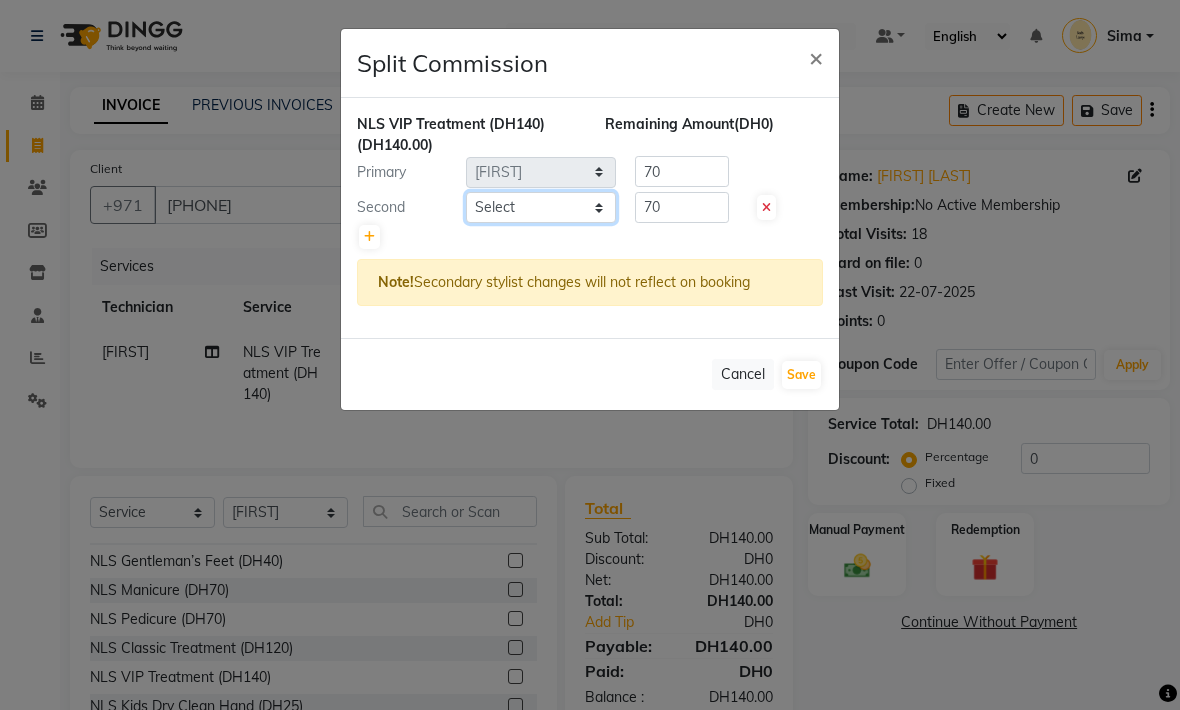 select on "71417" 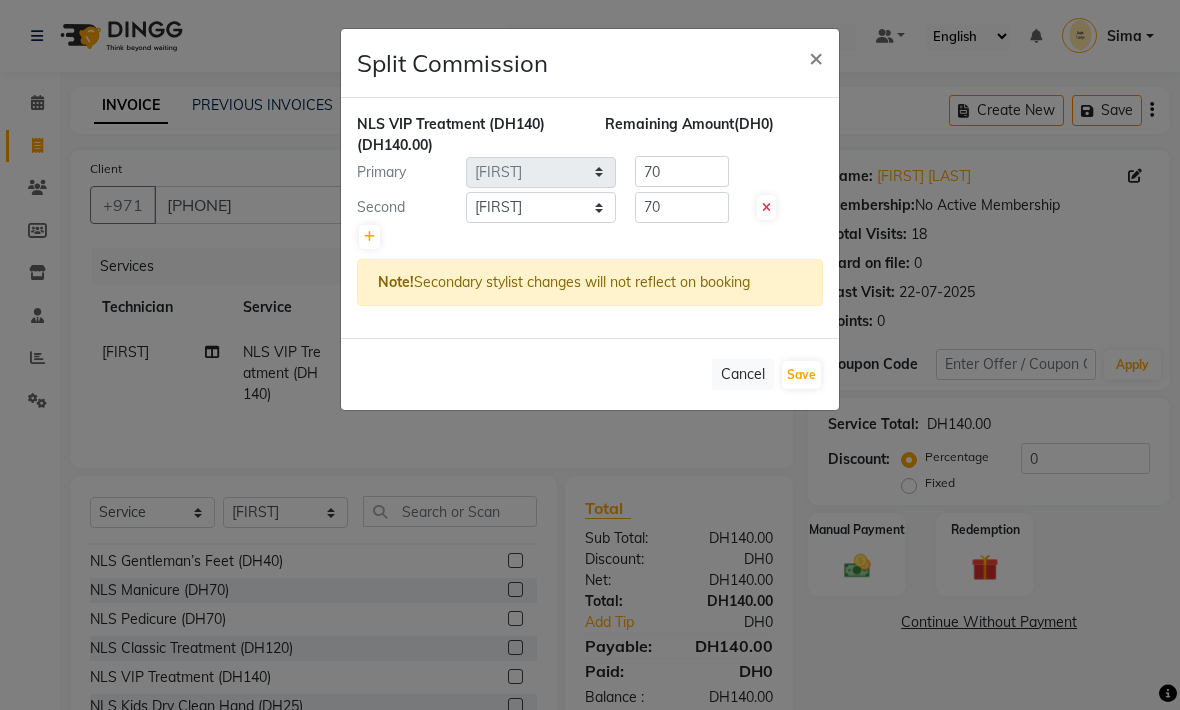 click on "Save" 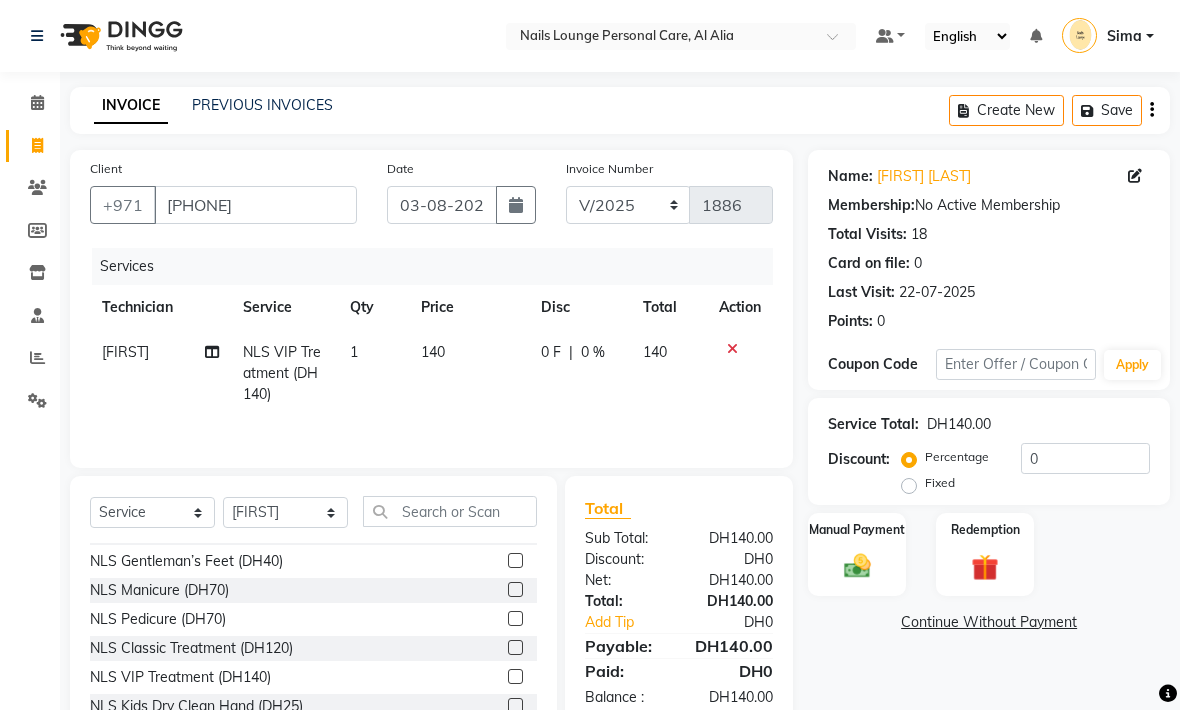 click 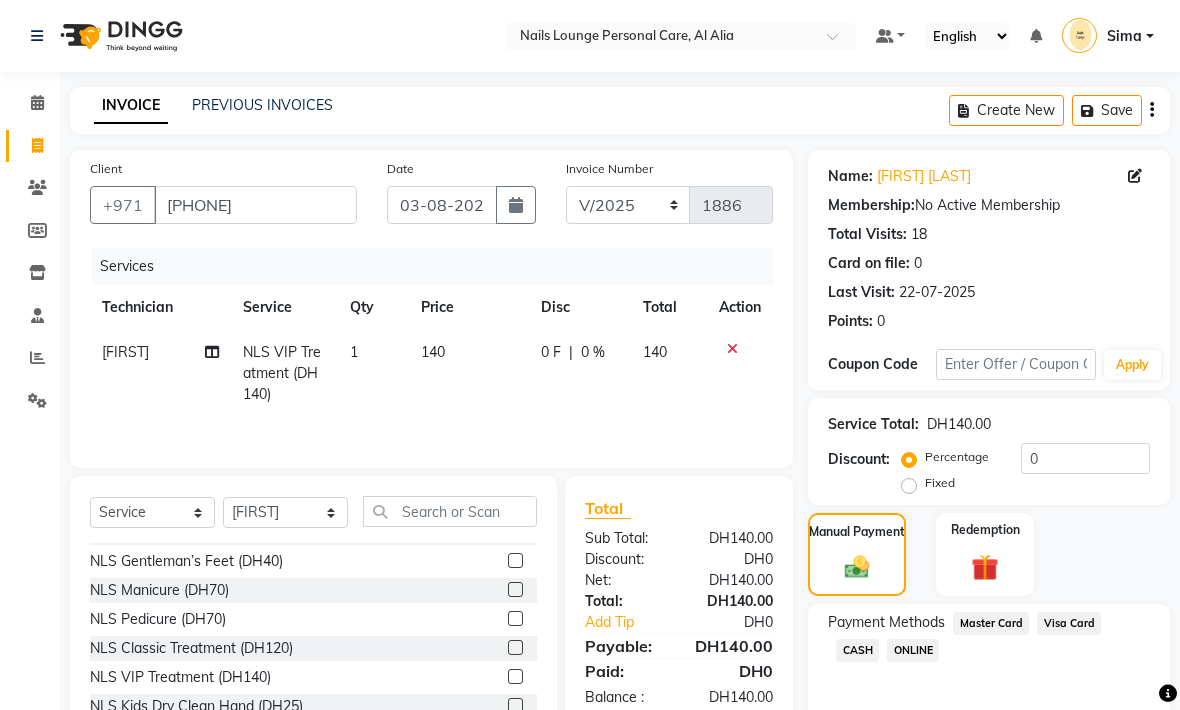 click on "Visa Card" 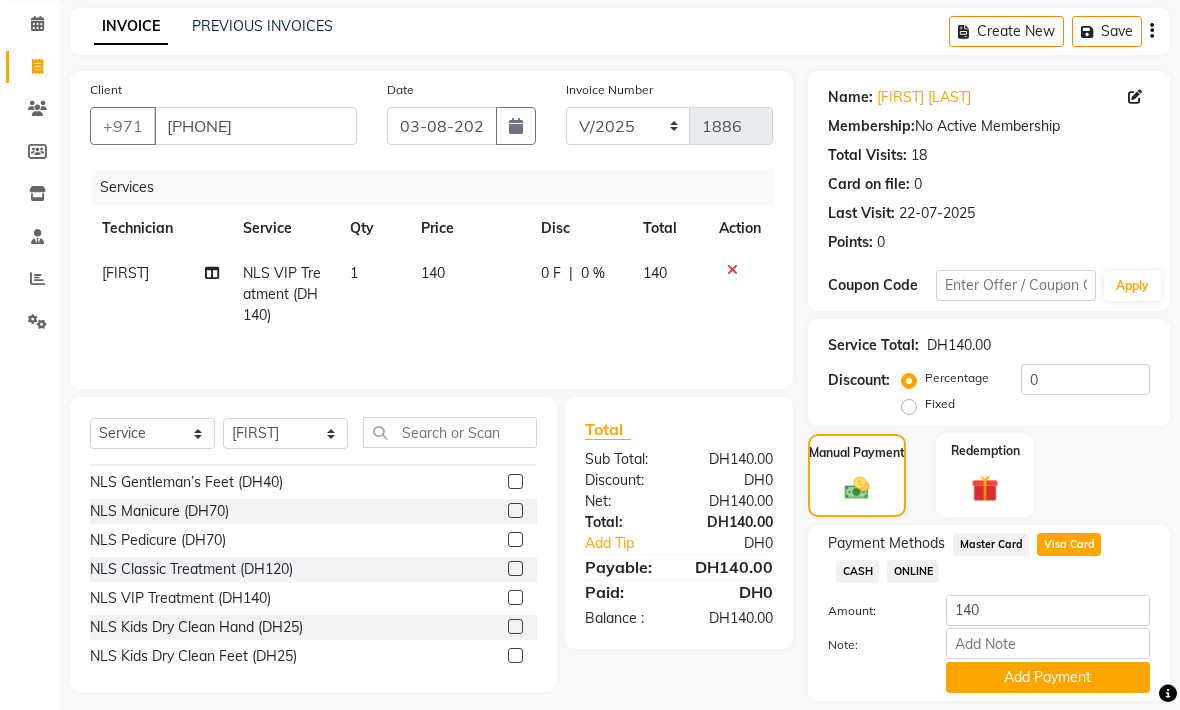 scroll, scrollTop: 78, scrollLeft: 0, axis: vertical 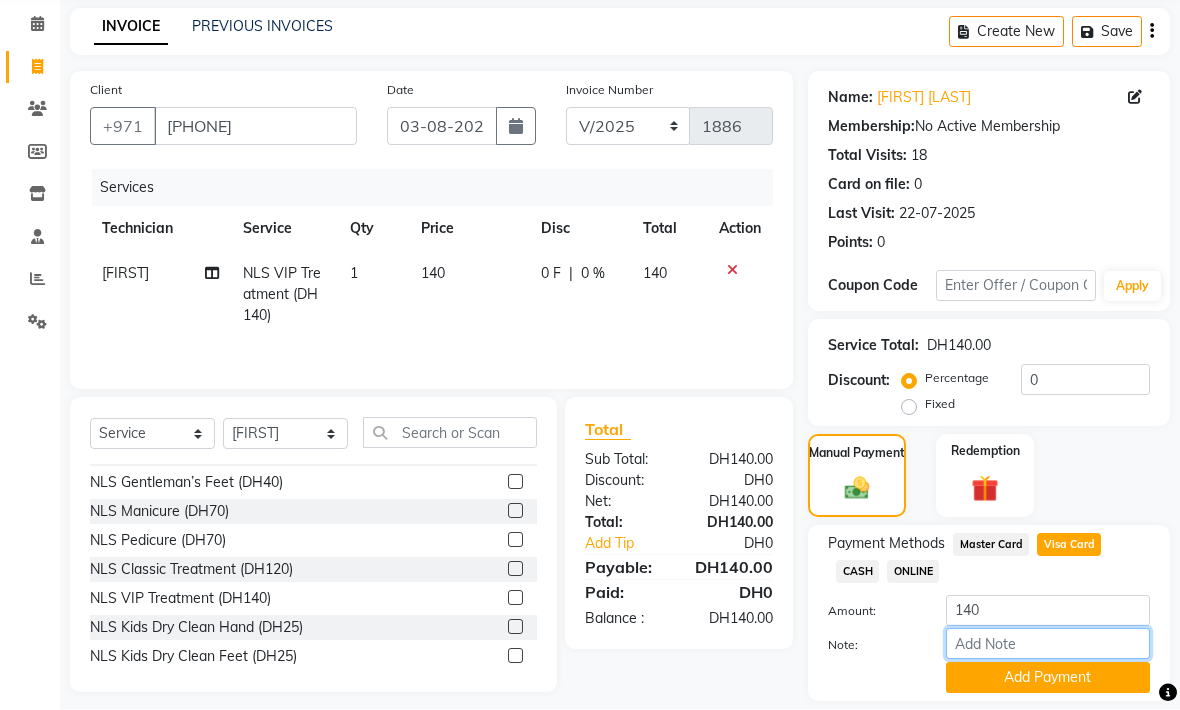 click on "Note:" at bounding box center [1048, 644] 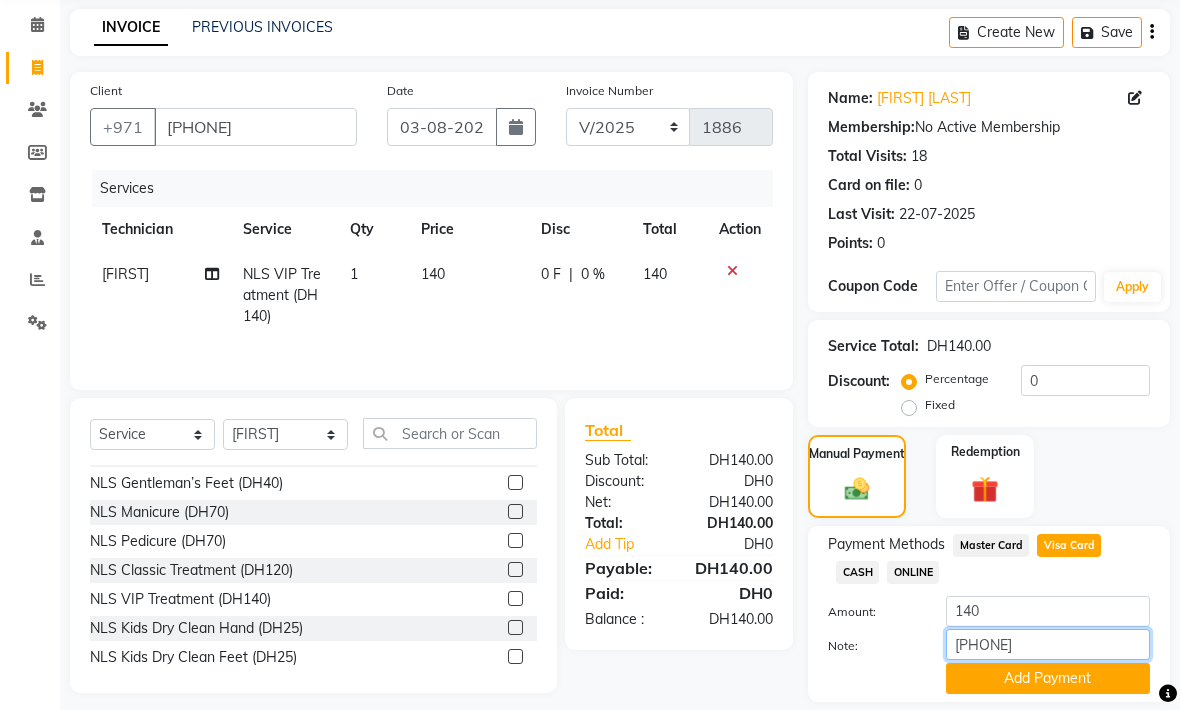 type on "12858851" 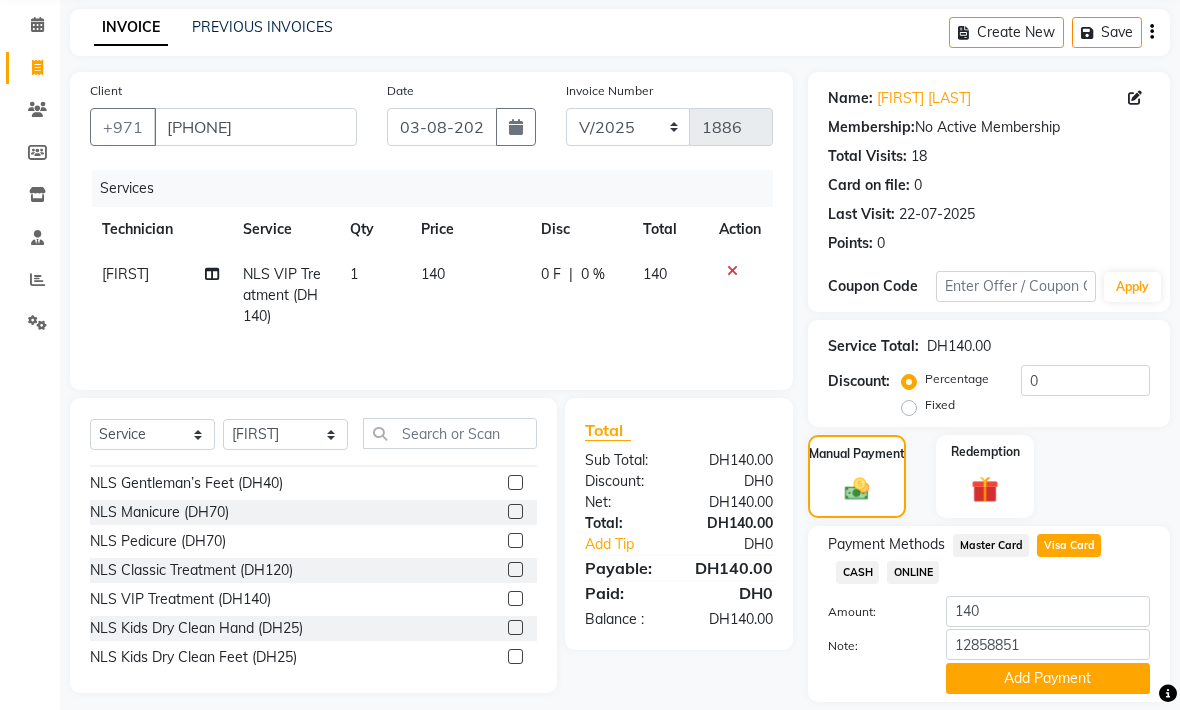 click on "Add Payment" 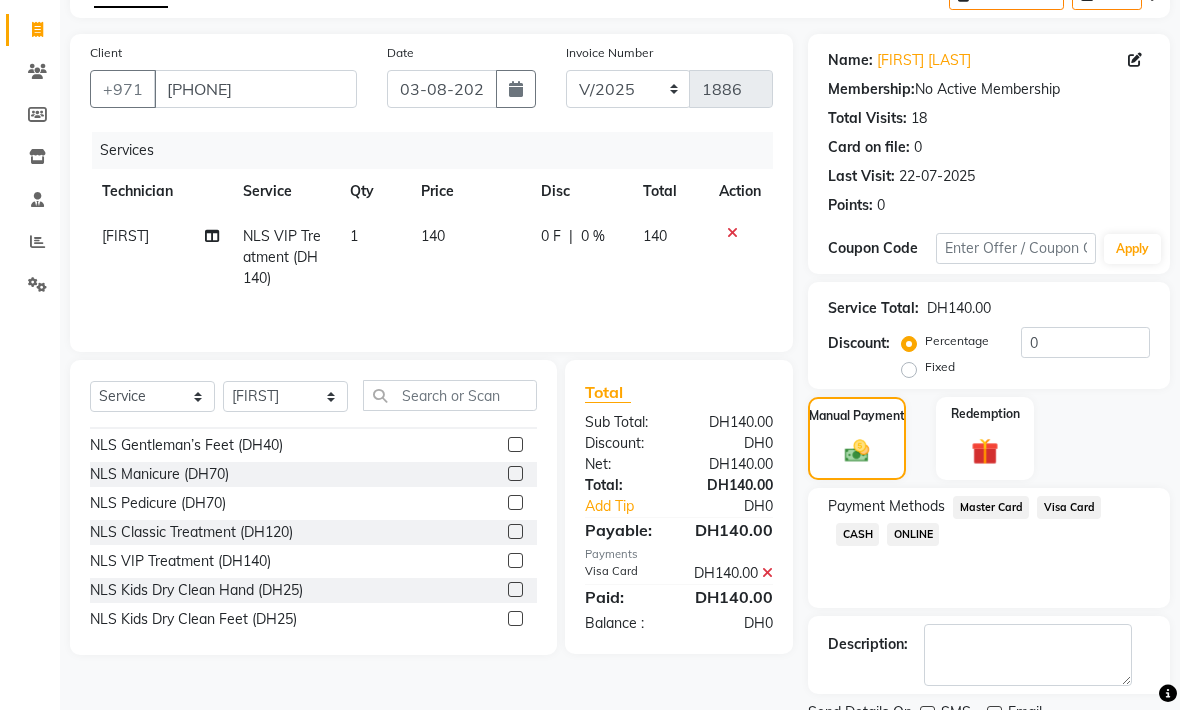 scroll, scrollTop: 134, scrollLeft: 0, axis: vertical 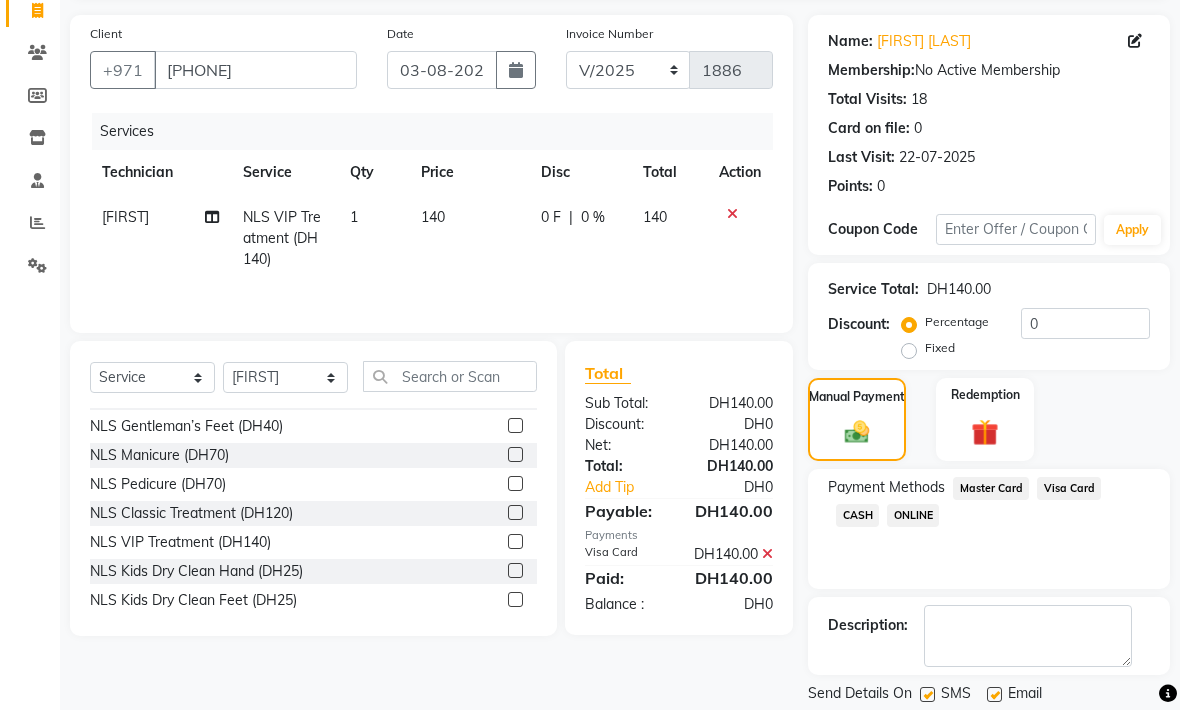 click on "Checkout" 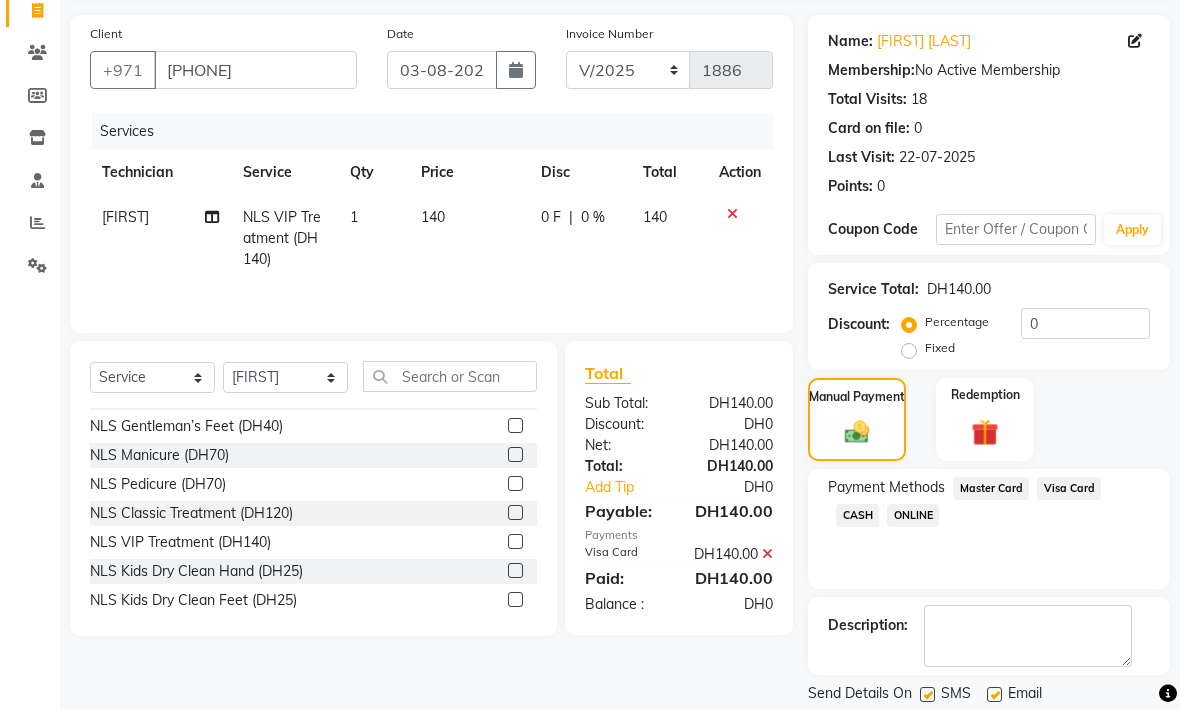 scroll, scrollTop: 134, scrollLeft: 0, axis: vertical 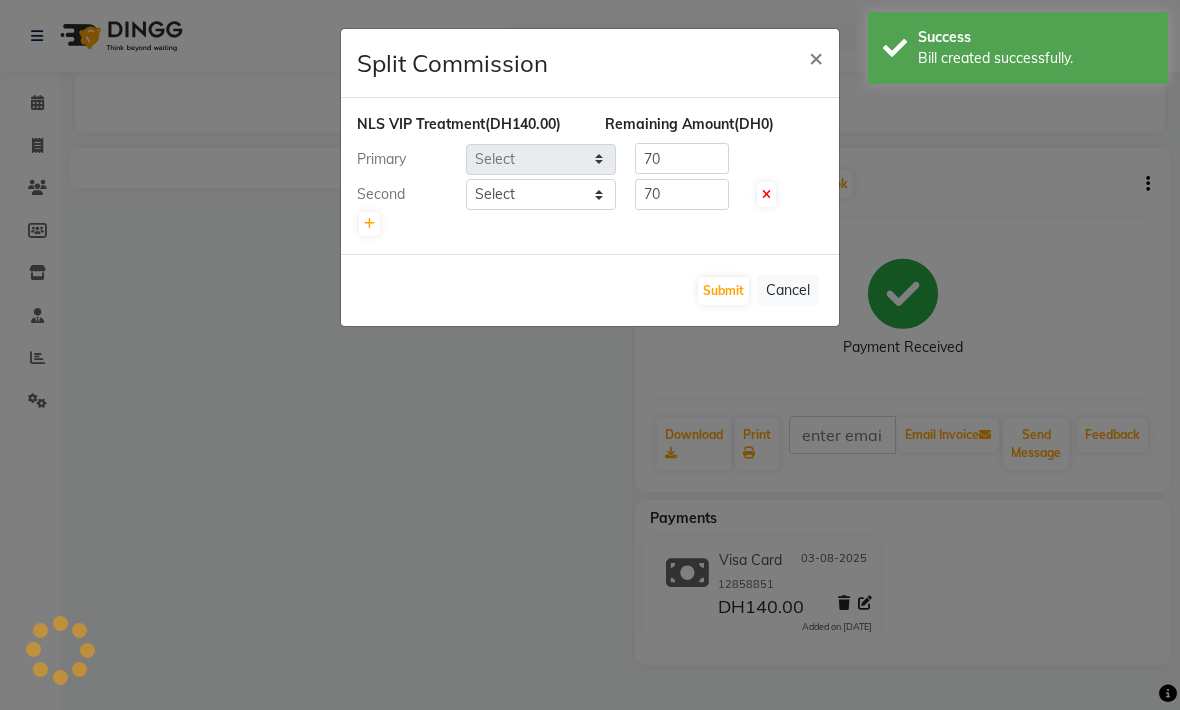 select on "53950" 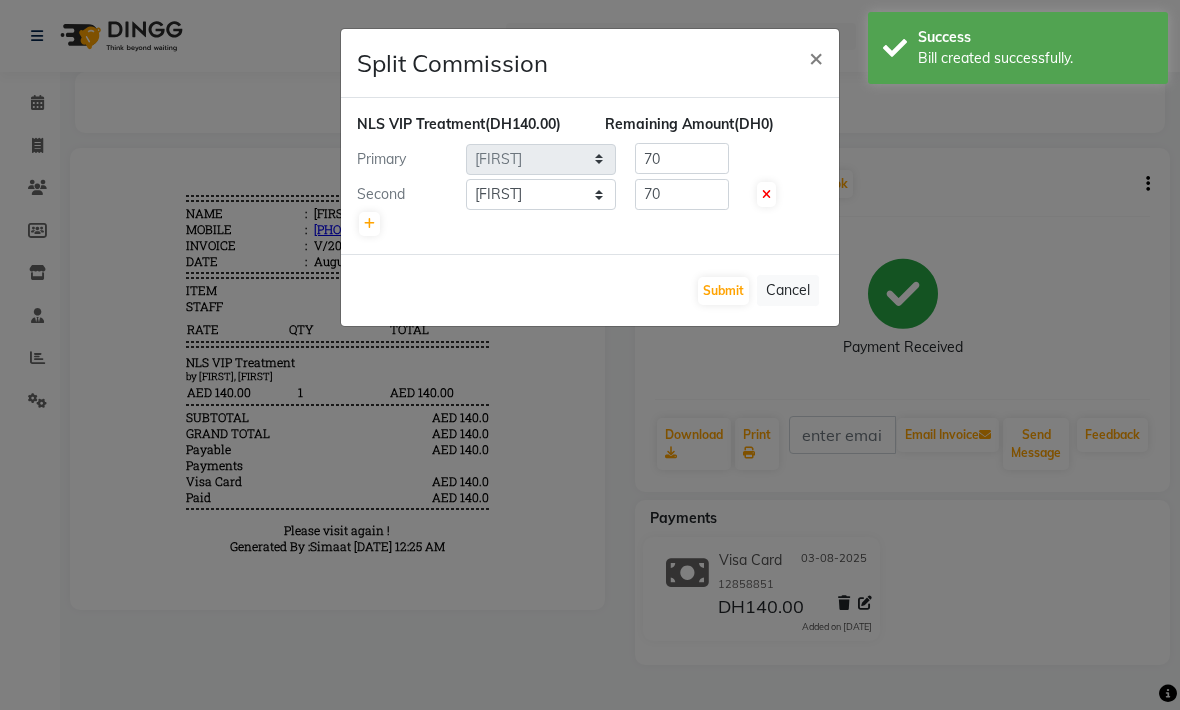 scroll, scrollTop: 0, scrollLeft: 0, axis: both 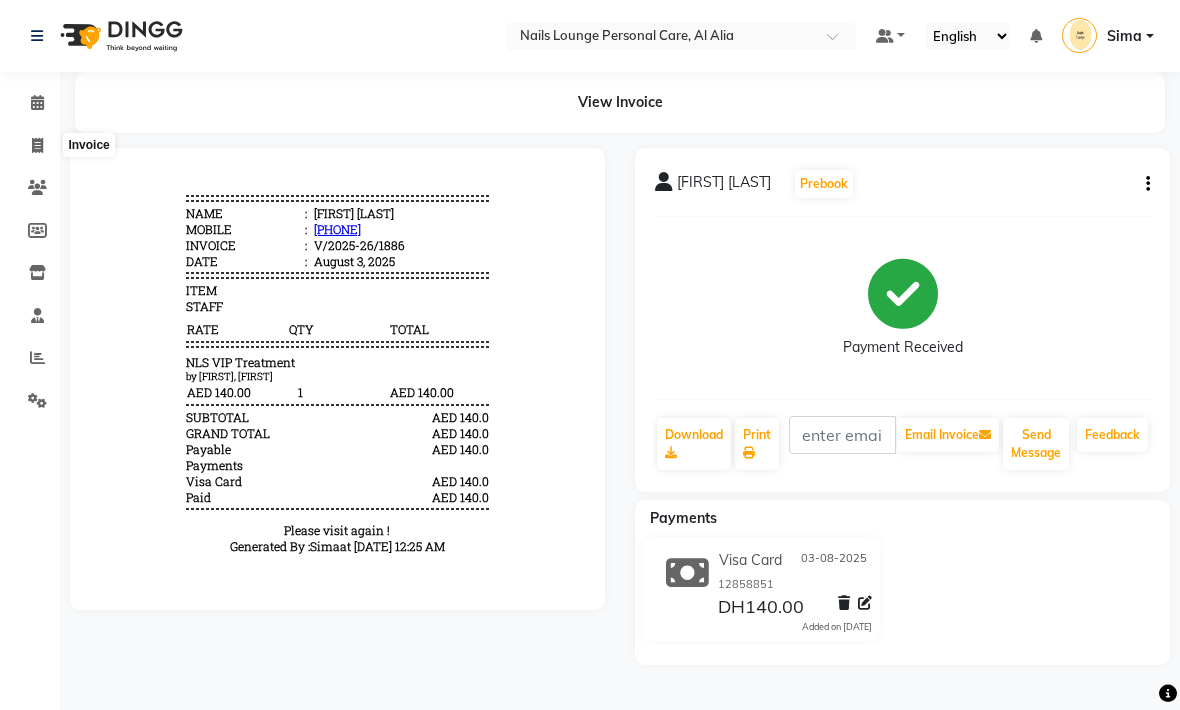 click 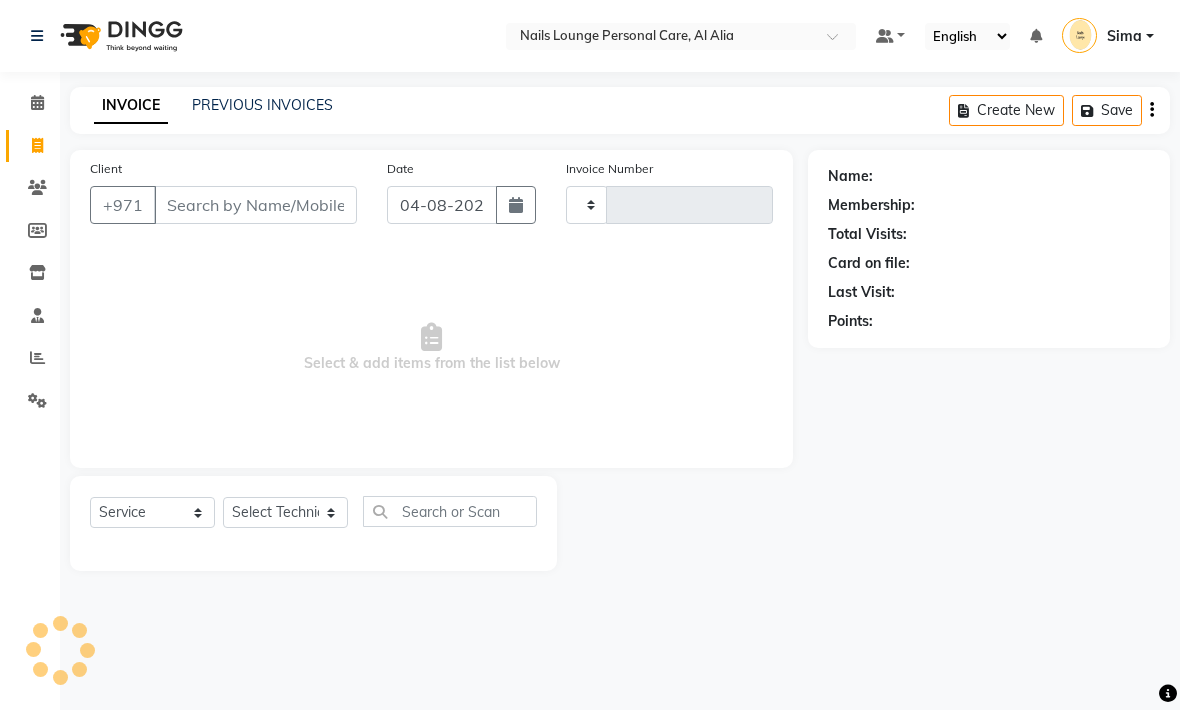 type on "1887" 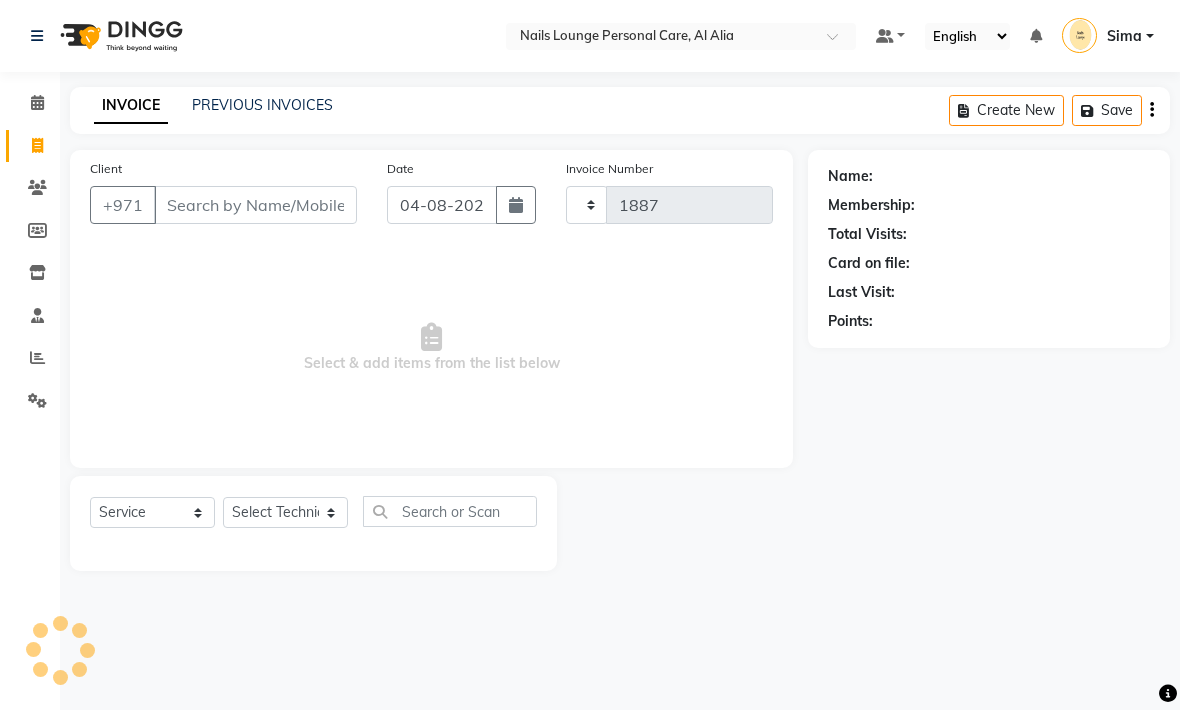 select on "6884" 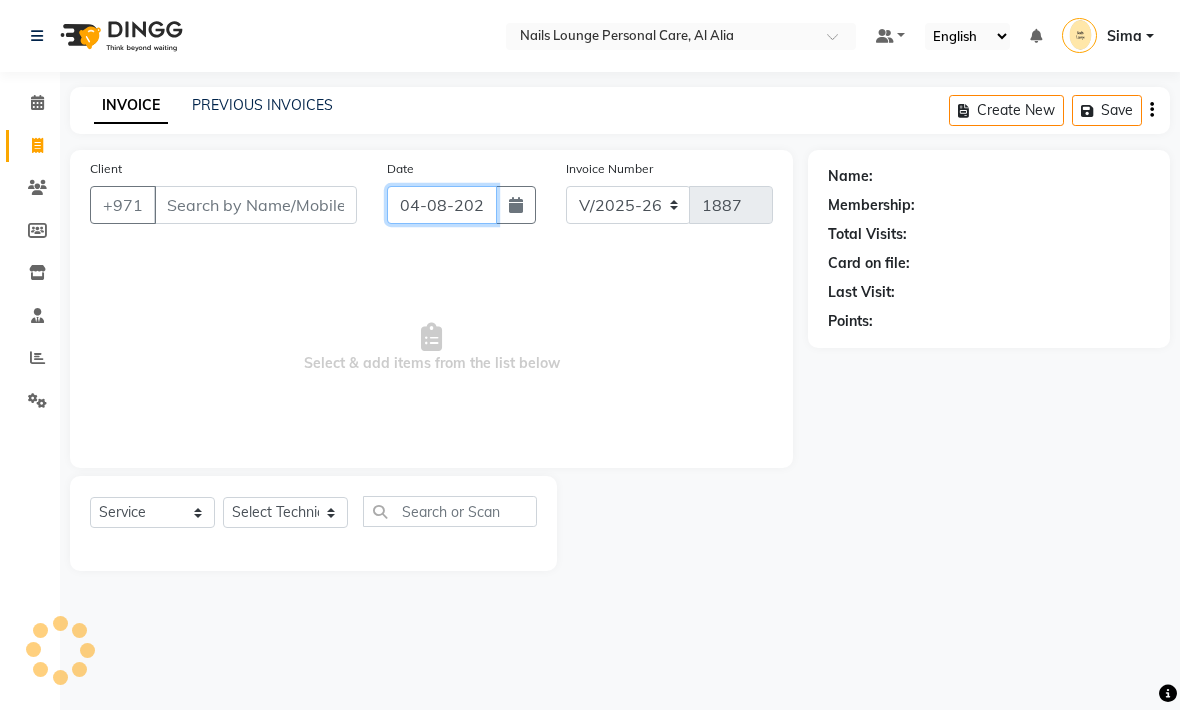 click on "04-08-2025" 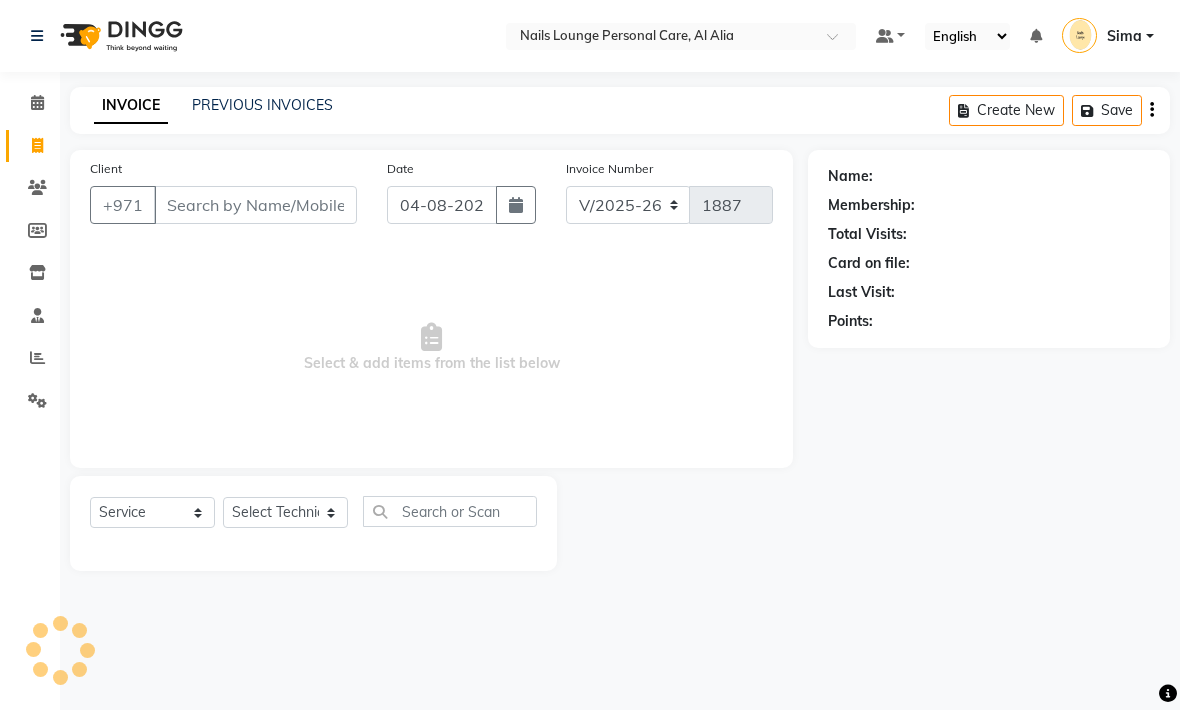 select on "8" 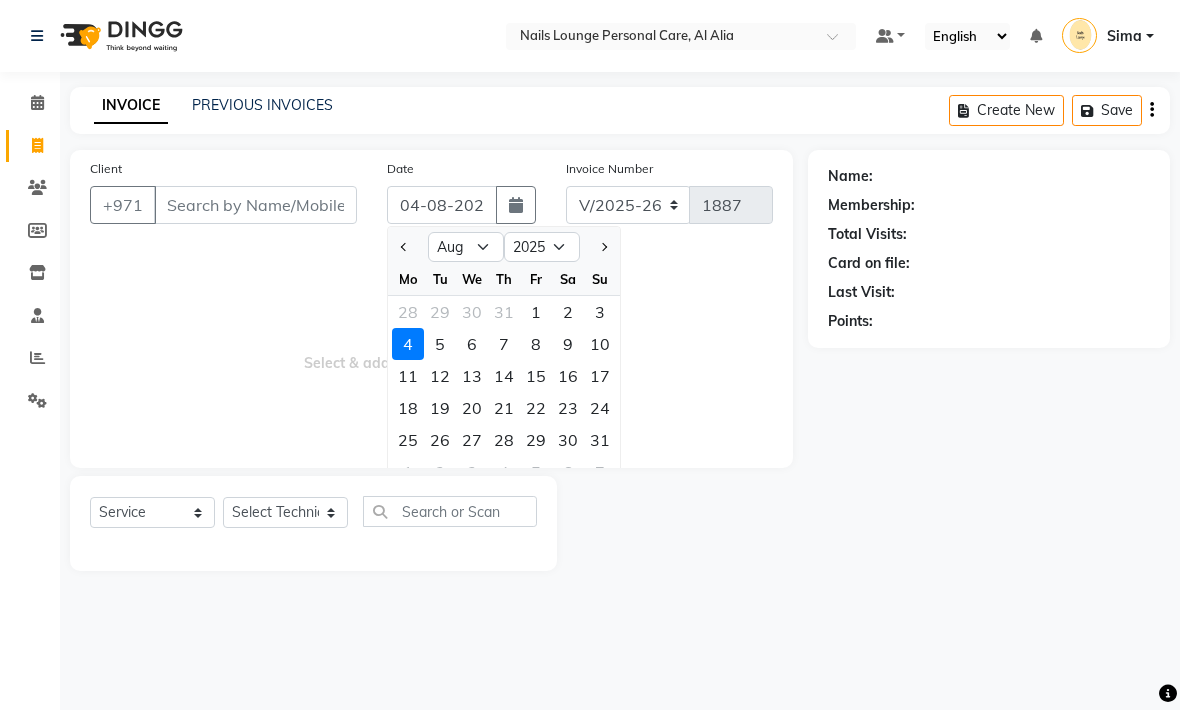 click on "3" 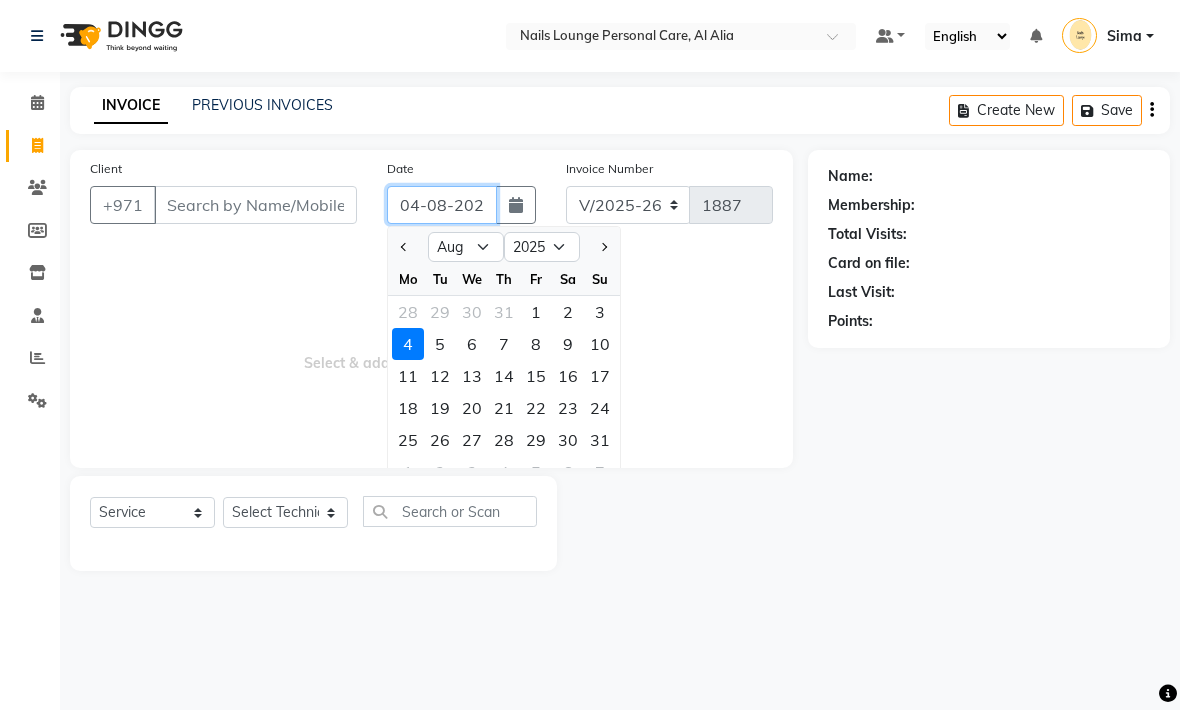 type on "03-08-2025" 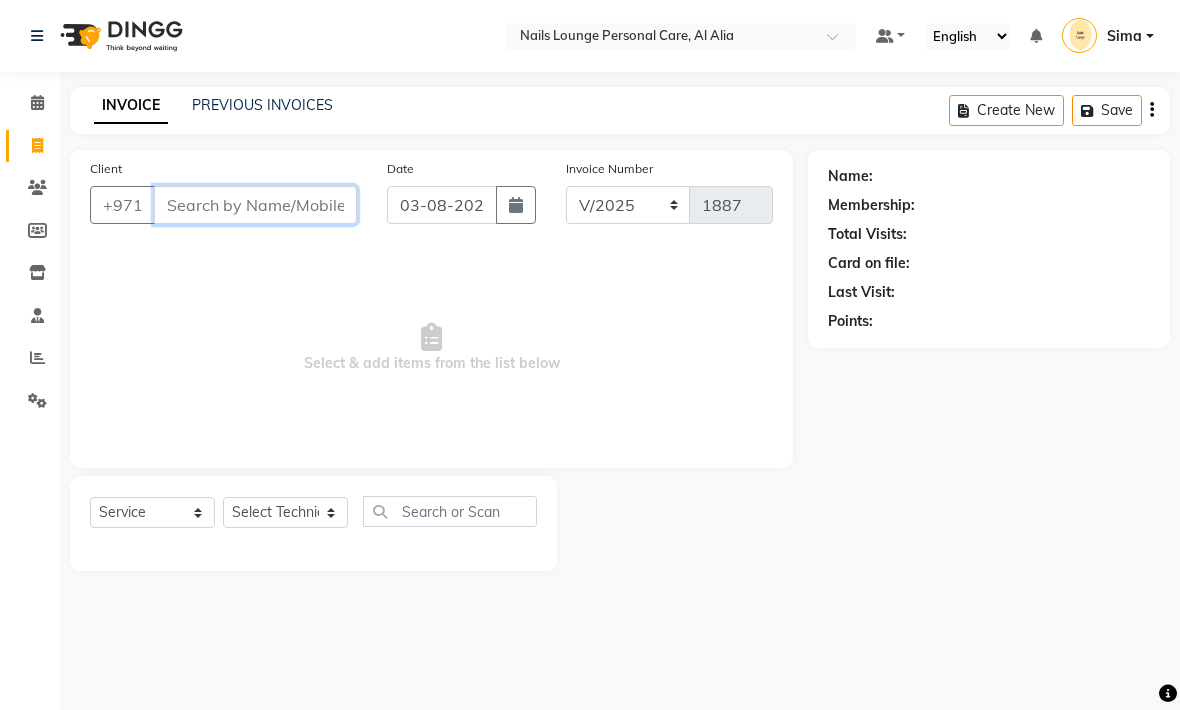click on "Client" at bounding box center [255, 205] 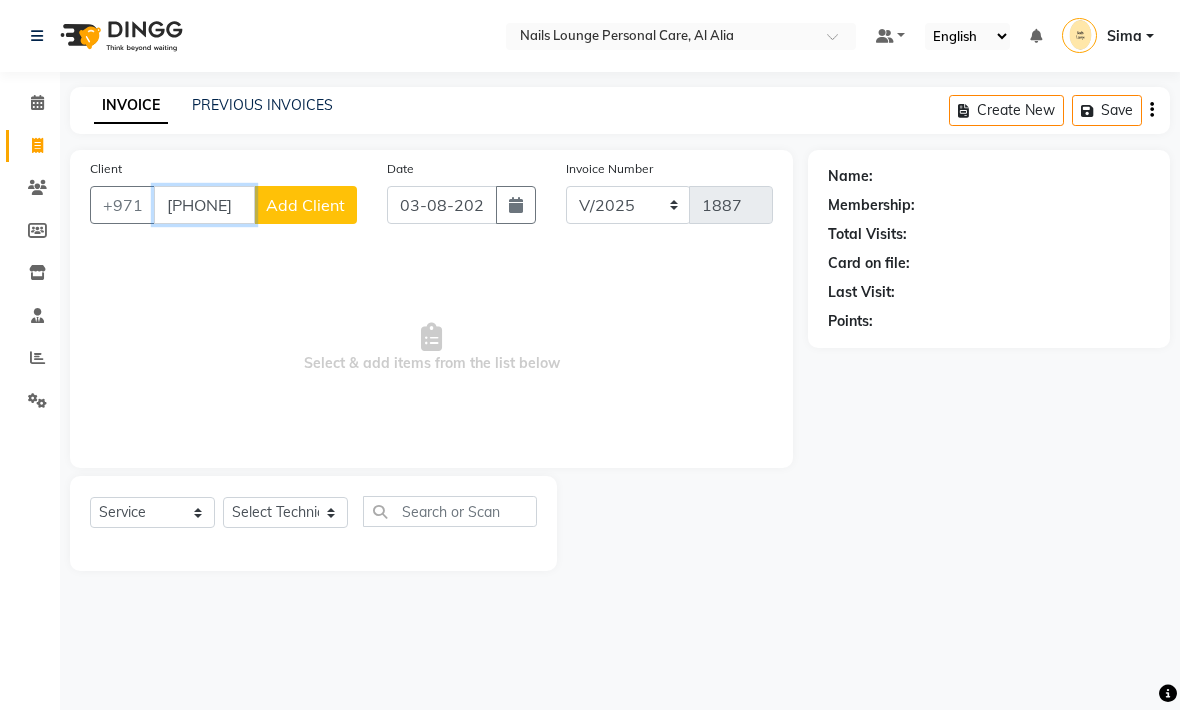 type on "[PHONE]" 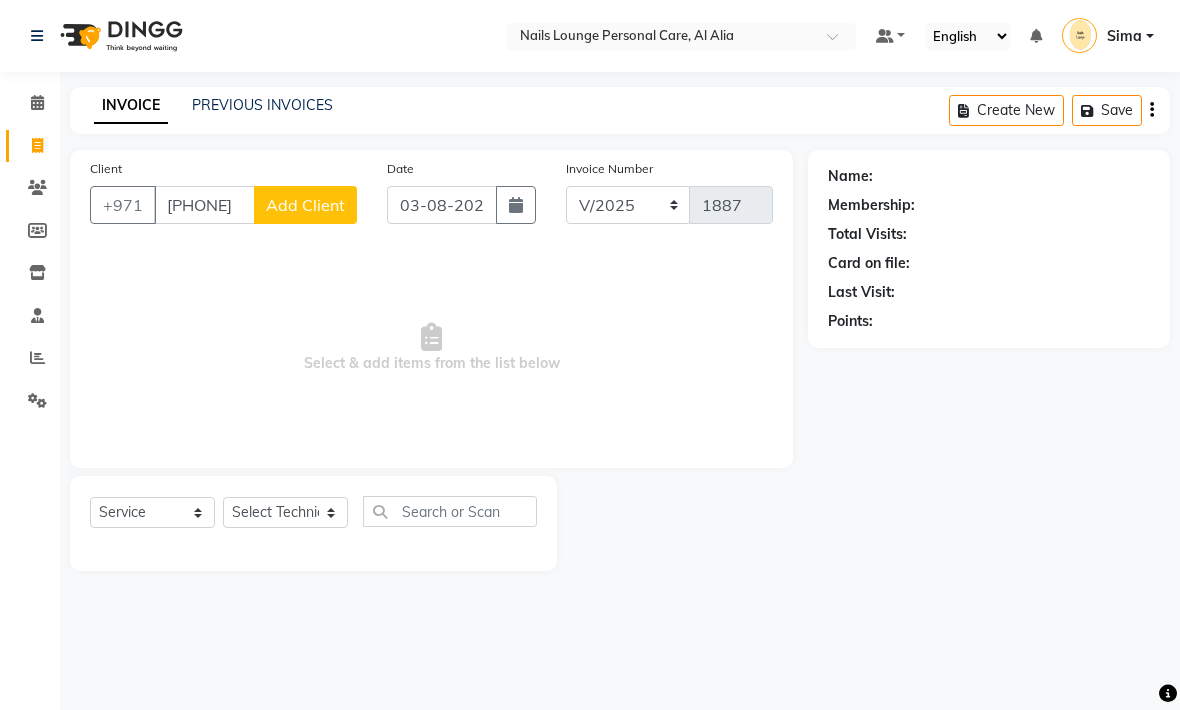 click on "Add Client" 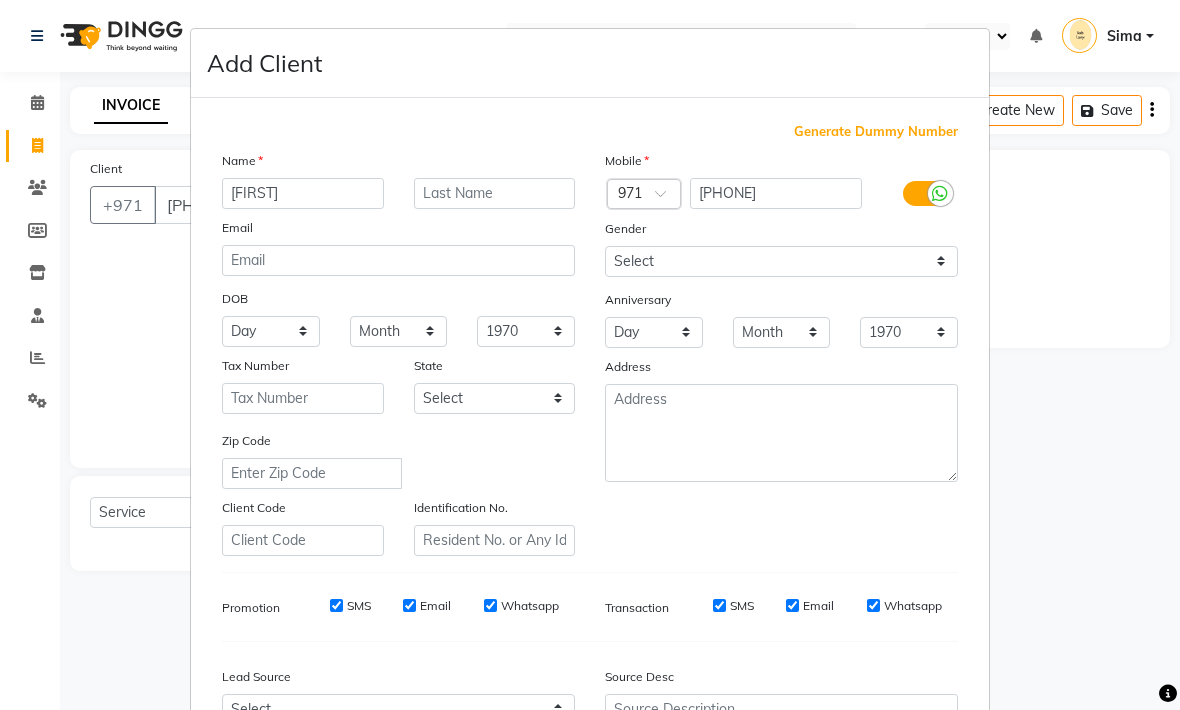 type on "[FIRST]" 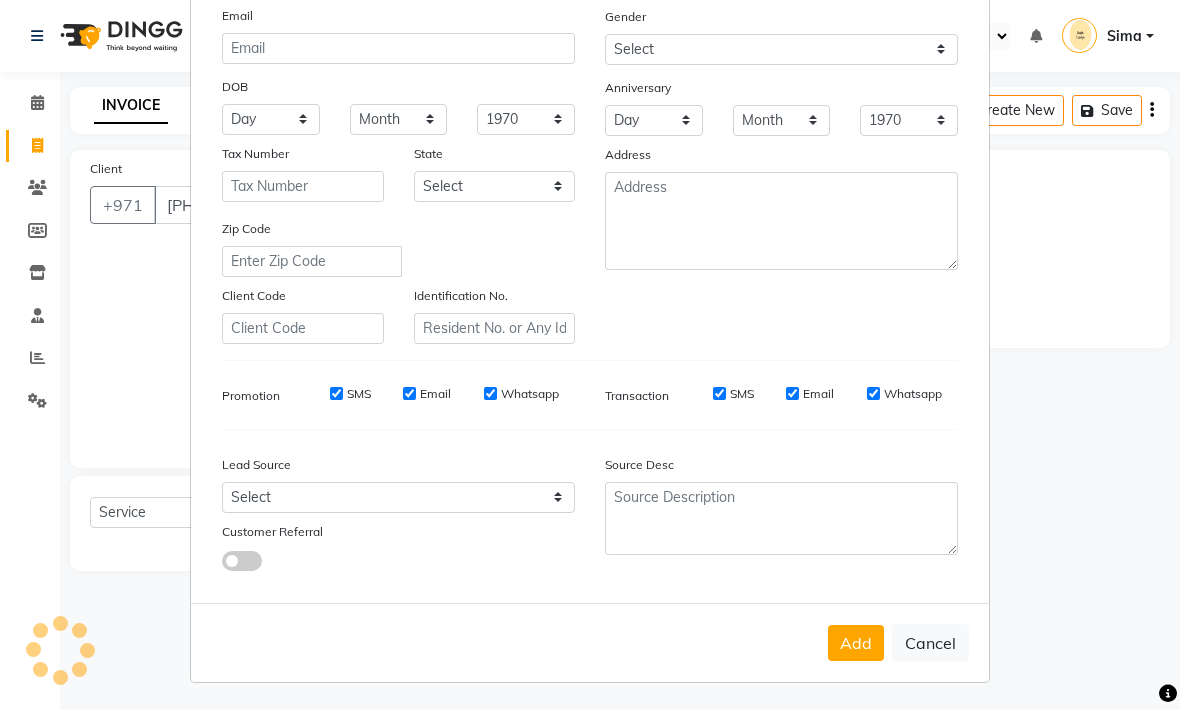 click on "Add" at bounding box center (856, 643) 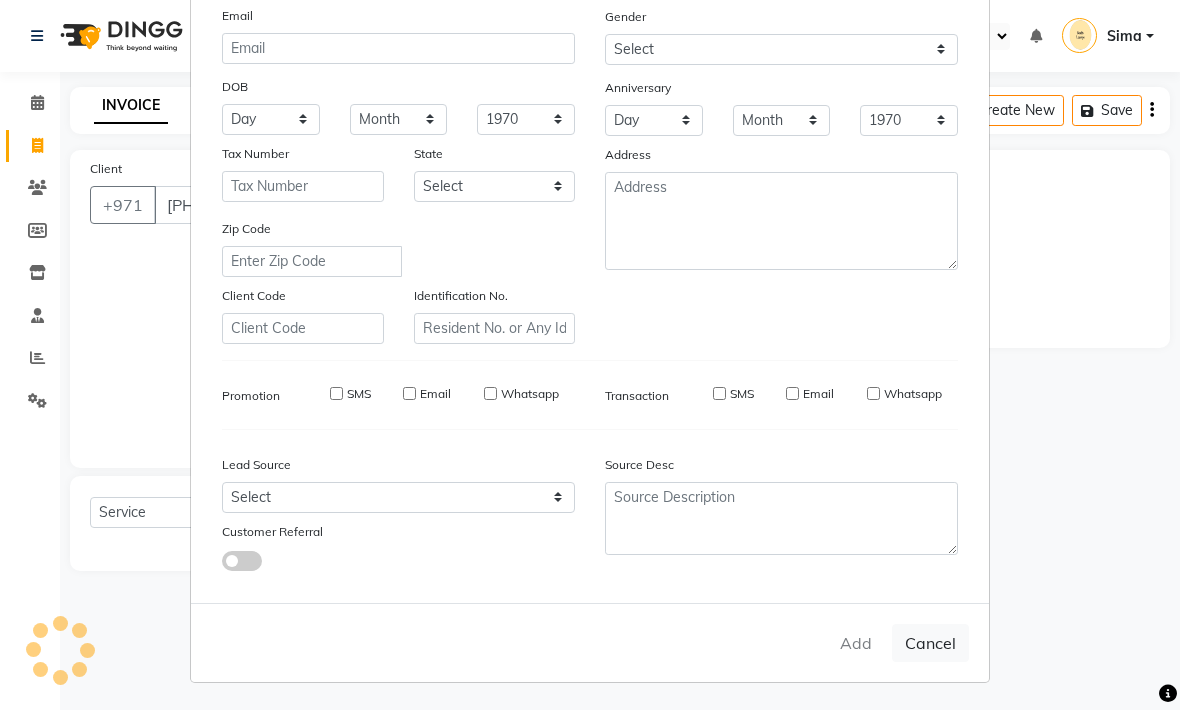 type 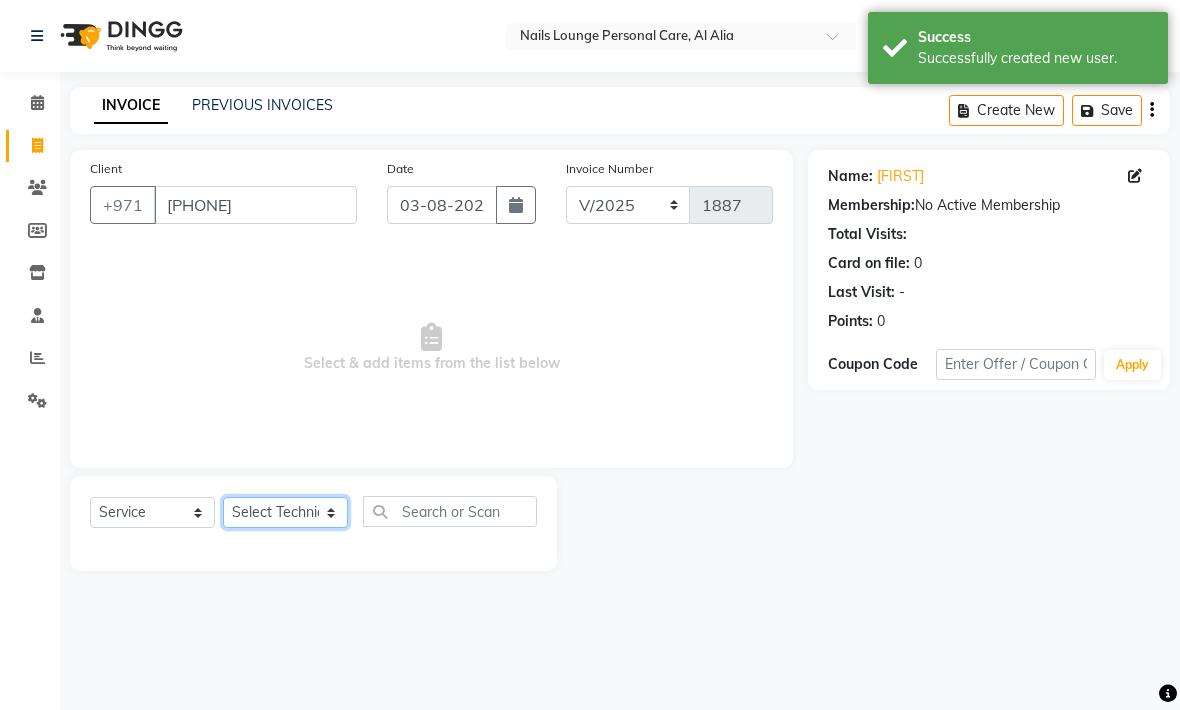 click on "Select Technician [FIRST] [FIRST] [FIRST] [FIRST] [FIRST] [FIRST]  Manami Spa Manami Spa 2 [FIRST] [FIRST] Nail Lounge Personal Care [FIRST]  [FIRST] [FIRST] [FIRST] [FIRST] [FIRST] [FIRST] [FIRST]" 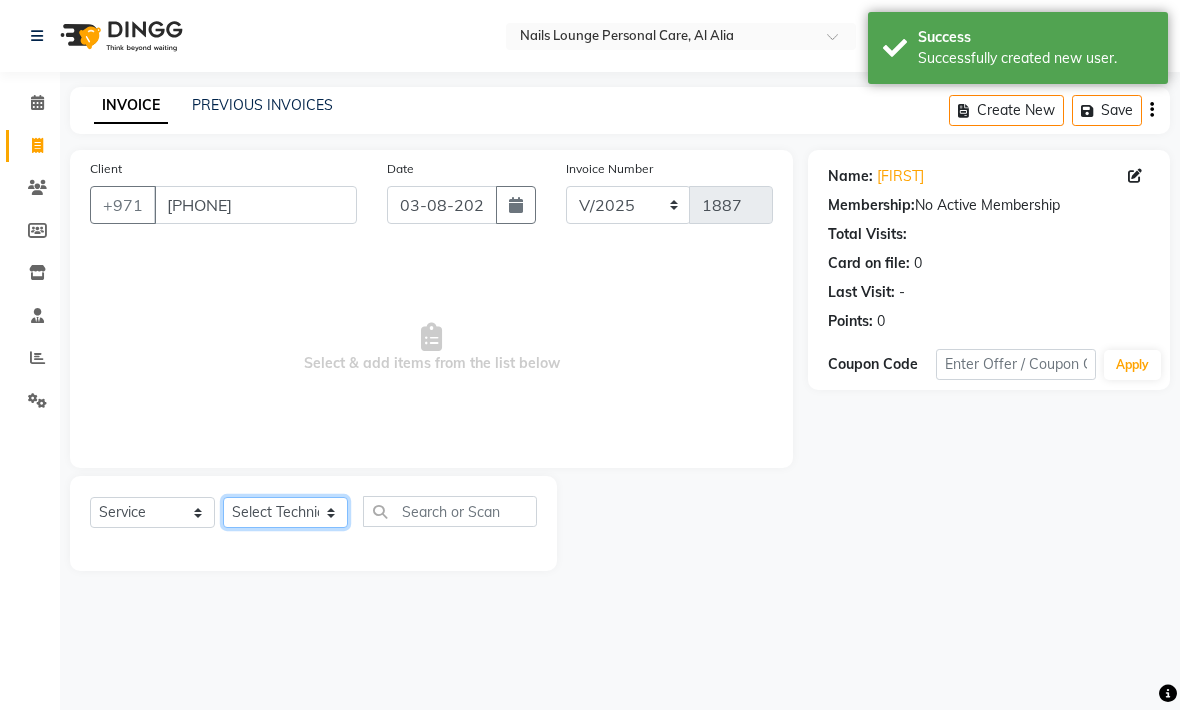 select on "53951" 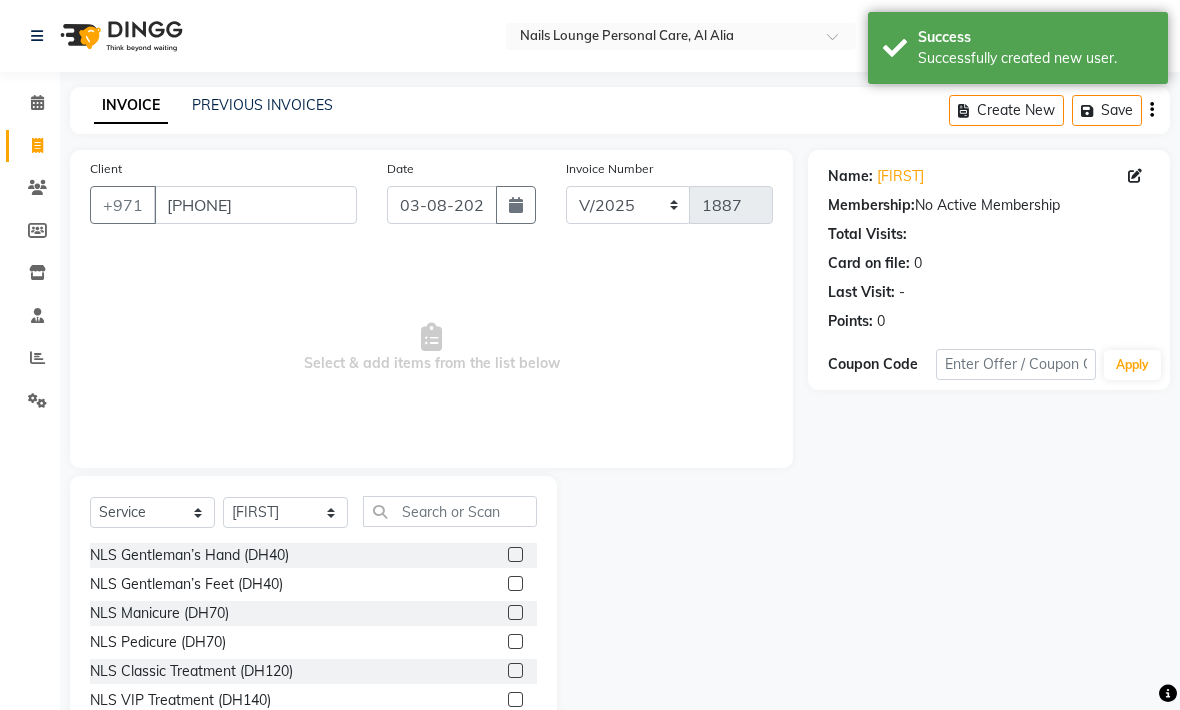 click on "NLS Gentleman’s Hand (DH40)" 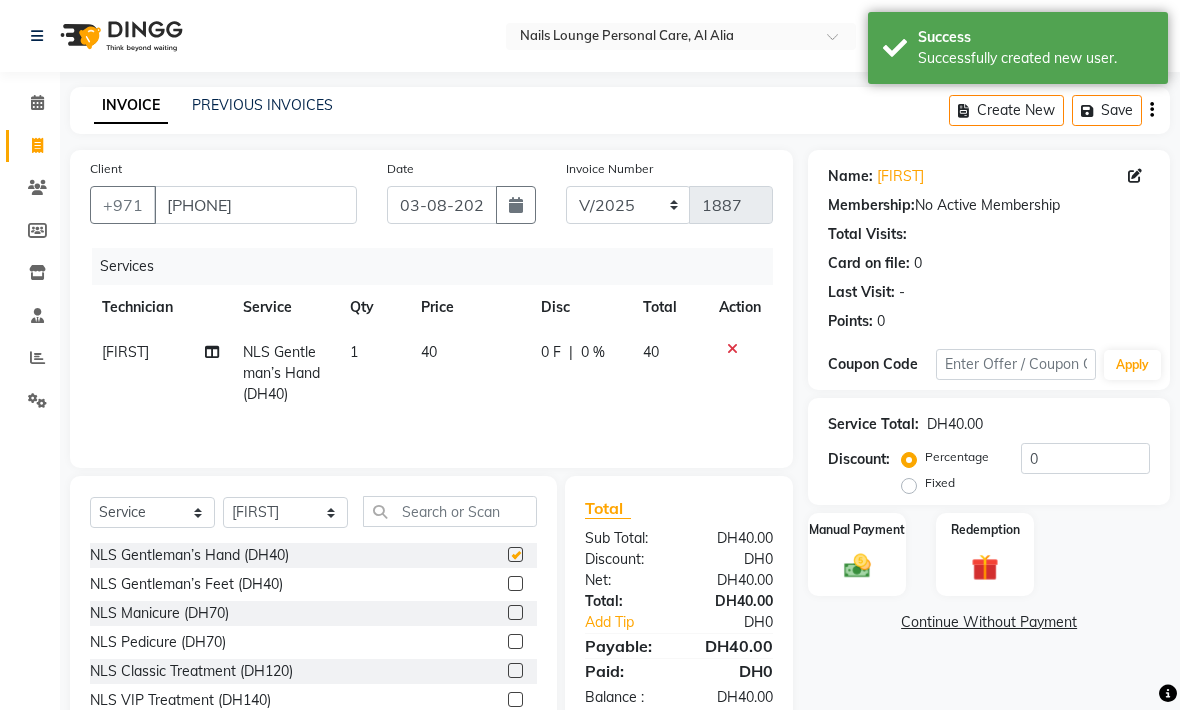 checkbox on "false" 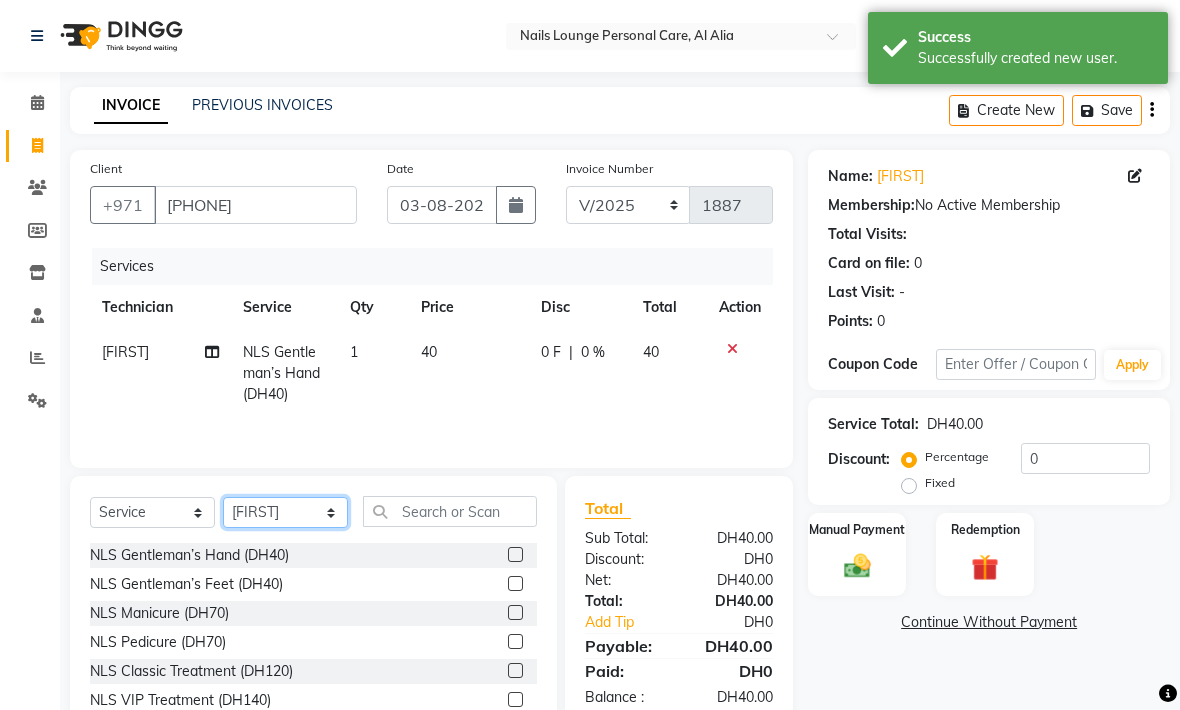 click on "Select Technician [FIRST] [FIRST] [FIRST] [FIRST] [FIRST] [FIRST]  Manami Spa Manami Spa 2 [FIRST] [FIRST] Nail Lounge Personal Care [FIRST]  [FIRST] [FIRST] [FIRST] [FIRST] [FIRST] [FIRST] [FIRST]" 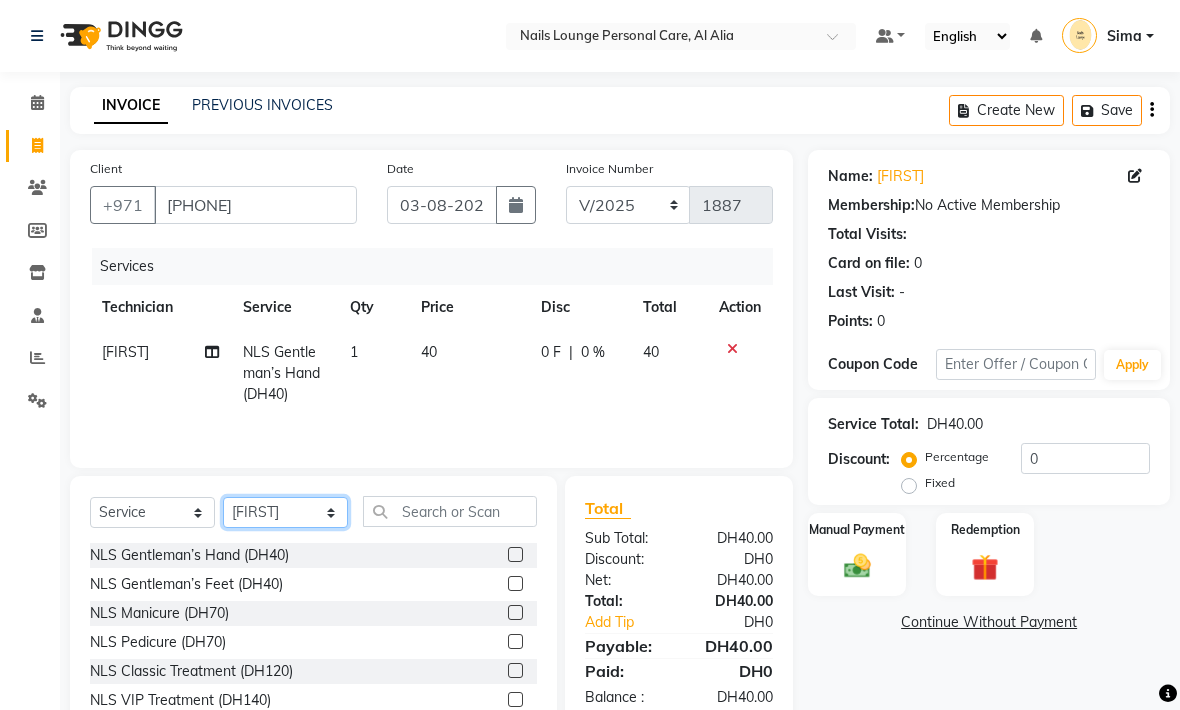 select on "87540" 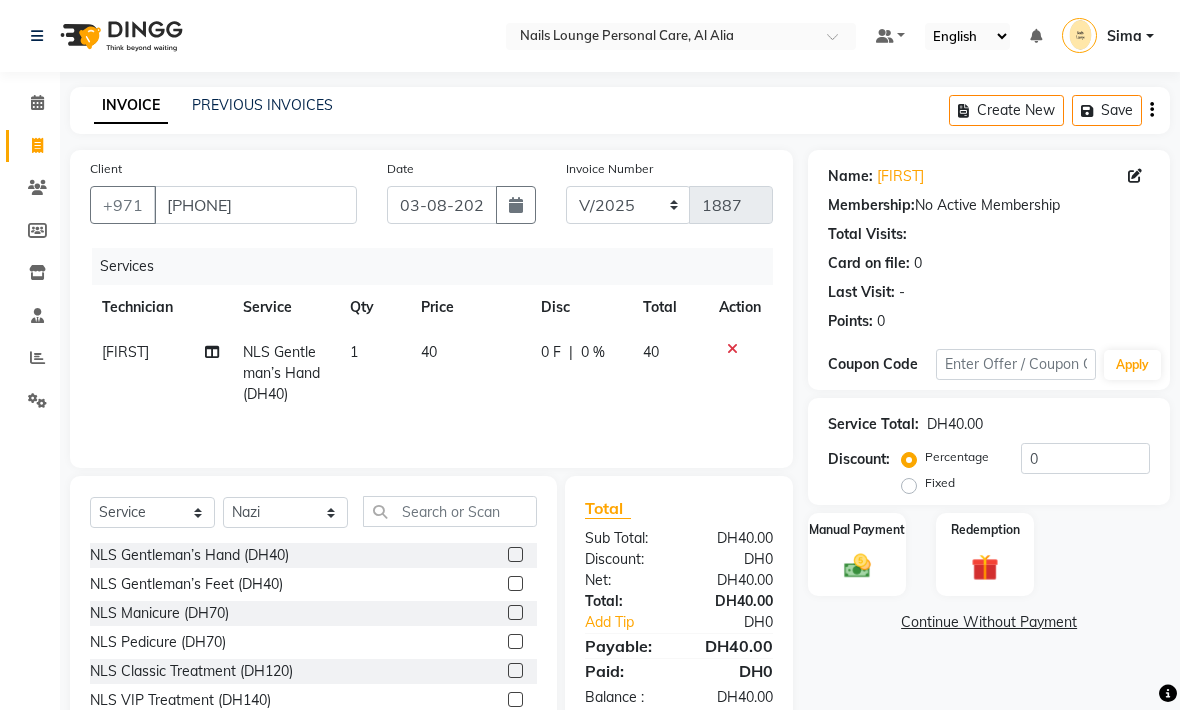 click on "NLS Gentleman’s Feet (DH40)" 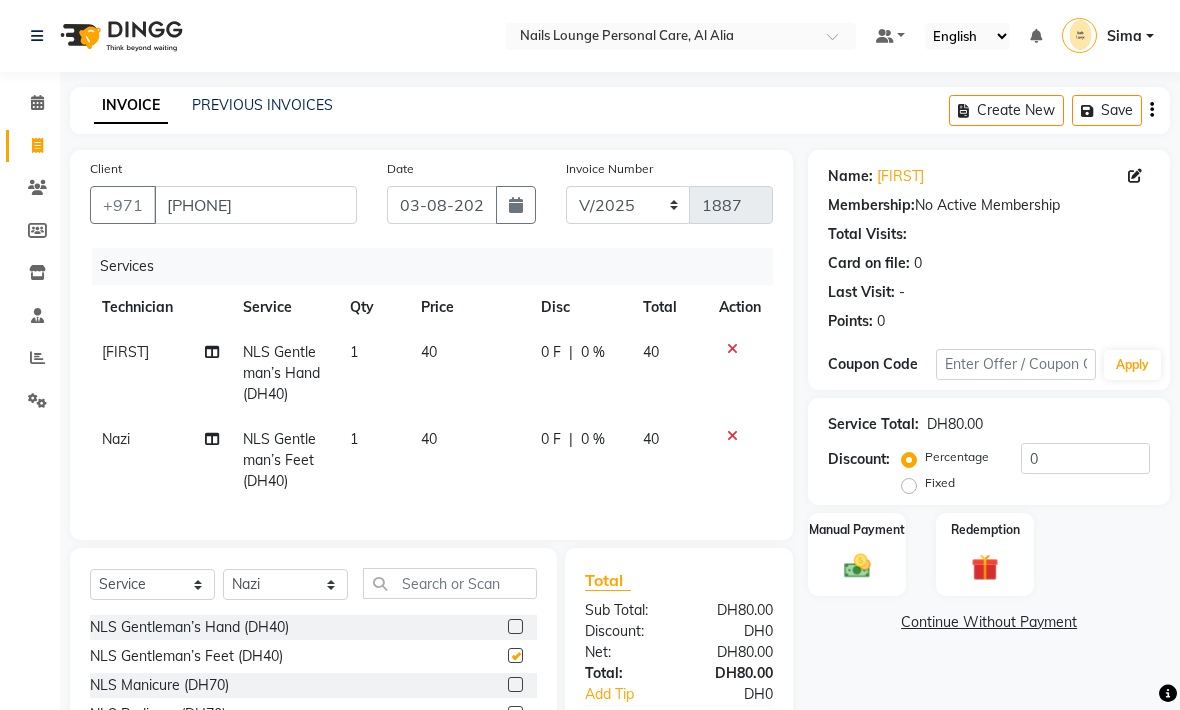 checkbox on "false" 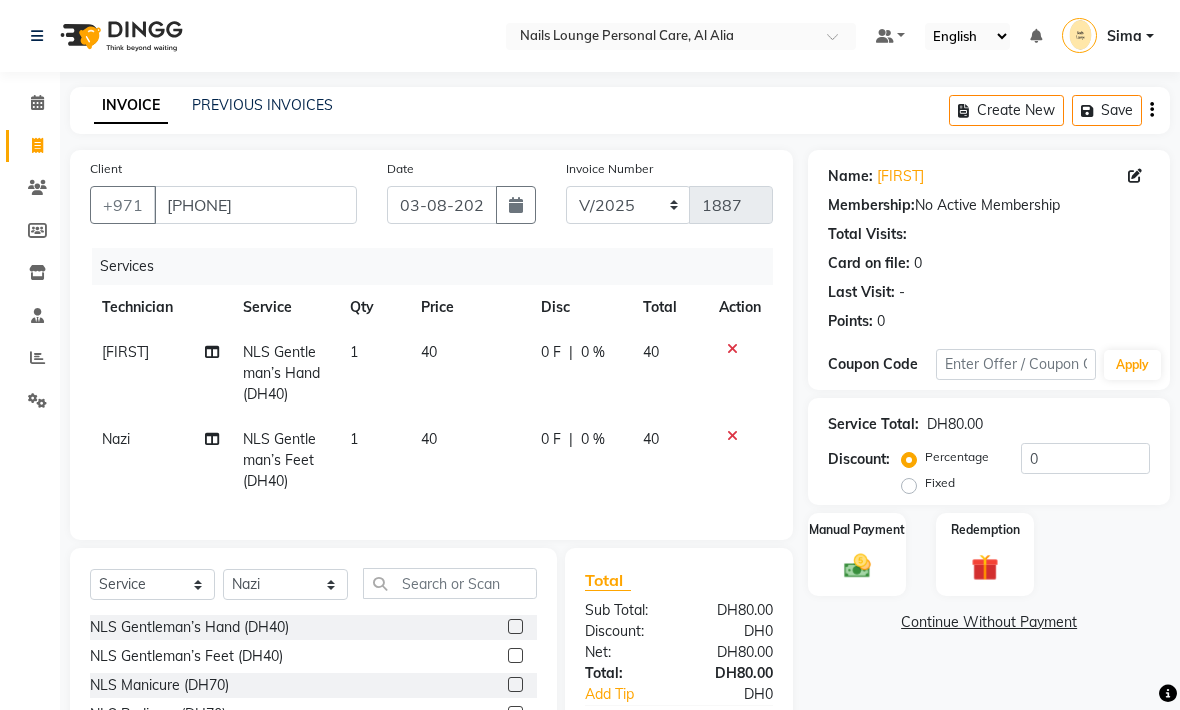 click on "Manual Payment" 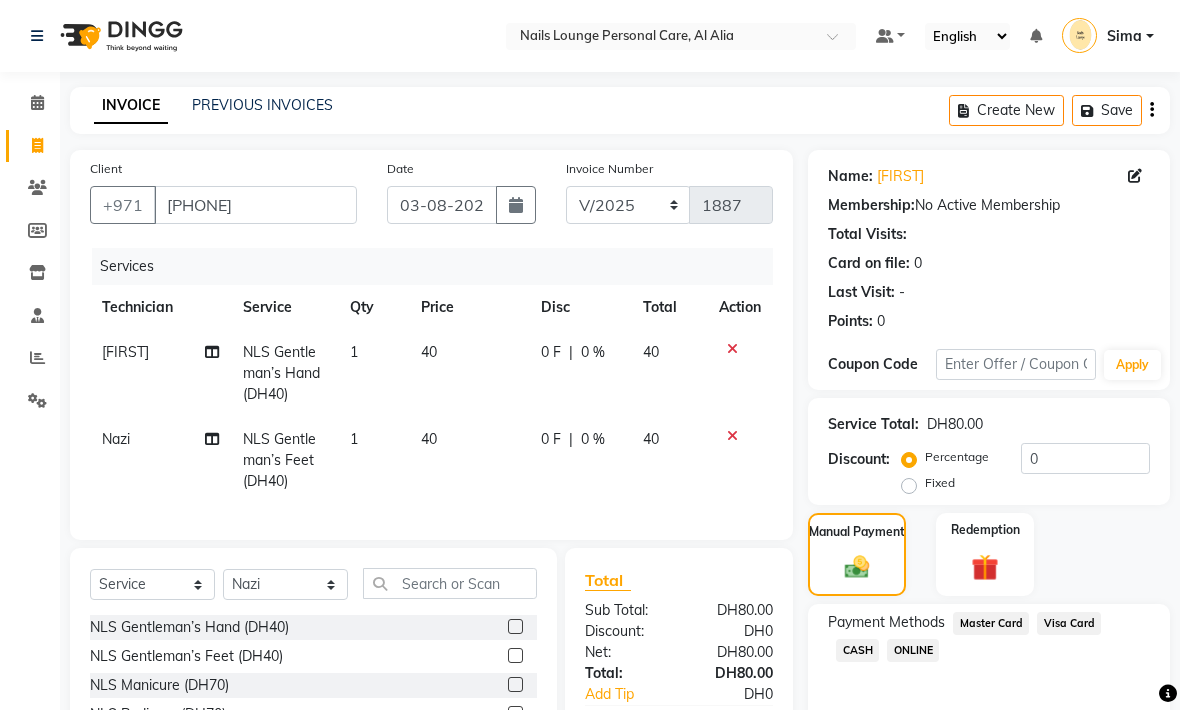 click on "CASH" 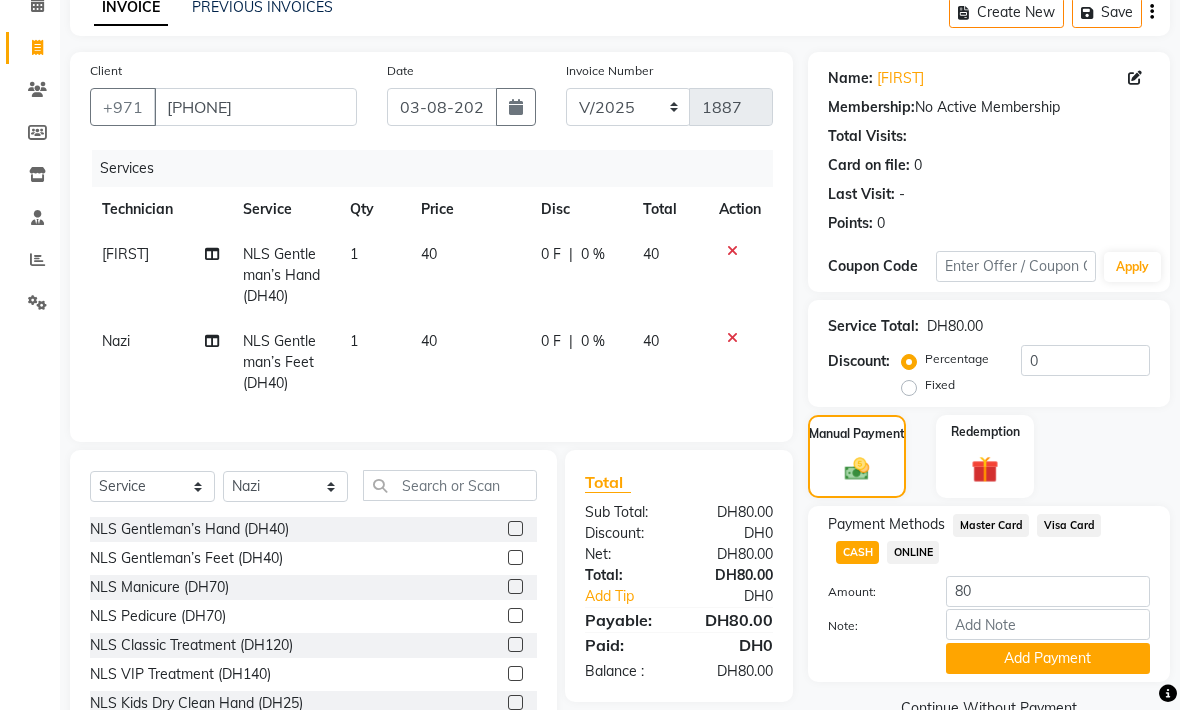 click on "Add Payment" 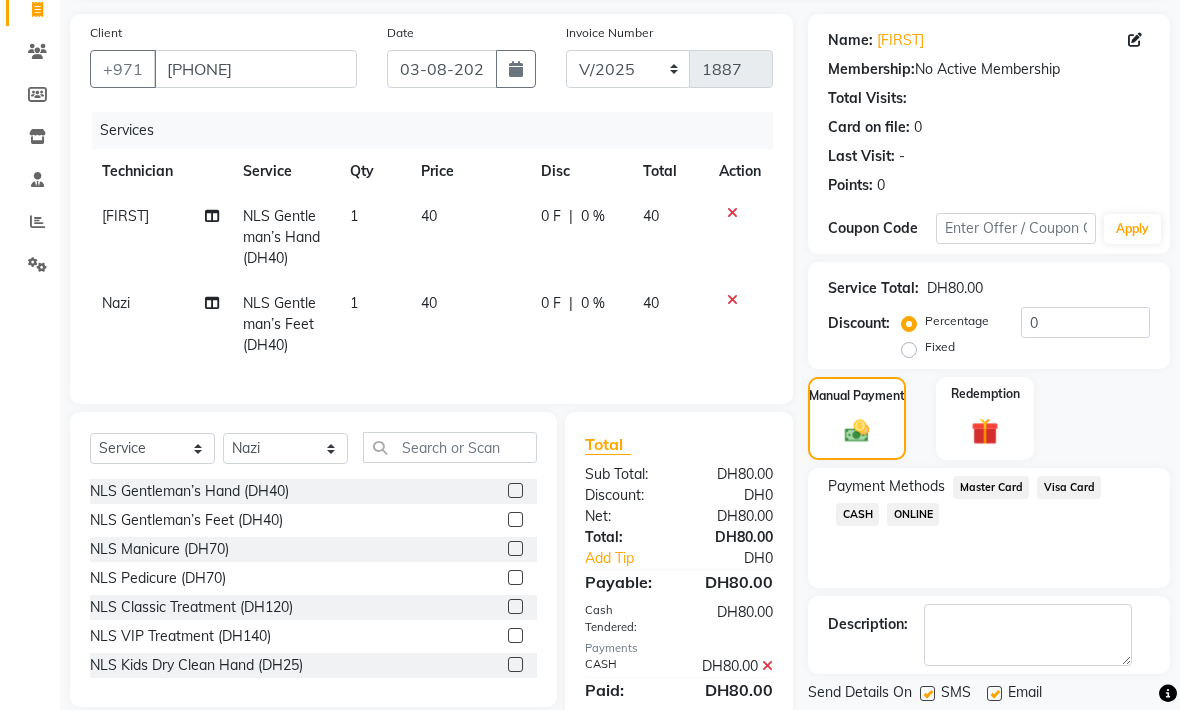 scroll, scrollTop: 135, scrollLeft: 0, axis: vertical 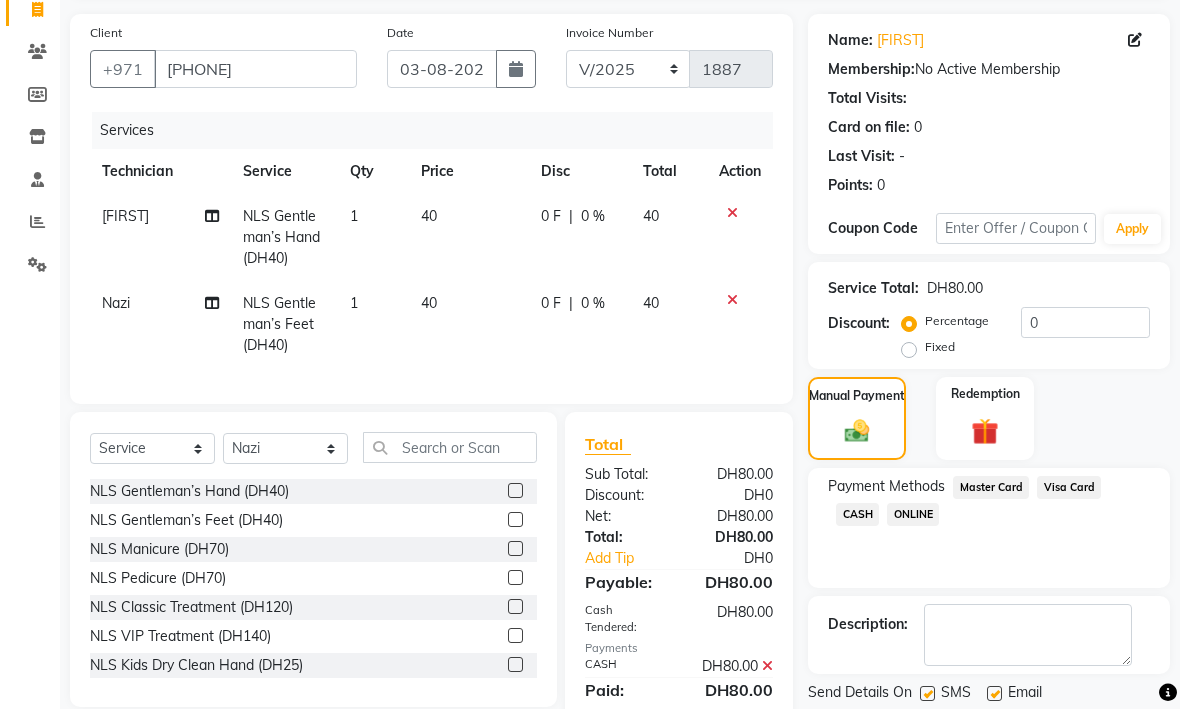 click on "Checkout" 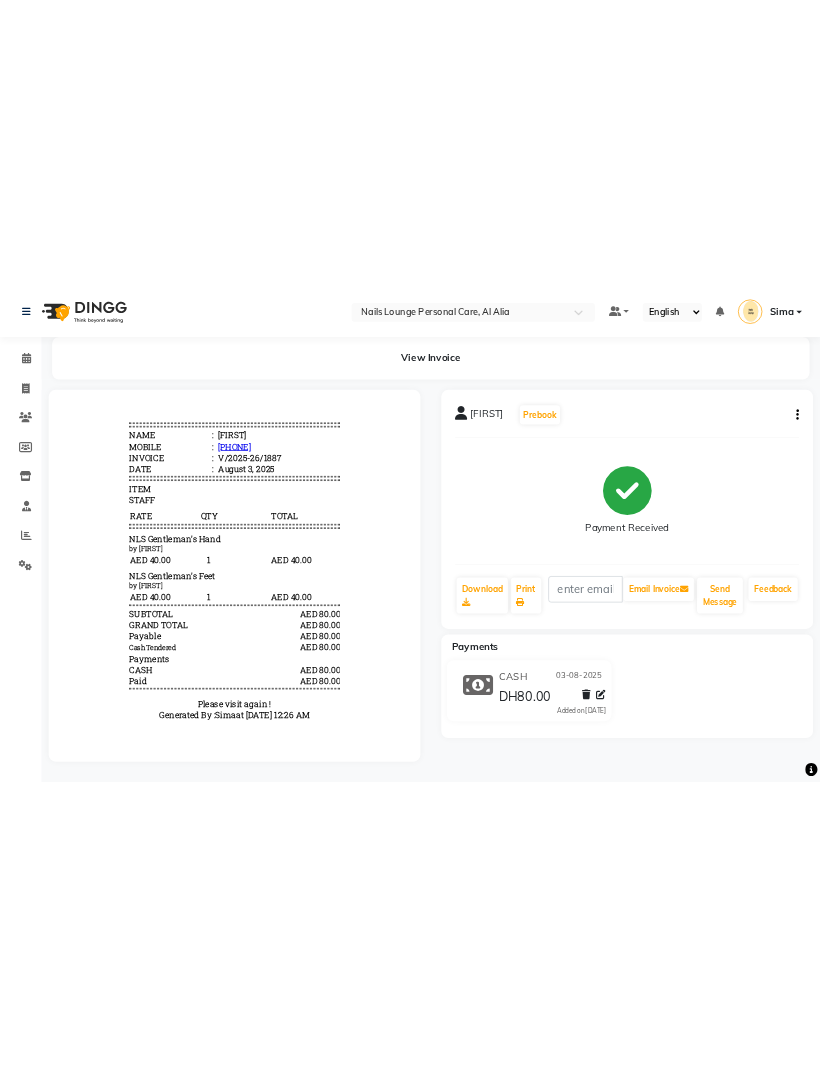 scroll, scrollTop: 0, scrollLeft: 0, axis: both 